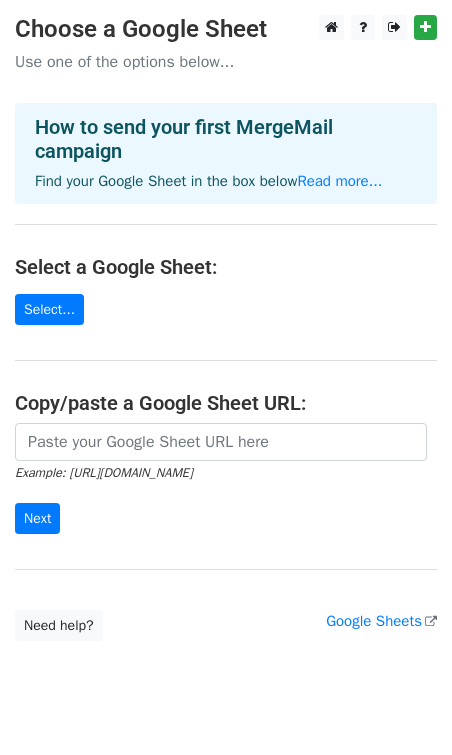 scroll, scrollTop: 0, scrollLeft: 0, axis: both 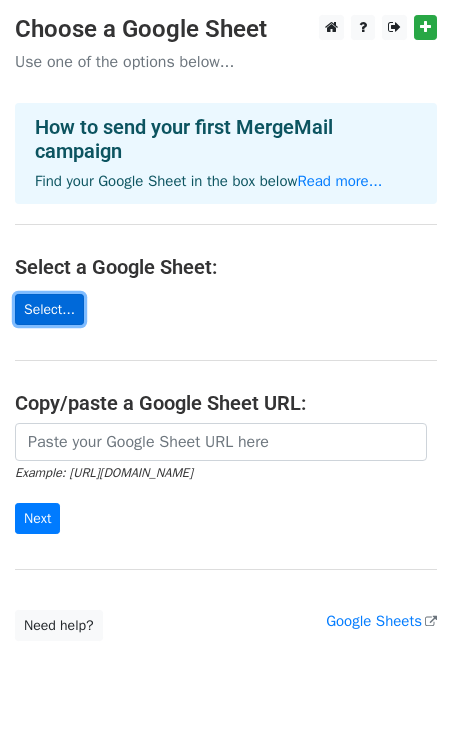click on "Select..." at bounding box center [49, 309] 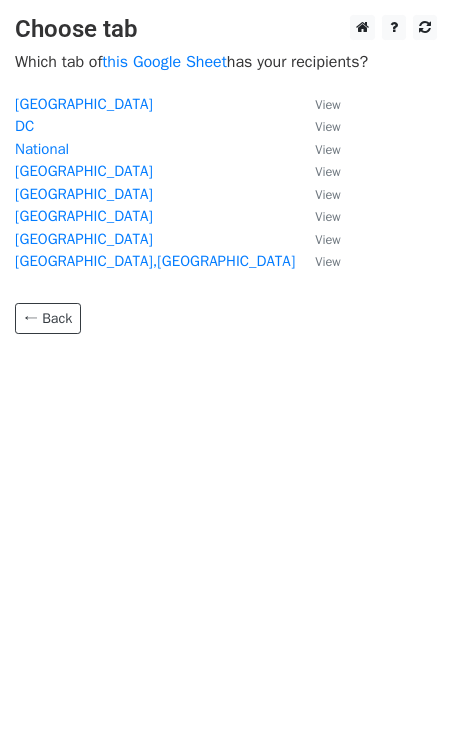 scroll, scrollTop: 0, scrollLeft: 0, axis: both 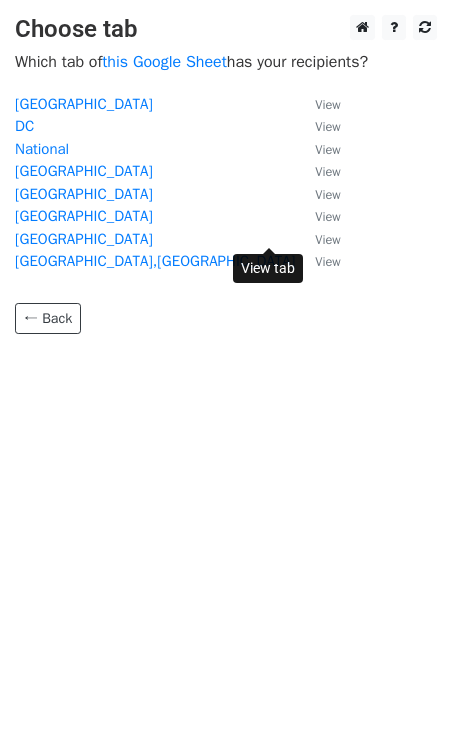 click on "View" at bounding box center (327, 240) 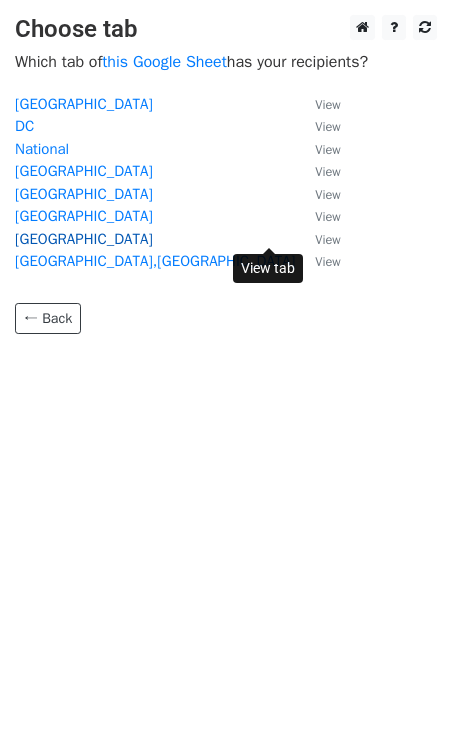 click on "[GEOGRAPHIC_DATA]" at bounding box center [84, 239] 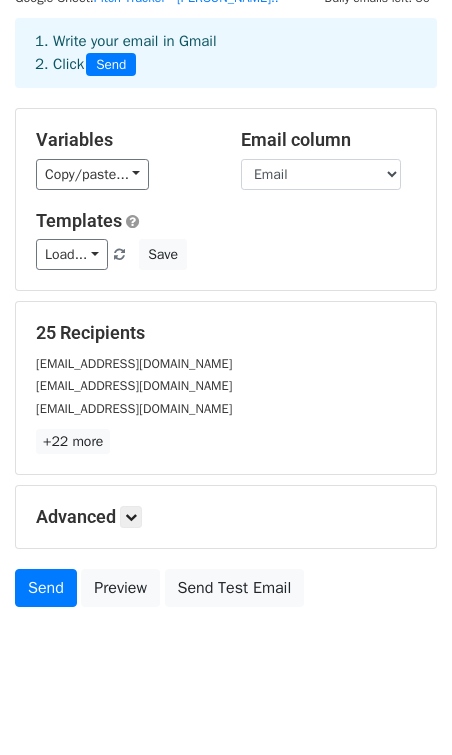 scroll, scrollTop: 97, scrollLeft: 0, axis: vertical 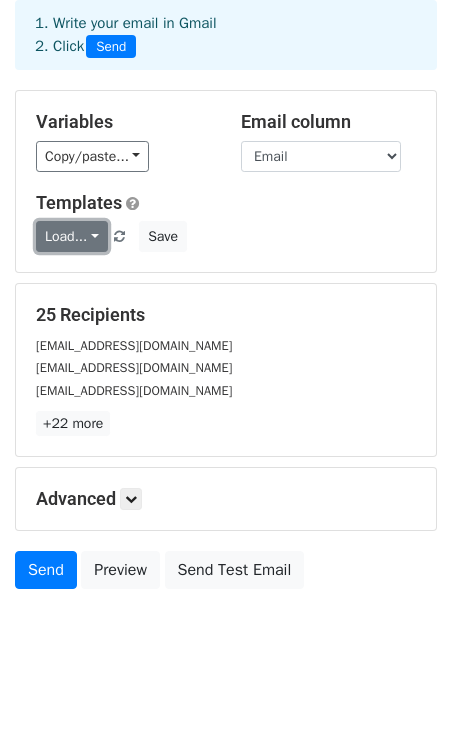 click on "Load..." at bounding box center [72, 236] 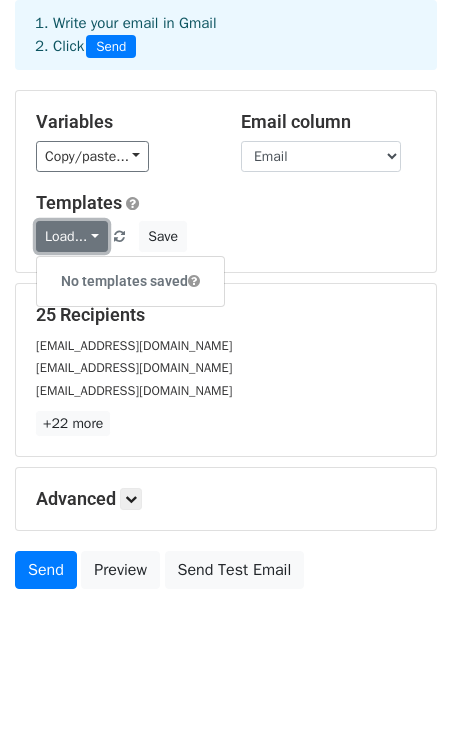 scroll, scrollTop: 102, scrollLeft: 0, axis: vertical 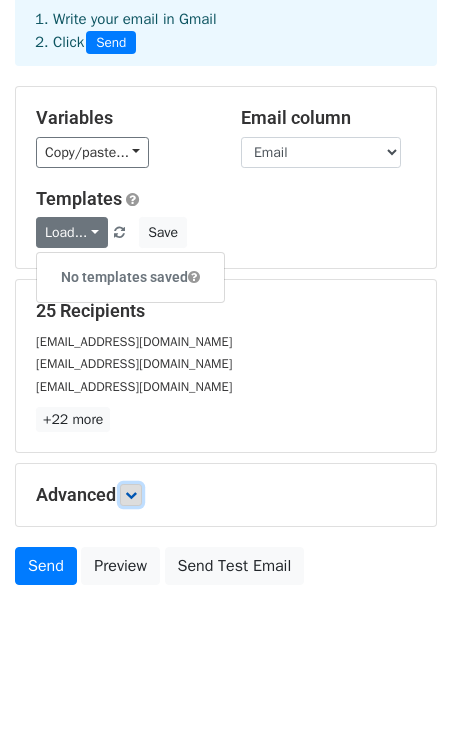 click at bounding box center (131, 495) 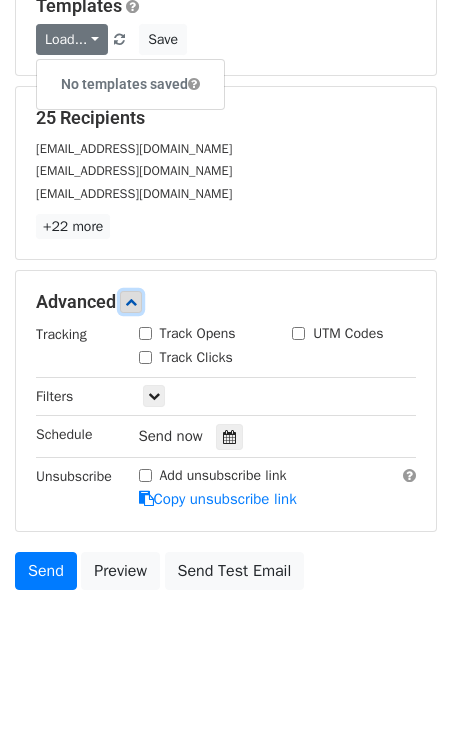 scroll, scrollTop: 298, scrollLeft: 0, axis: vertical 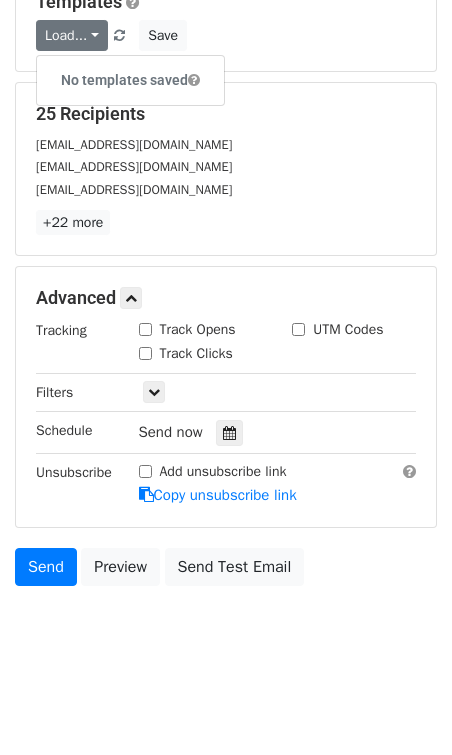 click on "Add unsubscribe link" at bounding box center (145, 471) 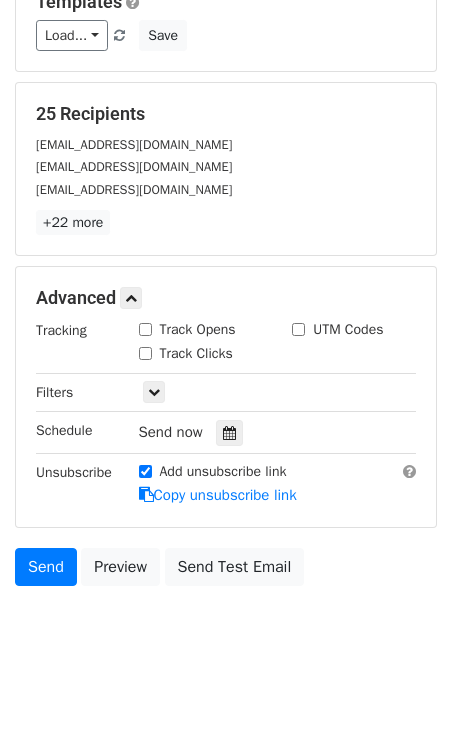 click on "Track Opens" at bounding box center [187, 329] 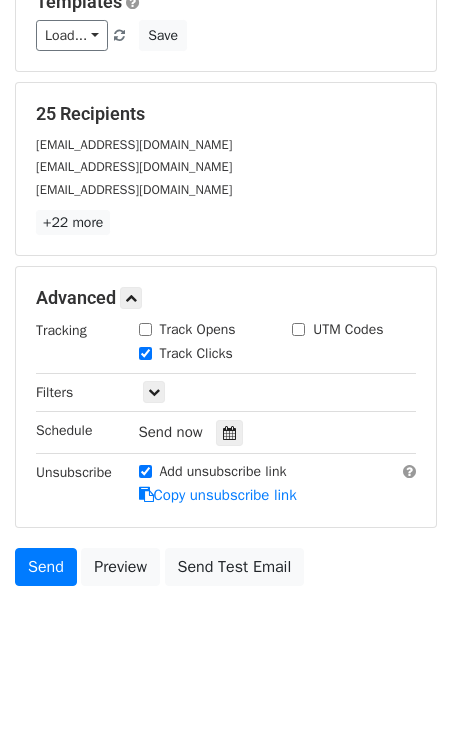click on "Track Opens" at bounding box center (145, 329) 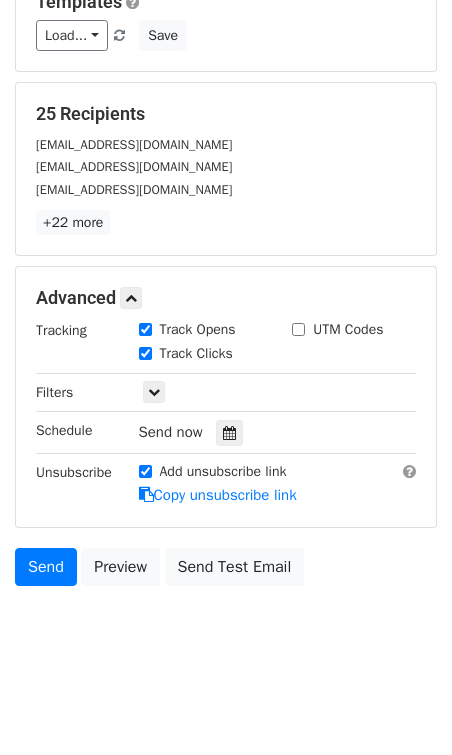 click on "UTM Codes" at bounding box center (298, 329) 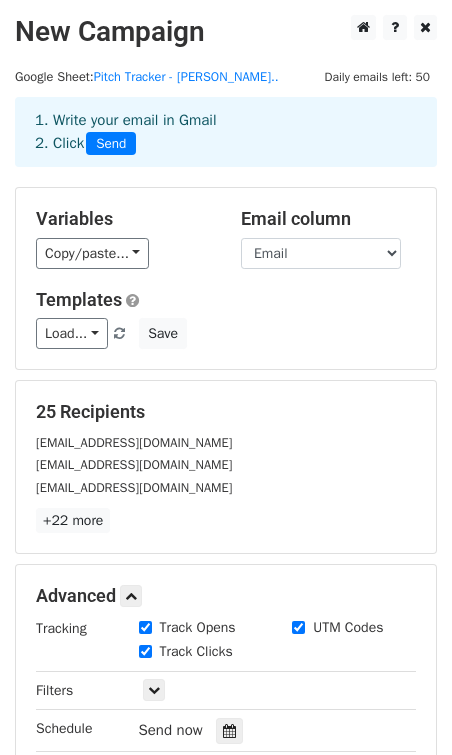 scroll, scrollTop: 42, scrollLeft: 0, axis: vertical 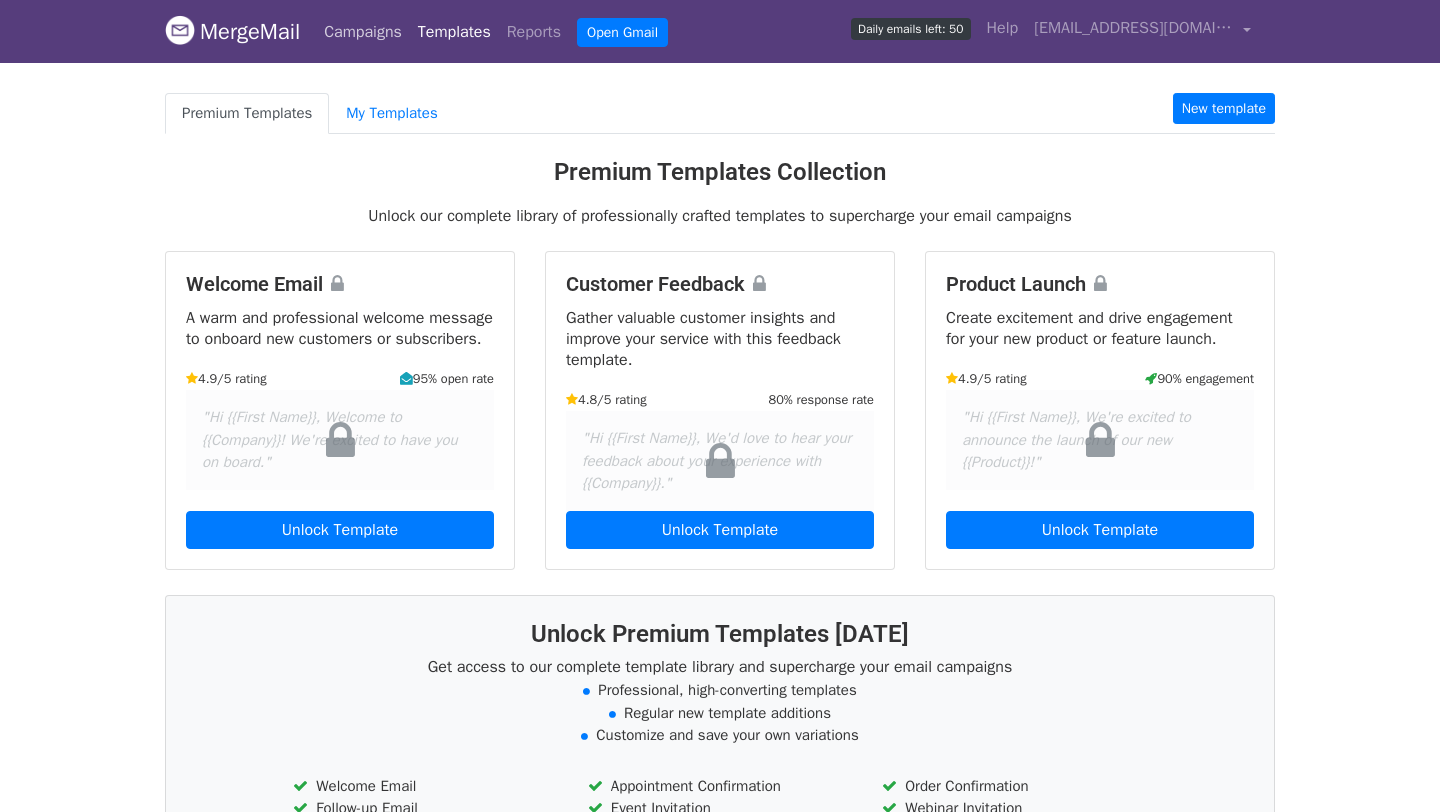 click on "Campaigns" at bounding box center [363, 32] 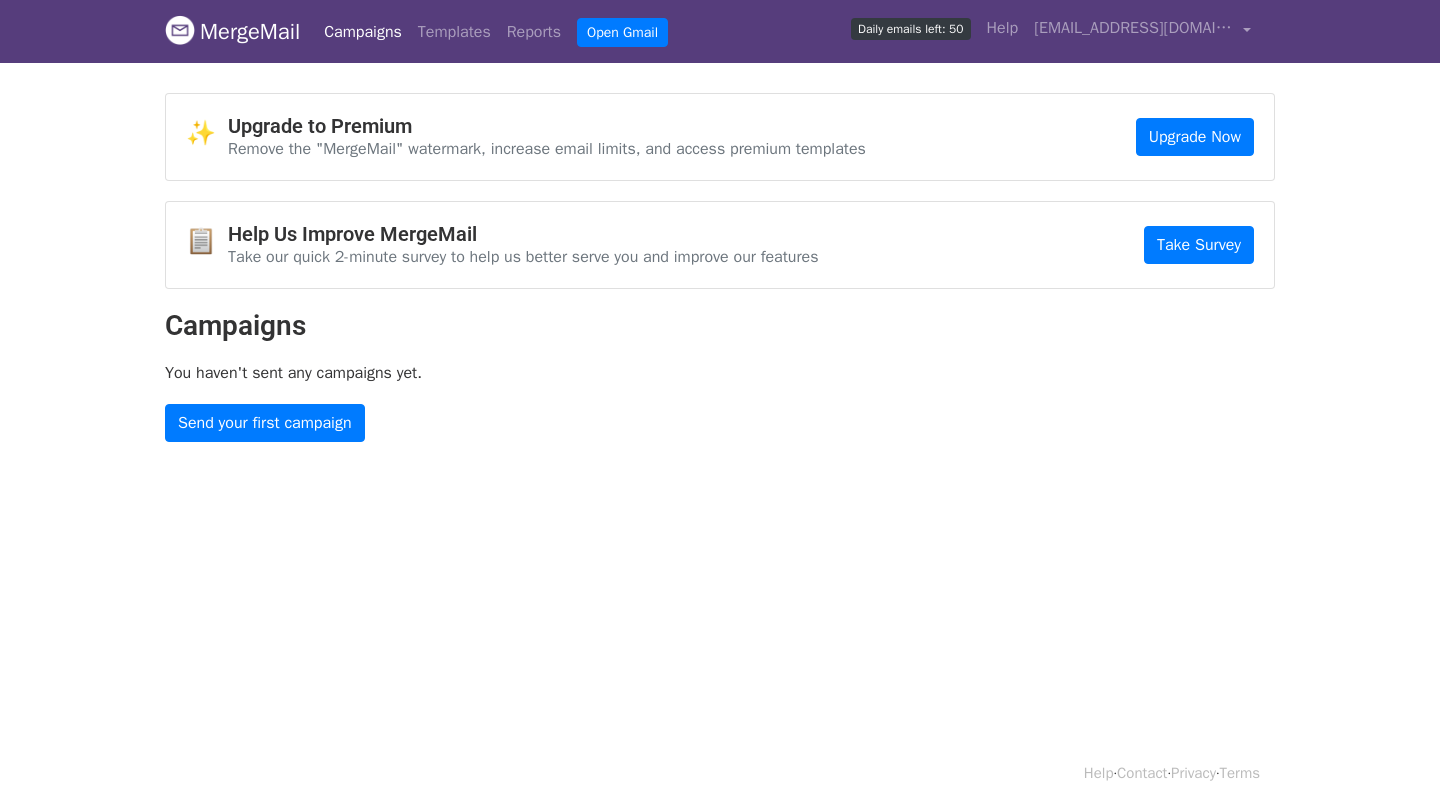scroll, scrollTop: 0, scrollLeft: 0, axis: both 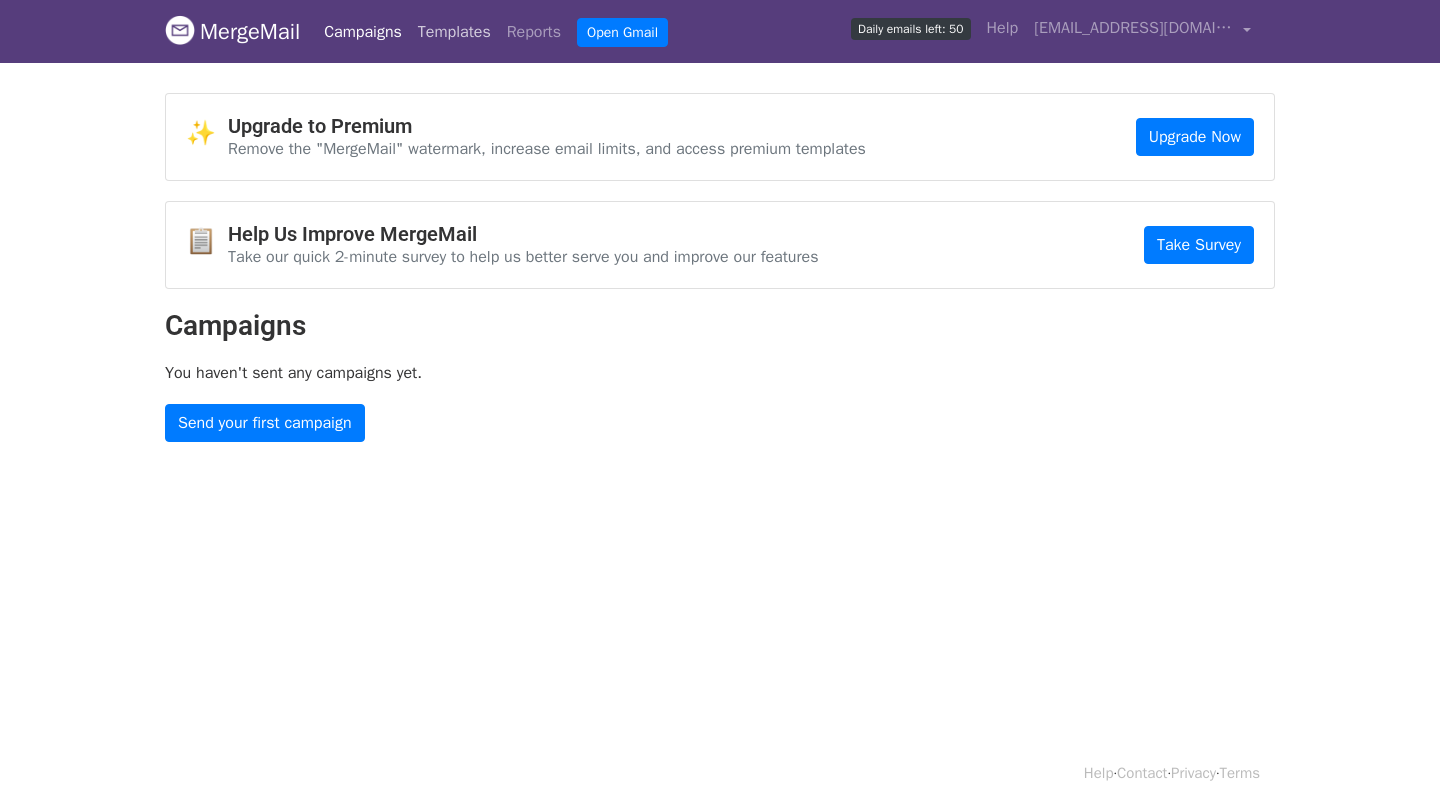 click on "Templates" at bounding box center [454, 32] 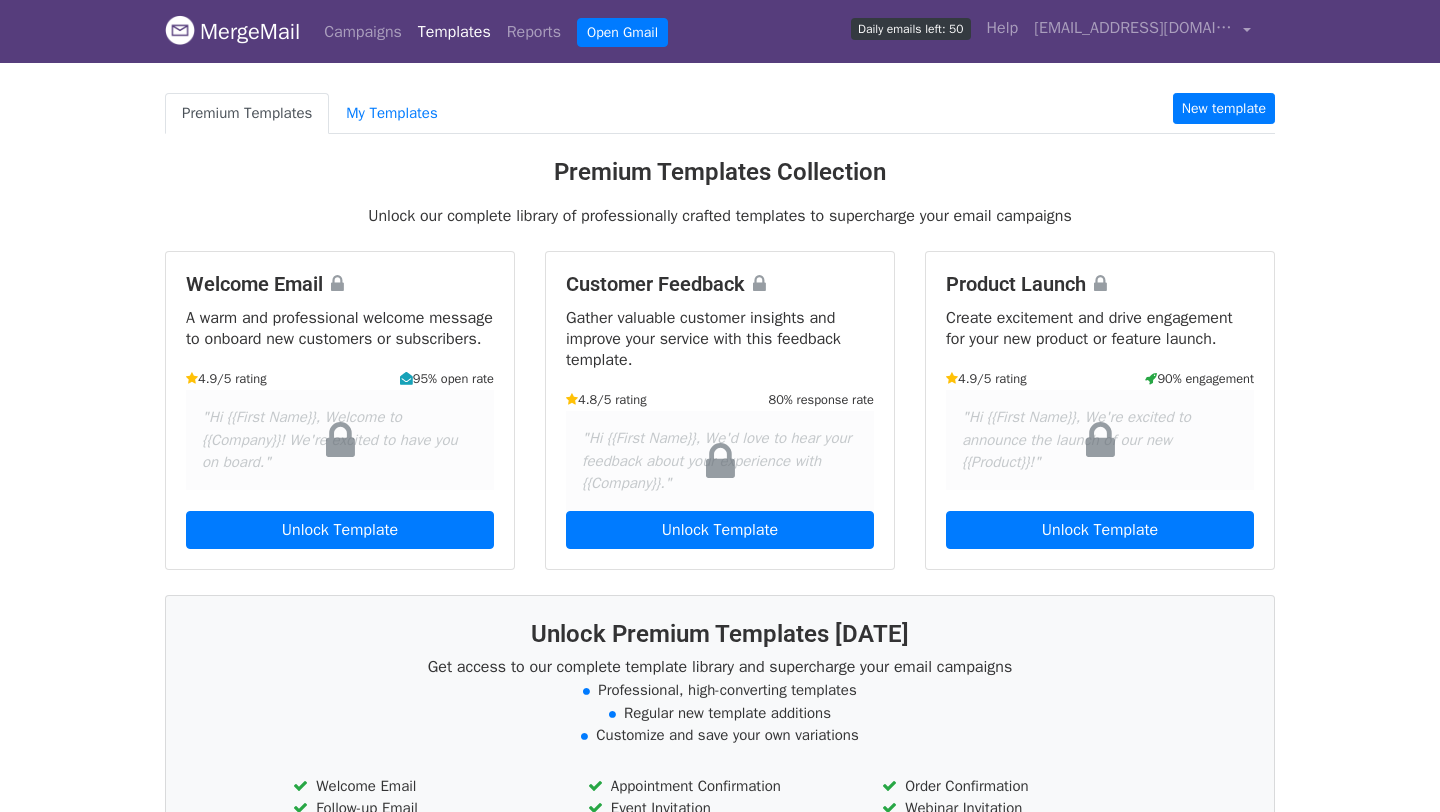 scroll, scrollTop: 0, scrollLeft: 0, axis: both 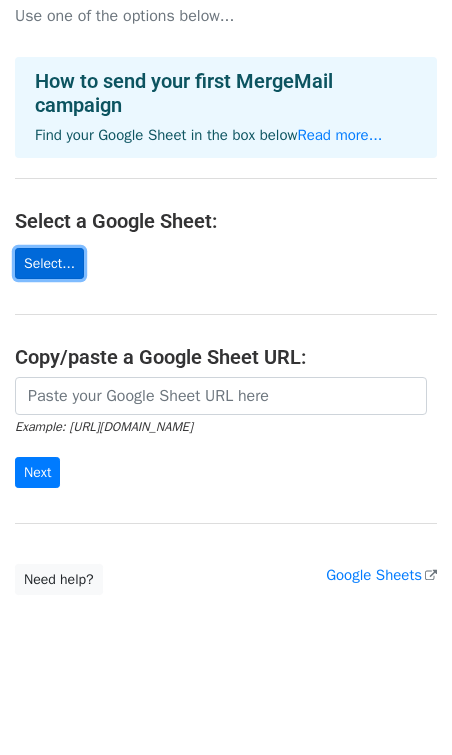 click on "Select..." at bounding box center [49, 263] 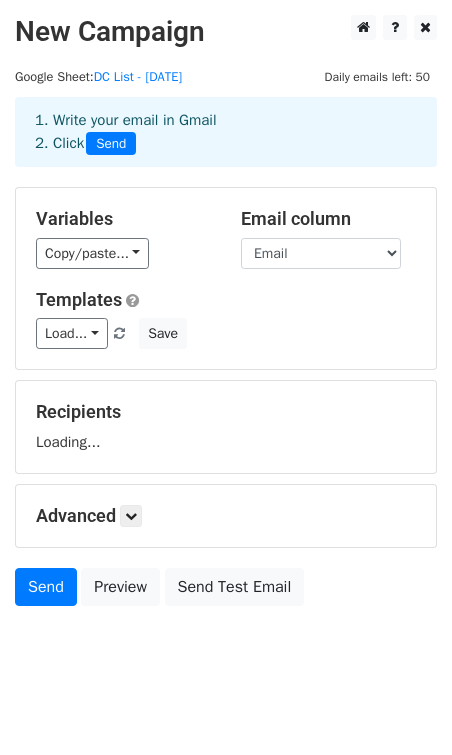 scroll, scrollTop: 0, scrollLeft: 0, axis: both 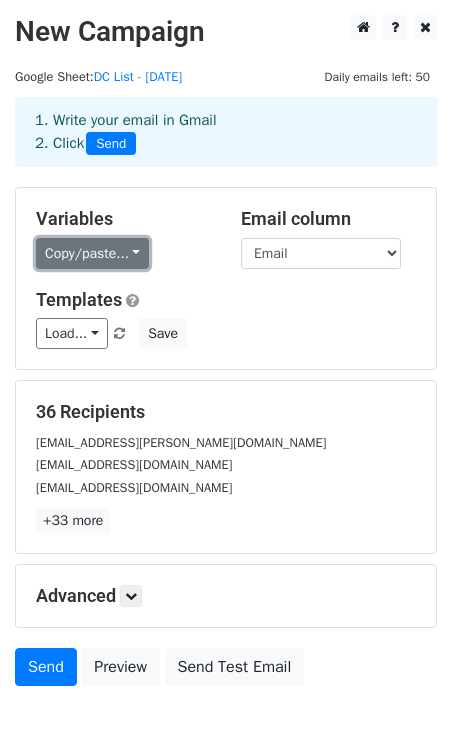 click on "Copy/paste..." at bounding box center (92, 253) 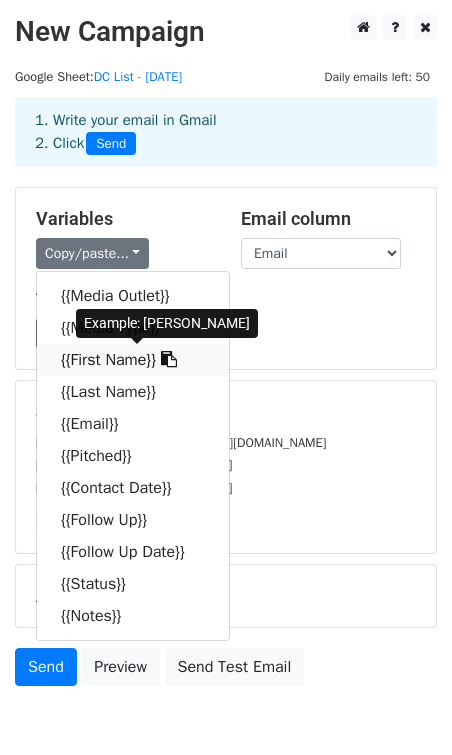 click on "{{First Name}}" at bounding box center (133, 360) 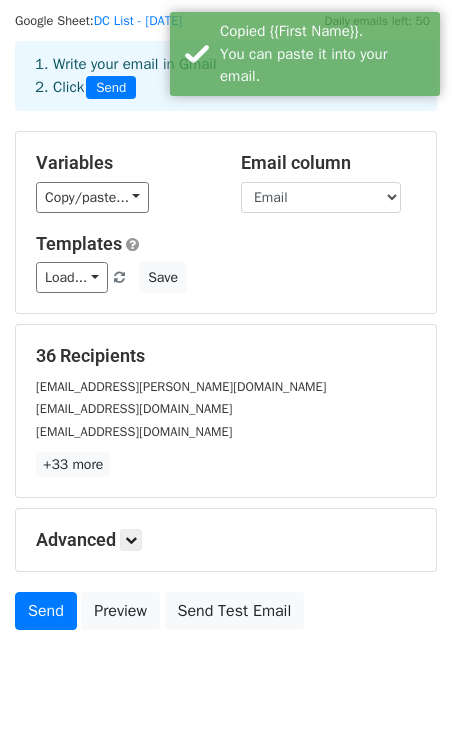 scroll, scrollTop: 102, scrollLeft: 0, axis: vertical 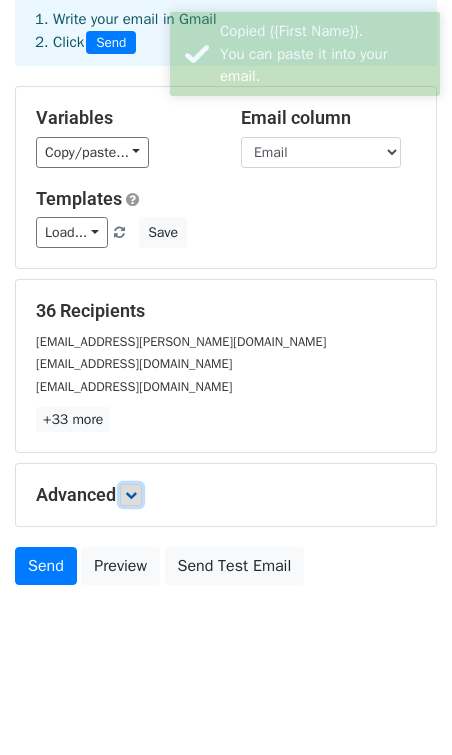 click at bounding box center [131, 495] 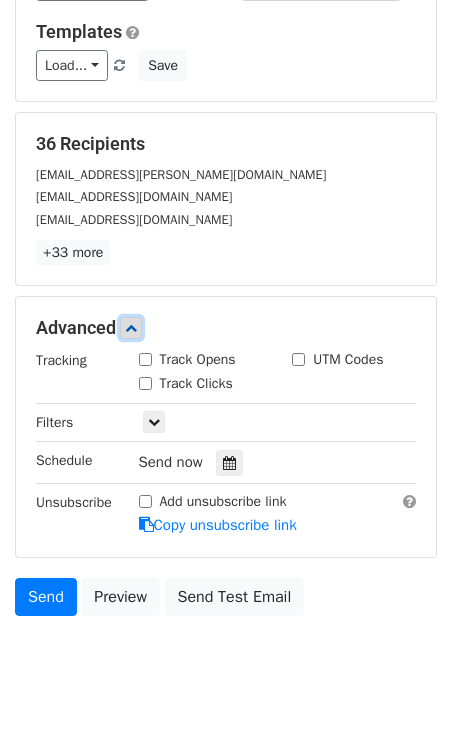scroll, scrollTop: 298, scrollLeft: 0, axis: vertical 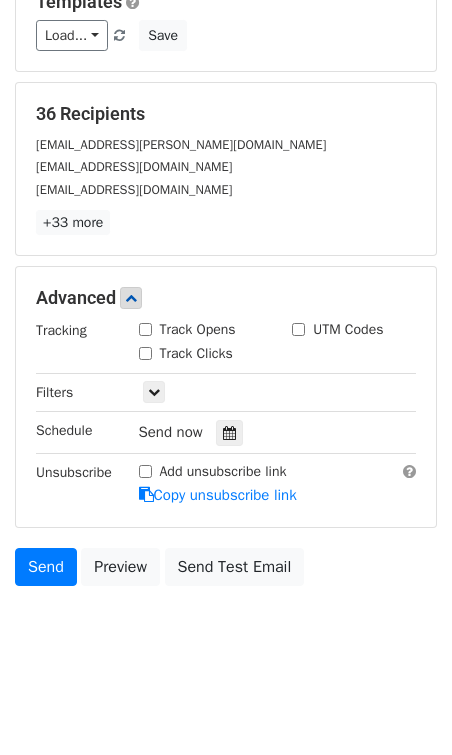 click on "Track Opens" at bounding box center (145, 329) 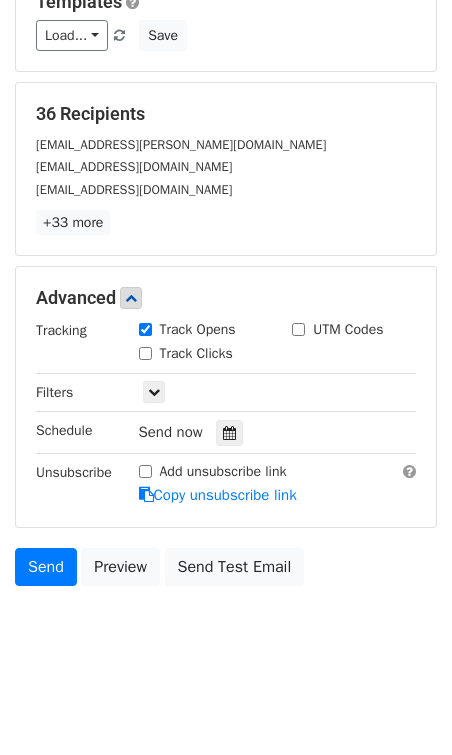 click on "Track Clicks" at bounding box center (186, 353) 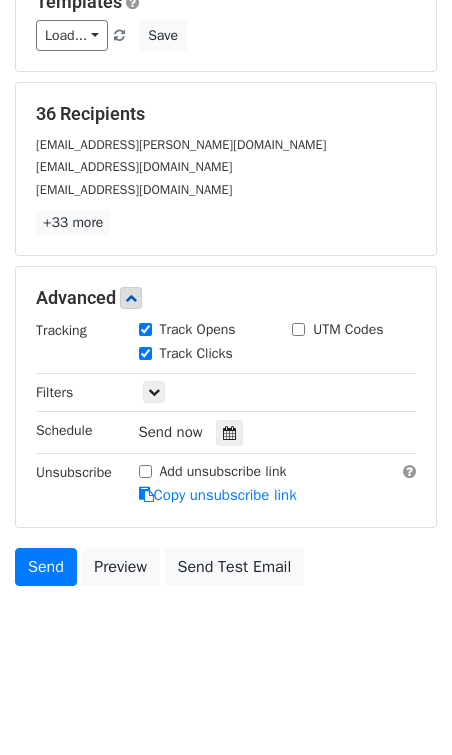 click on "UTM Codes" at bounding box center [298, 329] 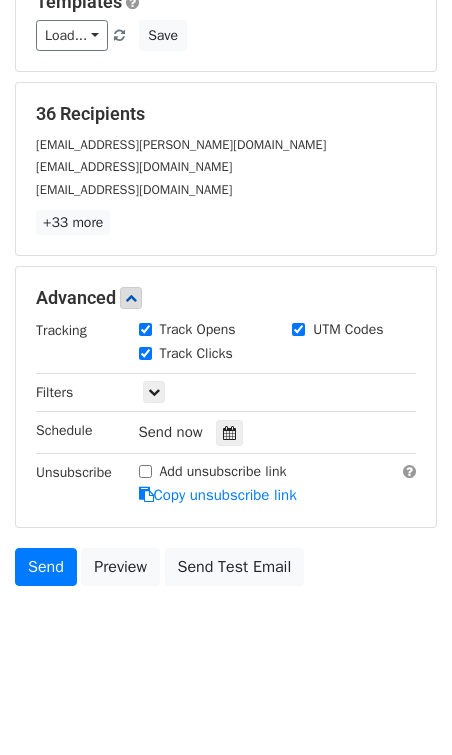 click on "Add unsubscribe link" at bounding box center [145, 471] 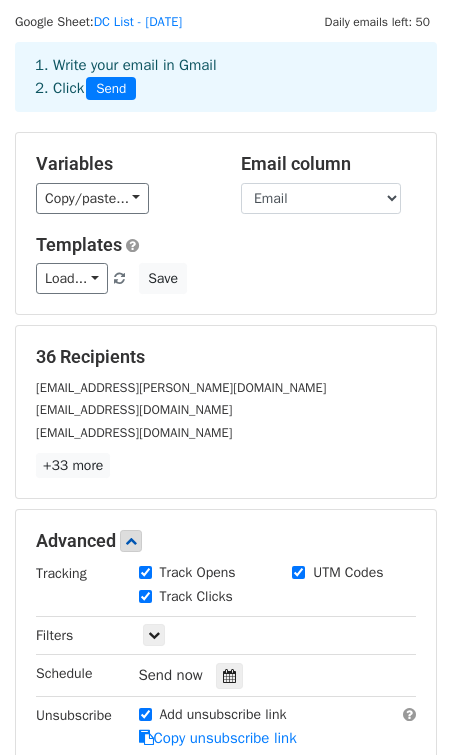 scroll, scrollTop: 59, scrollLeft: 0, axis: vertical 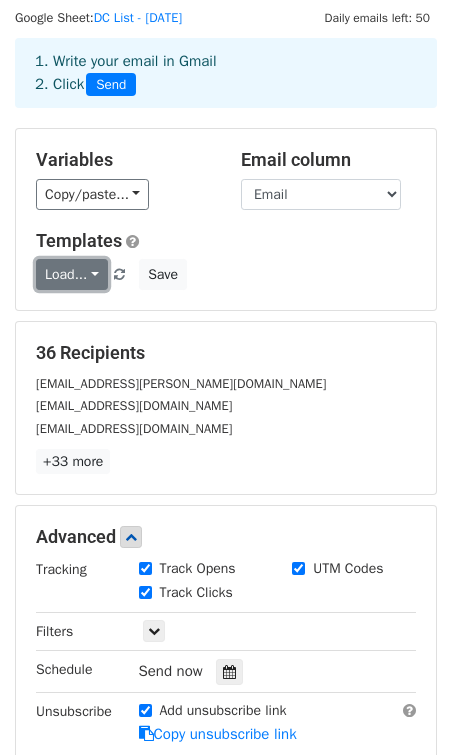 click on "Load..." at bounding box center (72, 274) 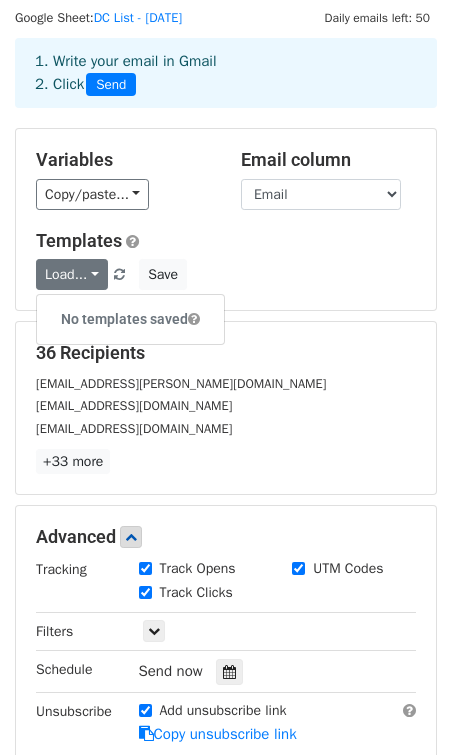 click on "No templates saved" at bounding box center (130, 319) 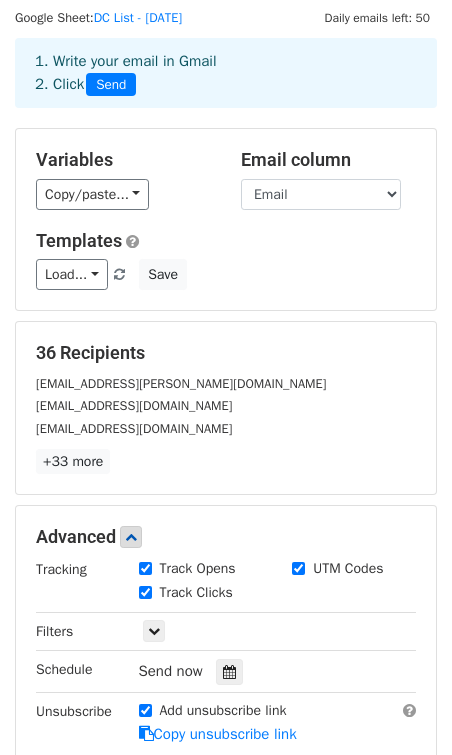scroll, scrollTop: 0, scrollLeft: 0, axis: both 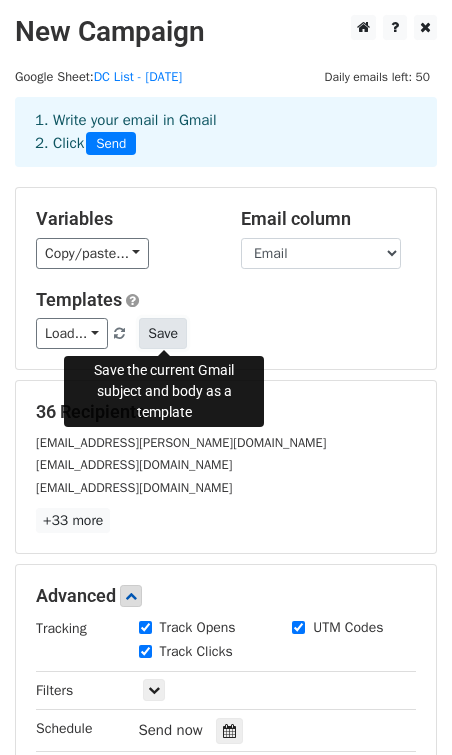 click on "Save" at bounding box center [163, 333] 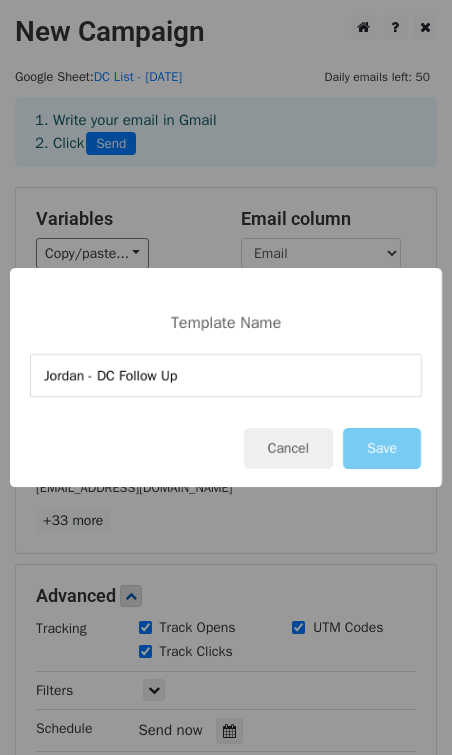 type on "Jordan - DC Follow Up" 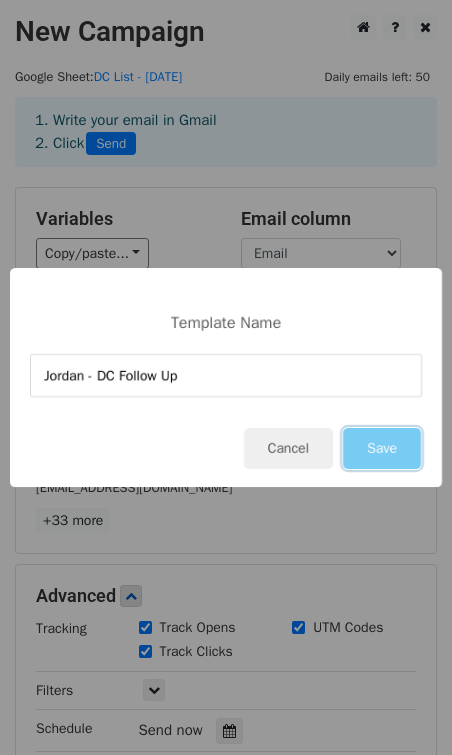 click on "Save" at bounding box center [382, 448] 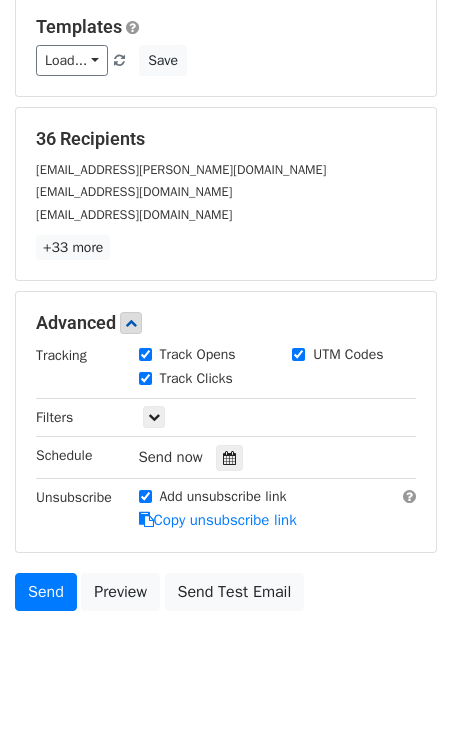 scroll, scrollTop: 298, scrollLeft: 0, axis: vertical 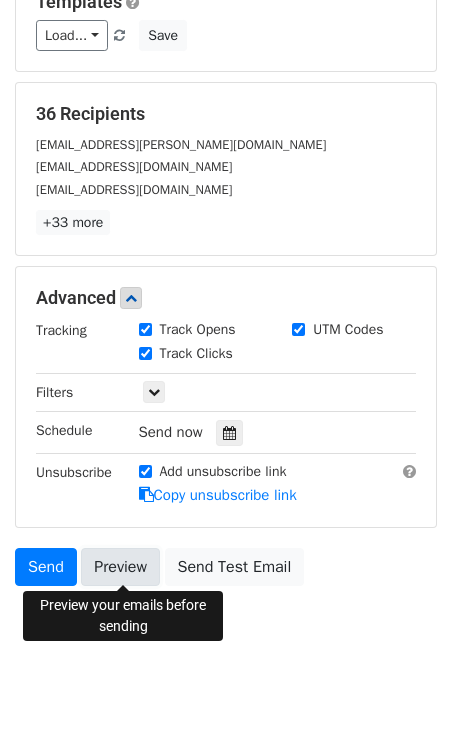 click on "Preview" at bounding box center (120, 567) 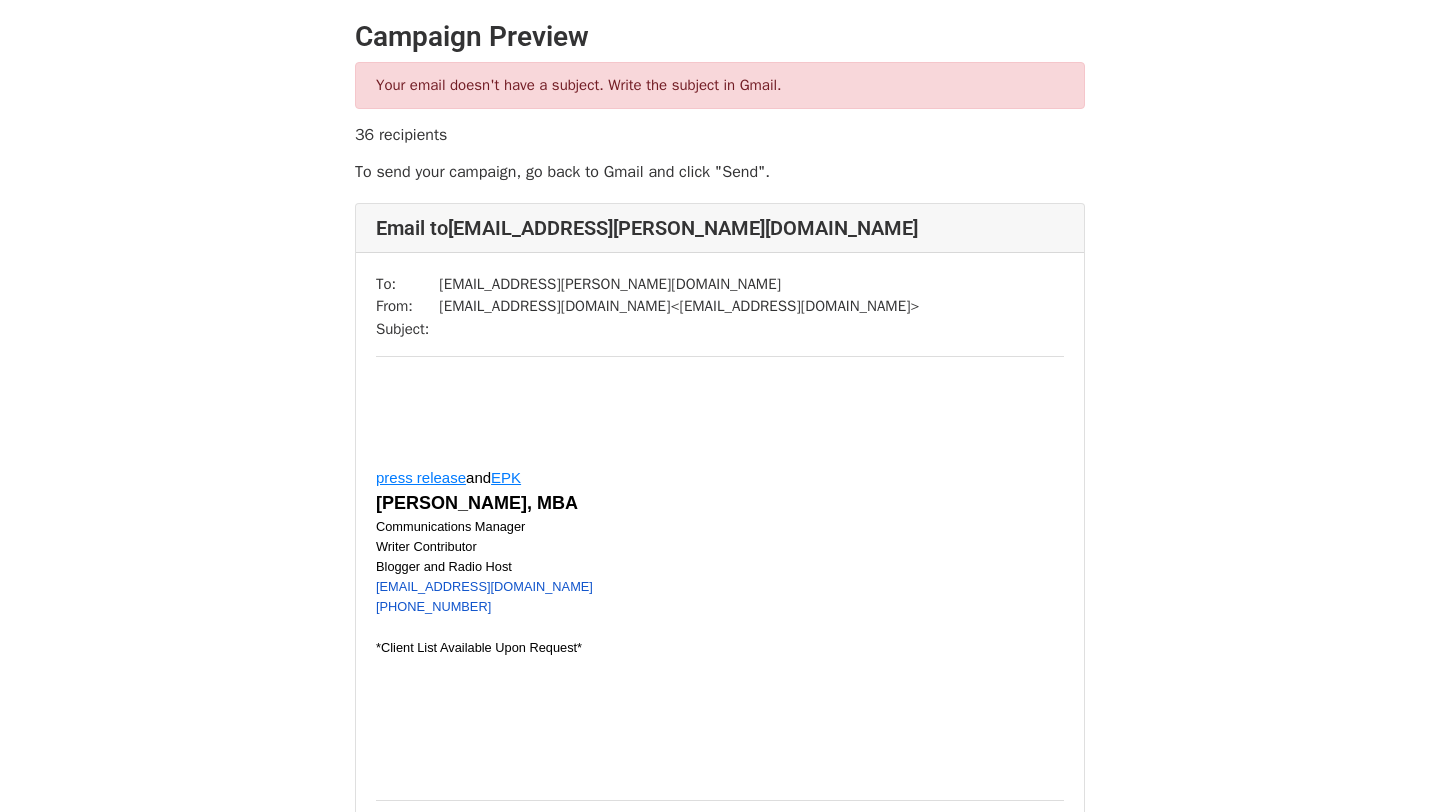 scroll, scrollTop: 0, scrollLeft: 0, axis: both 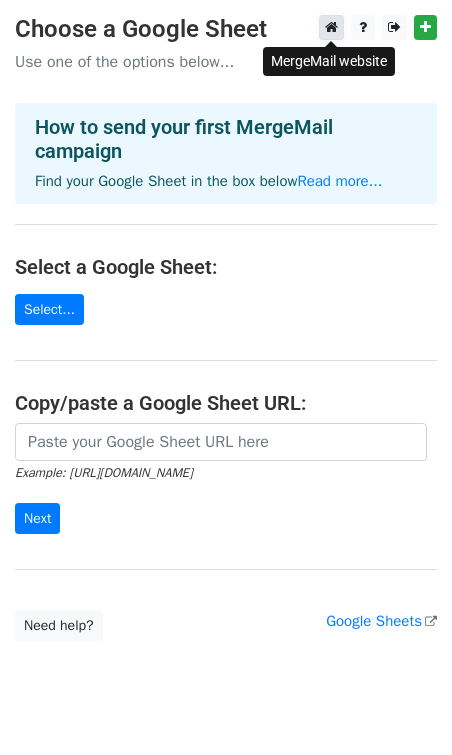 click at bounding box center (331, 27) 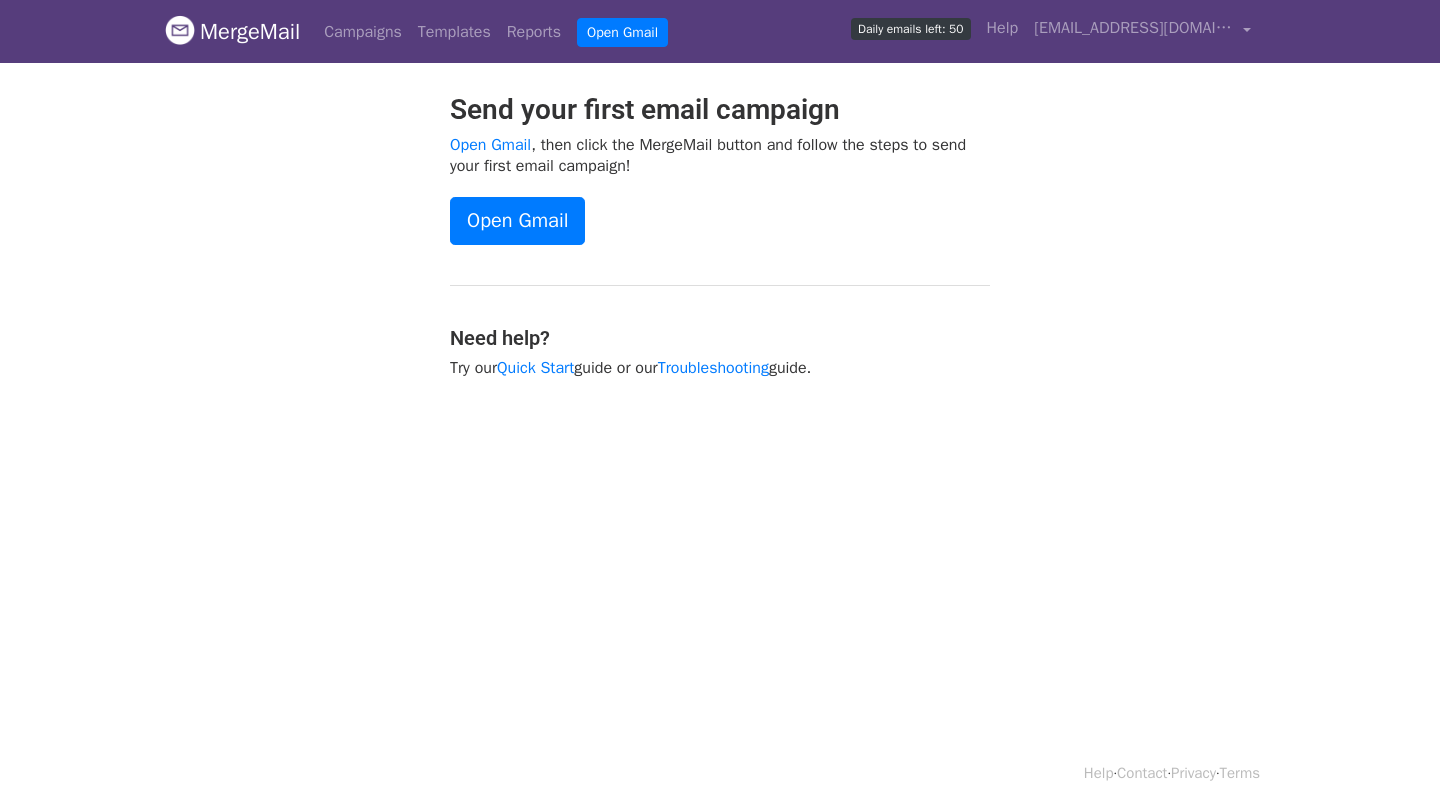 scroll, scrollTop: 0, scrollLeft: 0, axis: both 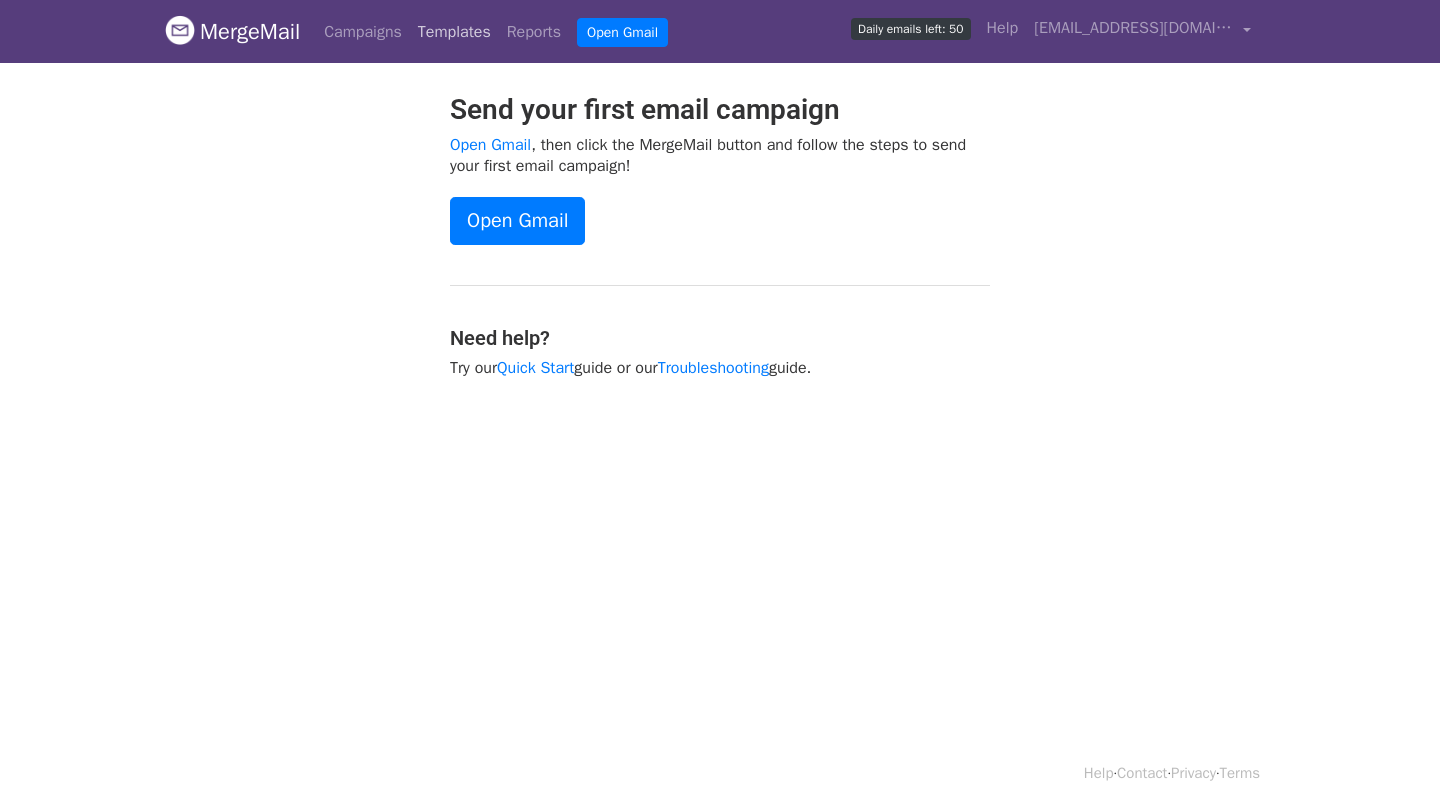 click on "Templates" at bounding box center (454, 32) 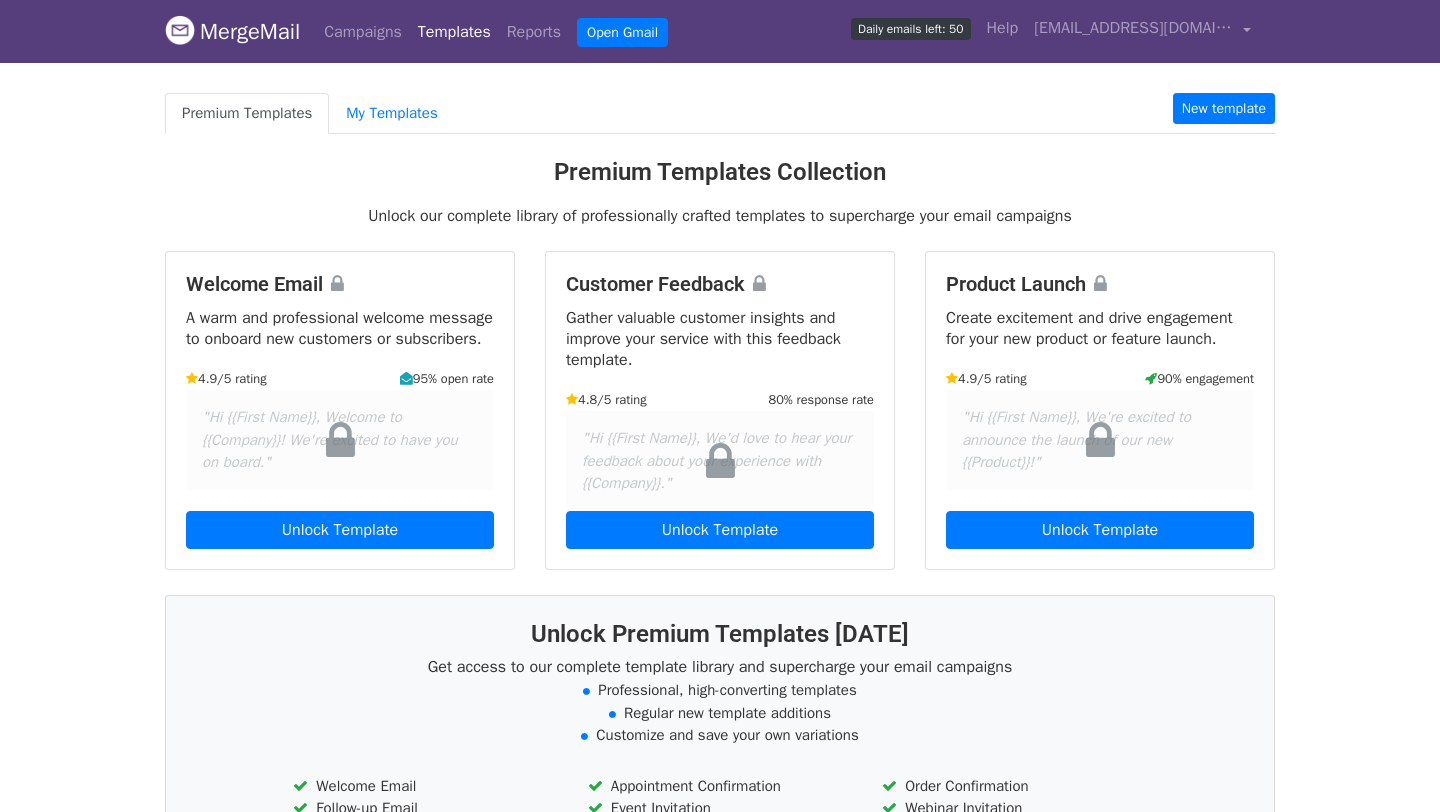 scroll, scrollTop: 0, scrollLeft: 0, axis: both 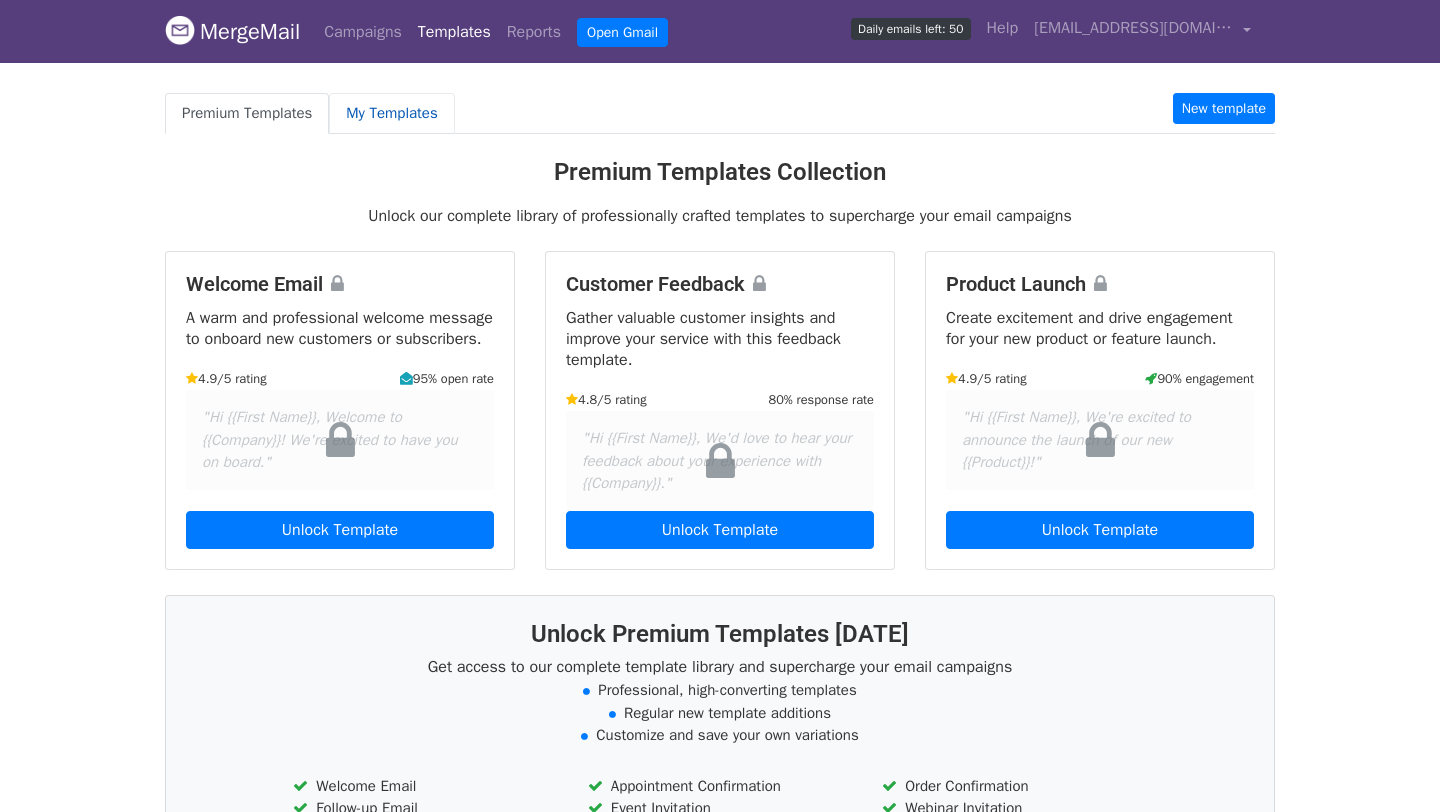click on "My Templates" at bounding box center (391, 113) 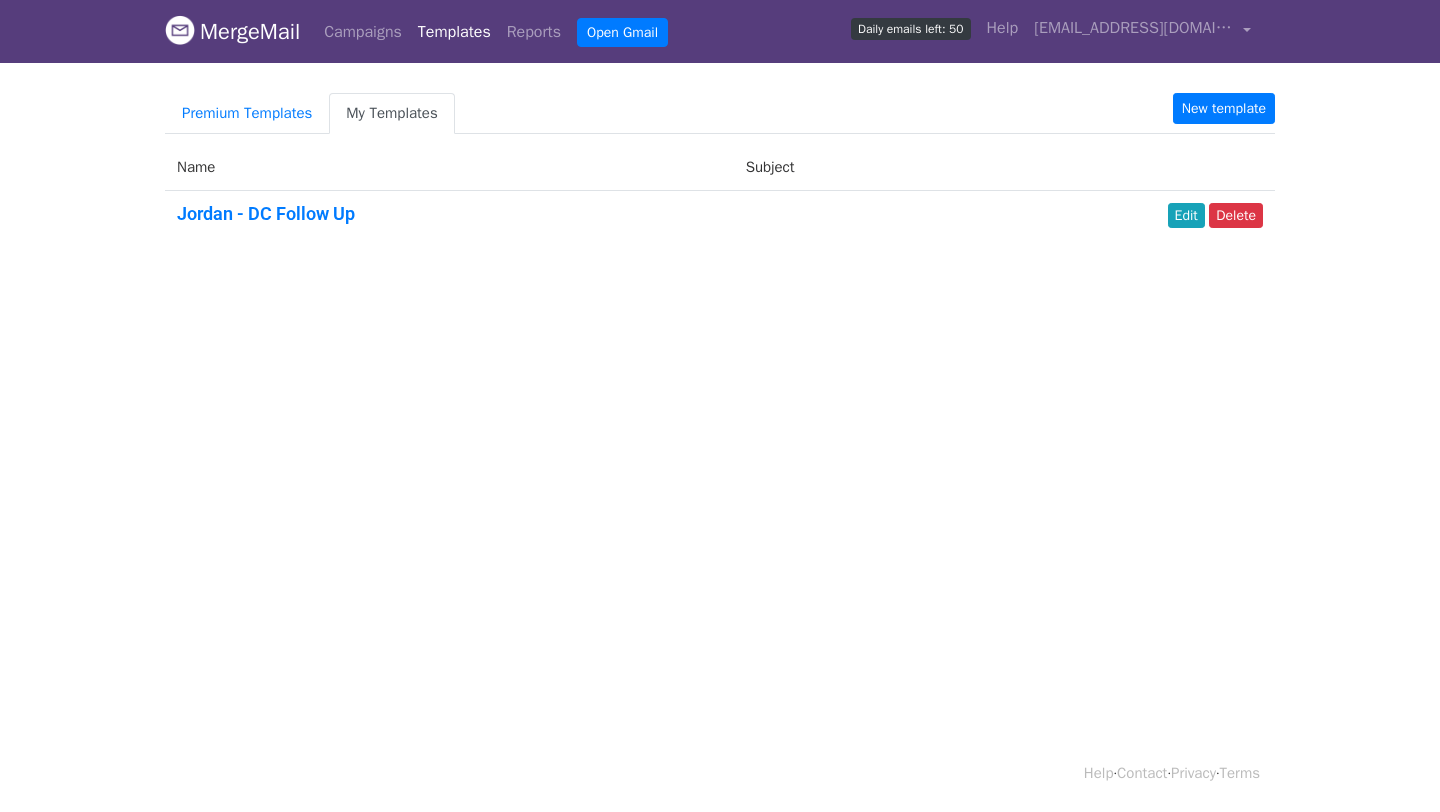 scroll, scrollTop: 0, scrollLeft: 0, axis: both 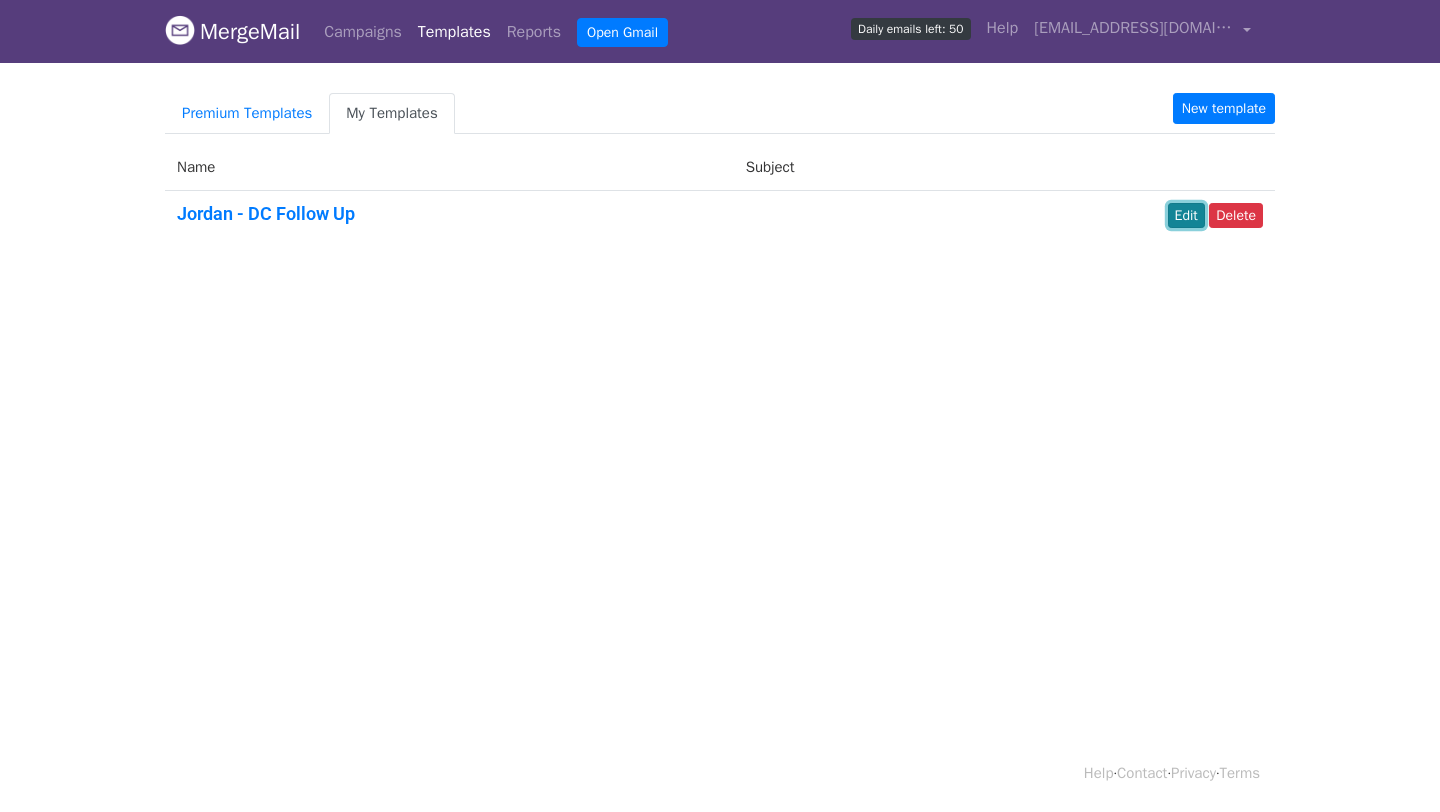 click on "Edit" at bounding box center (1186, 215) 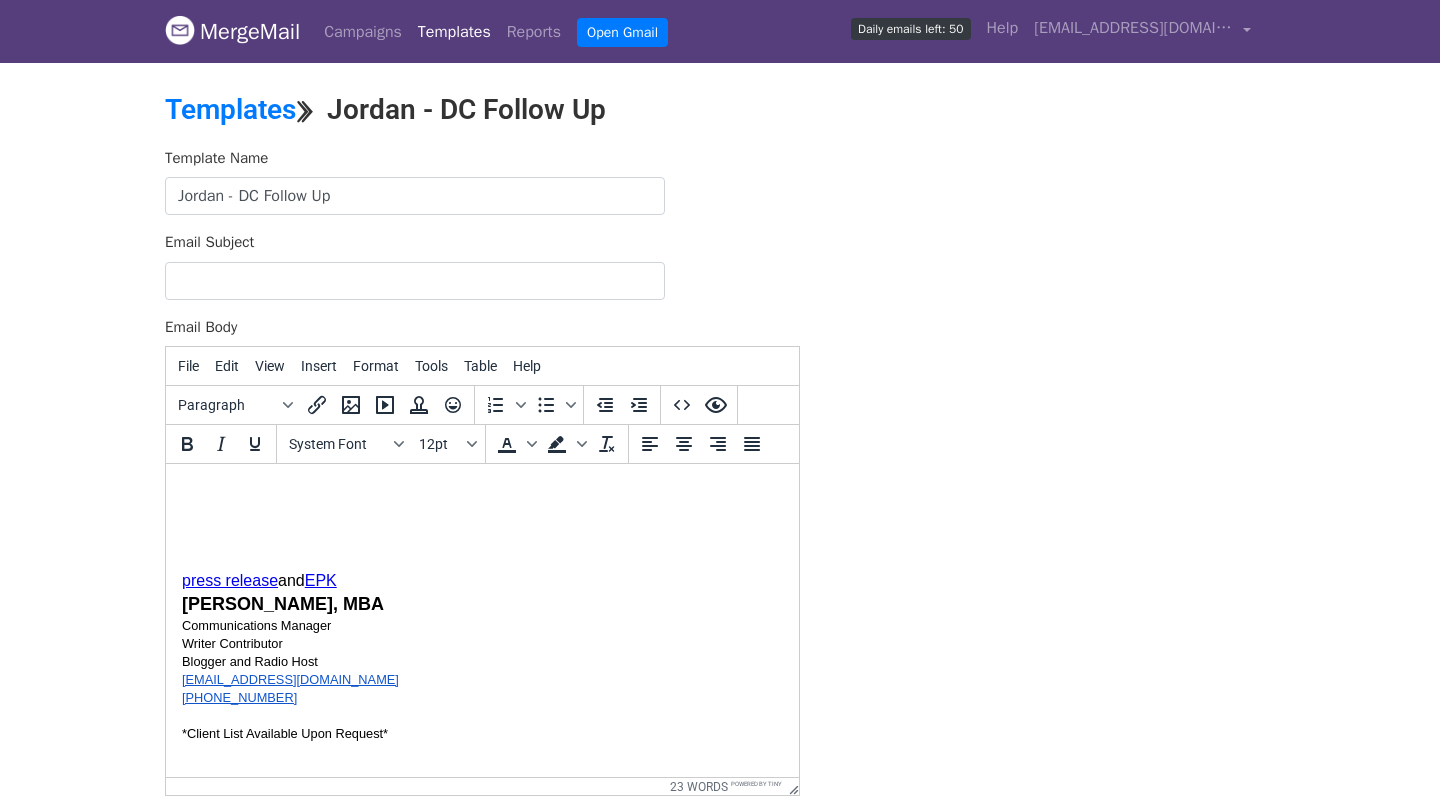 scroll, scrollTop: 0, scrollLeft: 0, axis: both 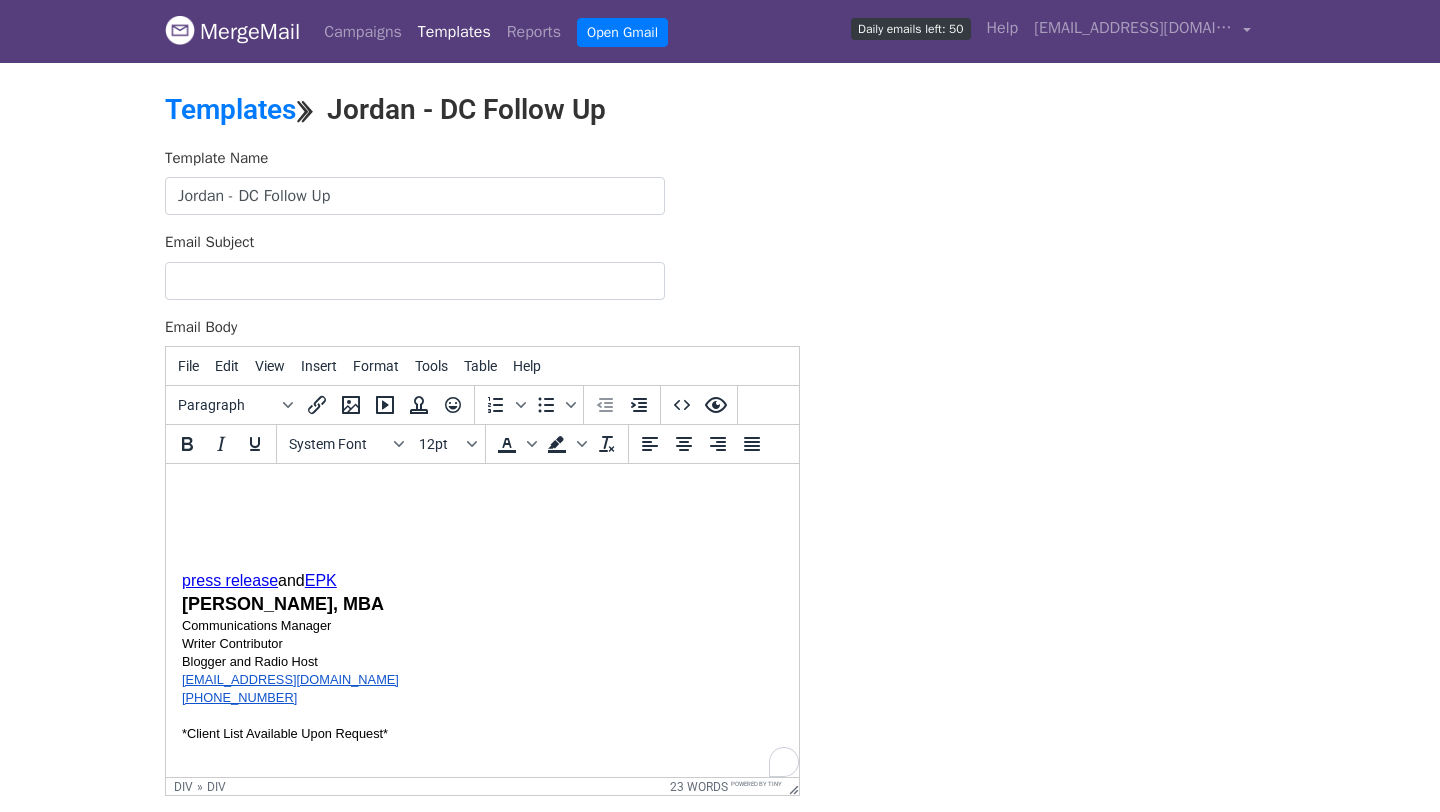 paste 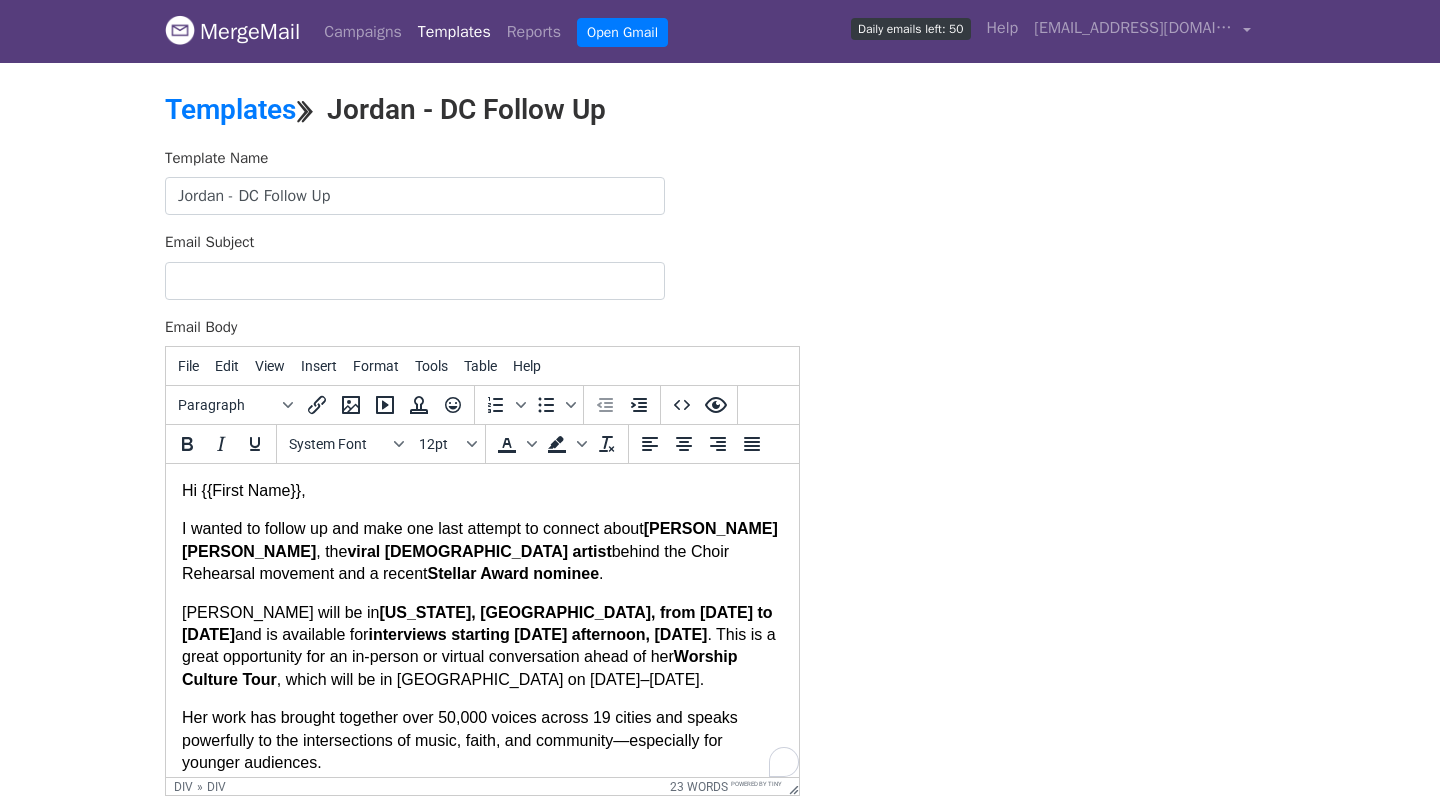 type 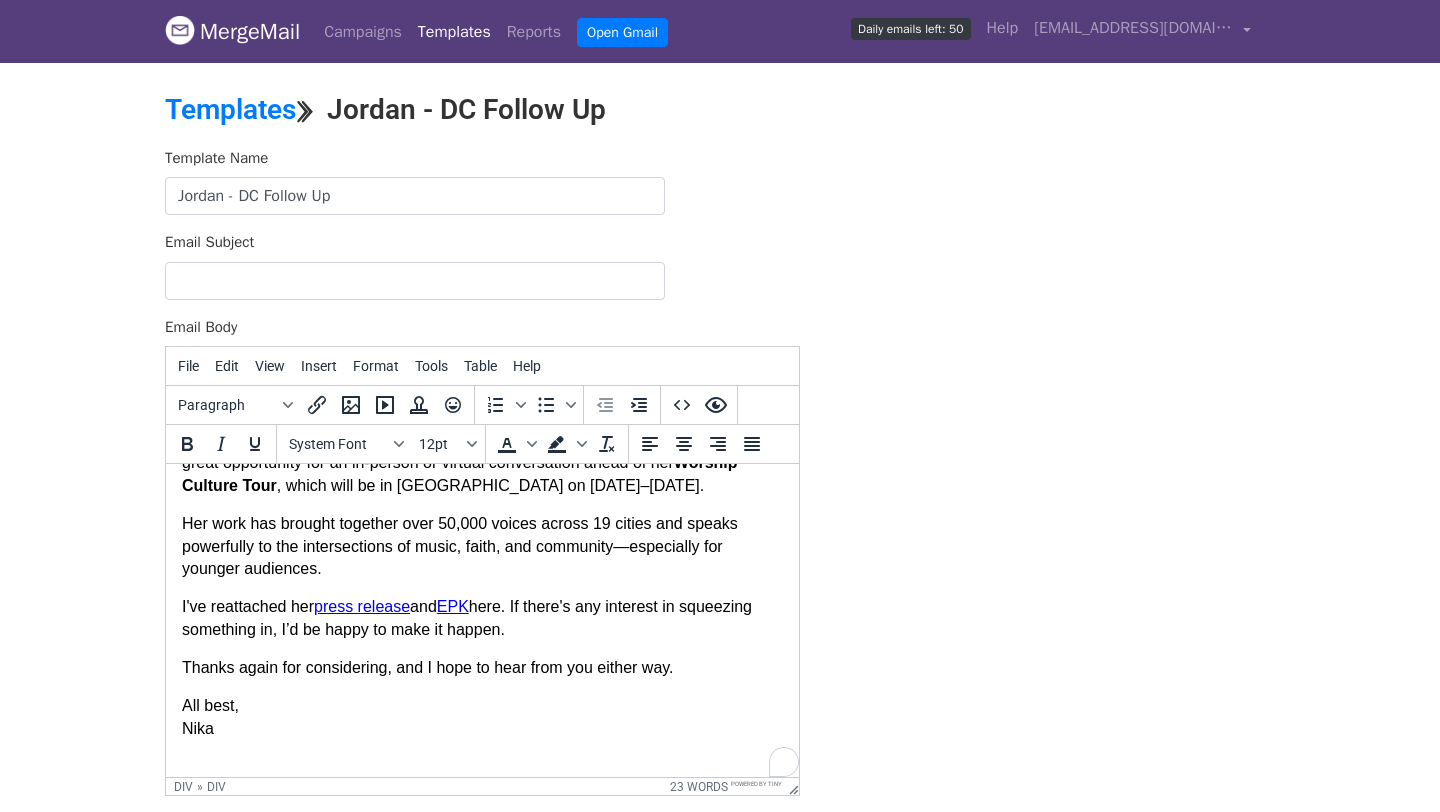 scroll, scrollTop: 194, scrollLeft: 0, axis: vertical 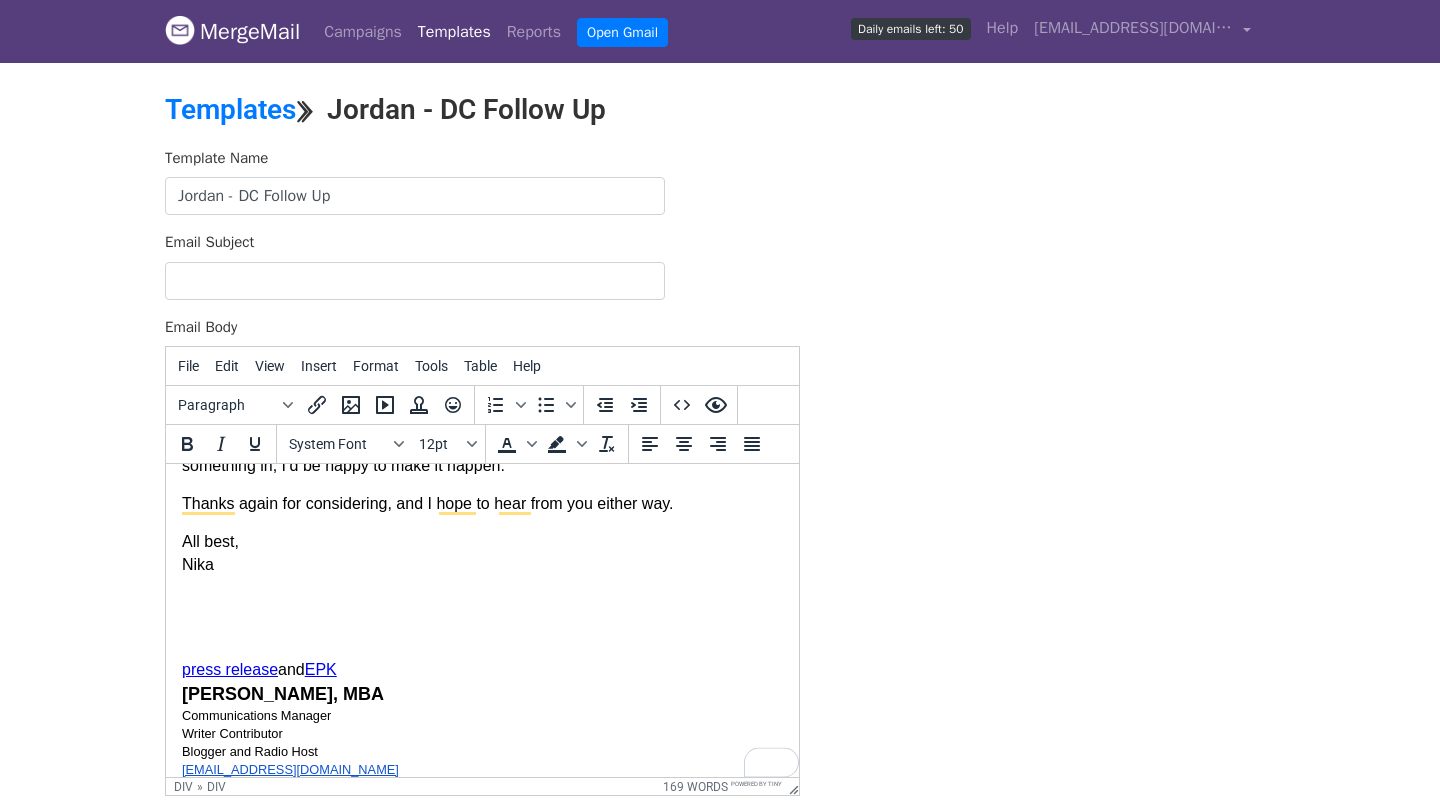 drag, startPoint x: 373, startPoint y: 676, endPoint x: 187, endPoint y: 601, distance: 200.55174 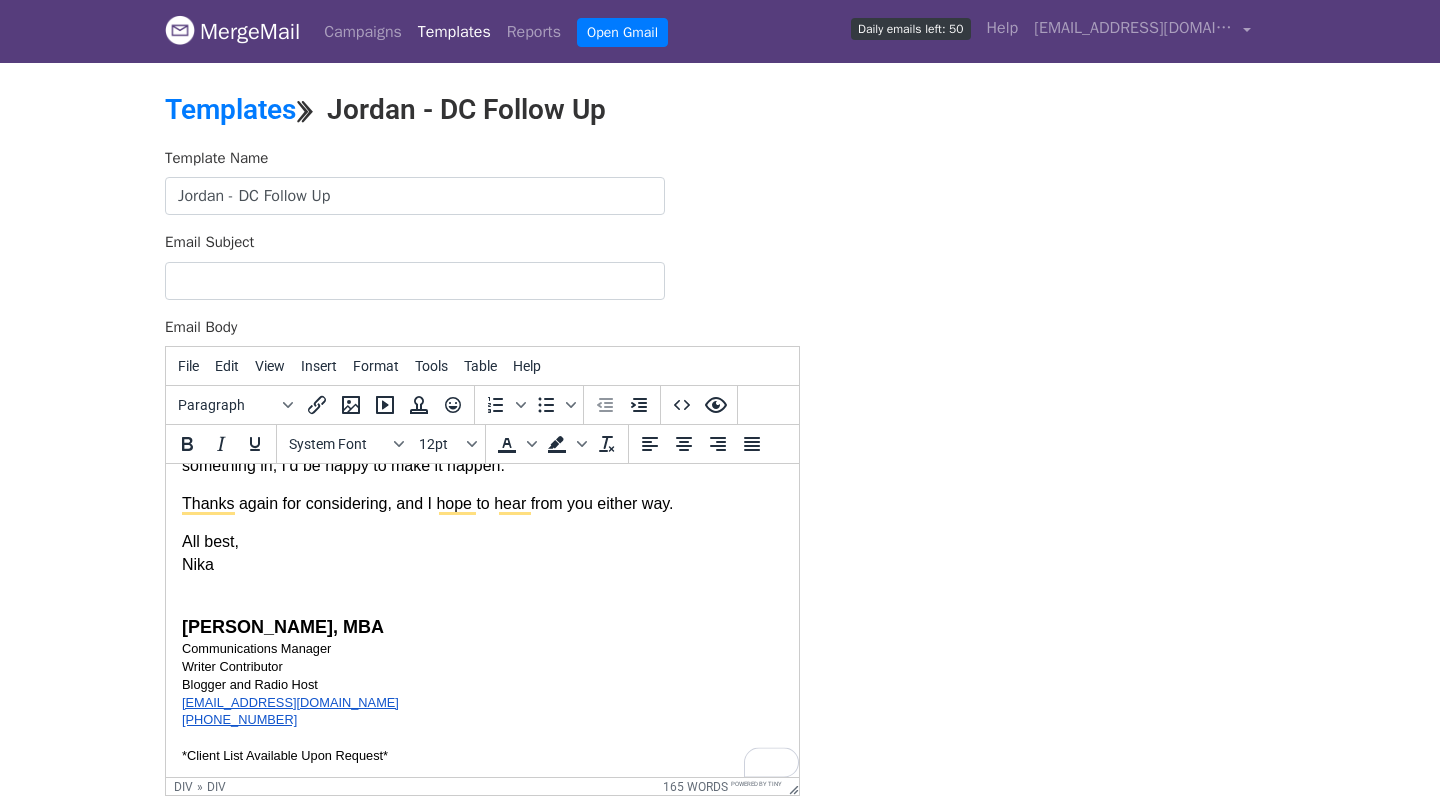 scroll, scrollTop: 455, scrollLeft: 0, axis: vertical 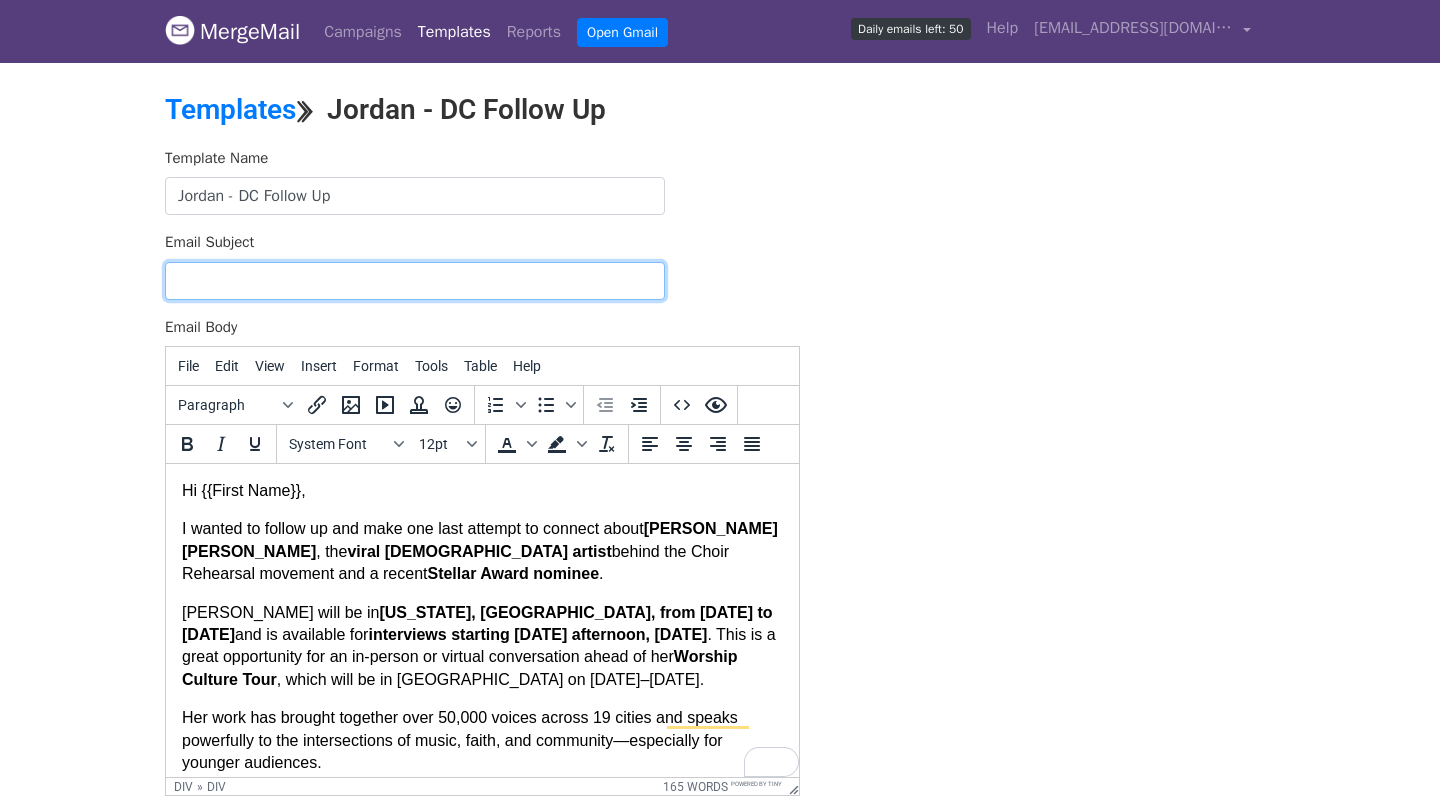 click on "Email Subject" at bounding box center [415, 281] 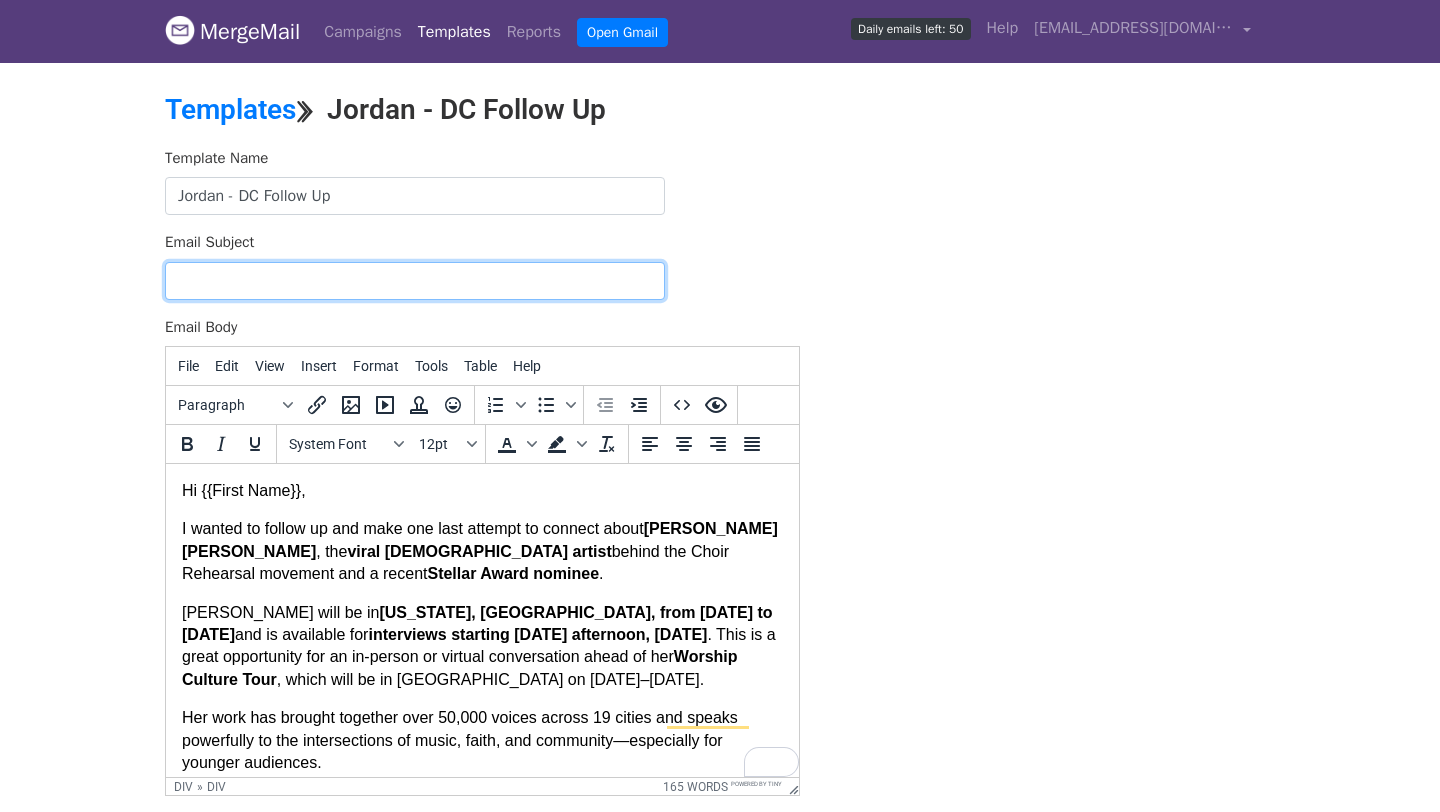 paste on "Follow-Up: Viral Artist Jordan G. Welch – Available for Interviews in DC August 4-6" 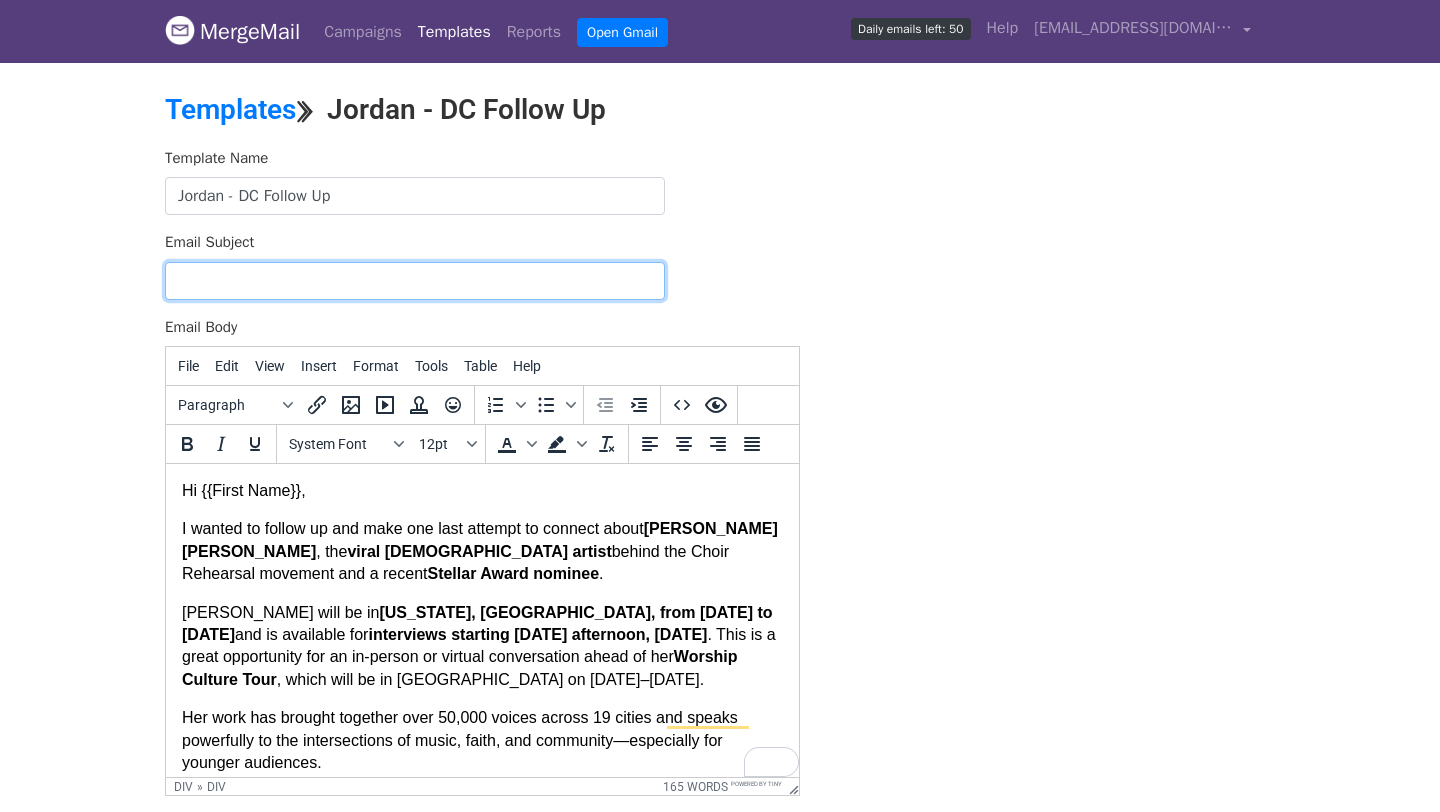 type on "Follow-Up: Viral Artist Jordan G. Welch – Available for Interviews in DC August 4-6" 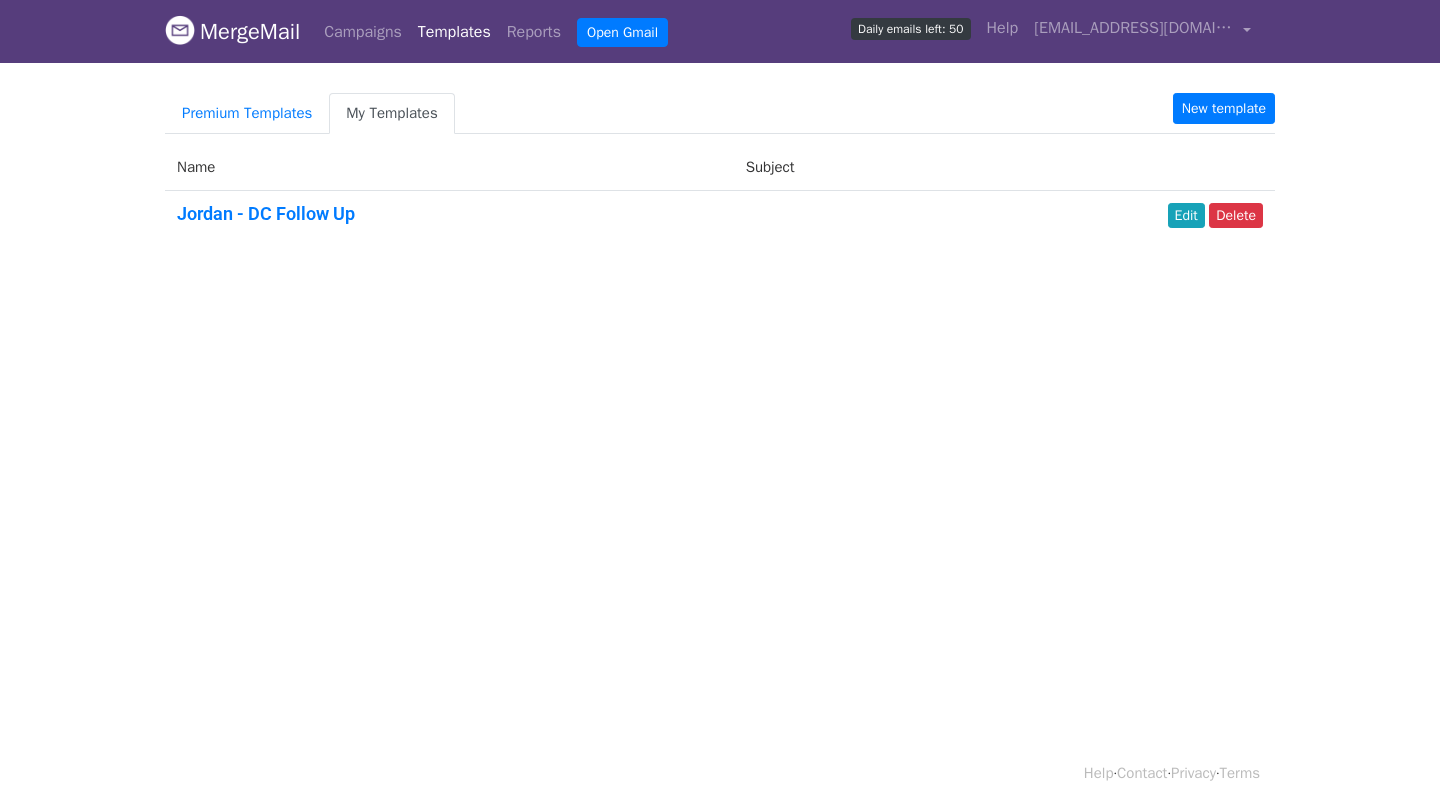scroll, scrollTop: 0, scrollLeft: 0, axis: both 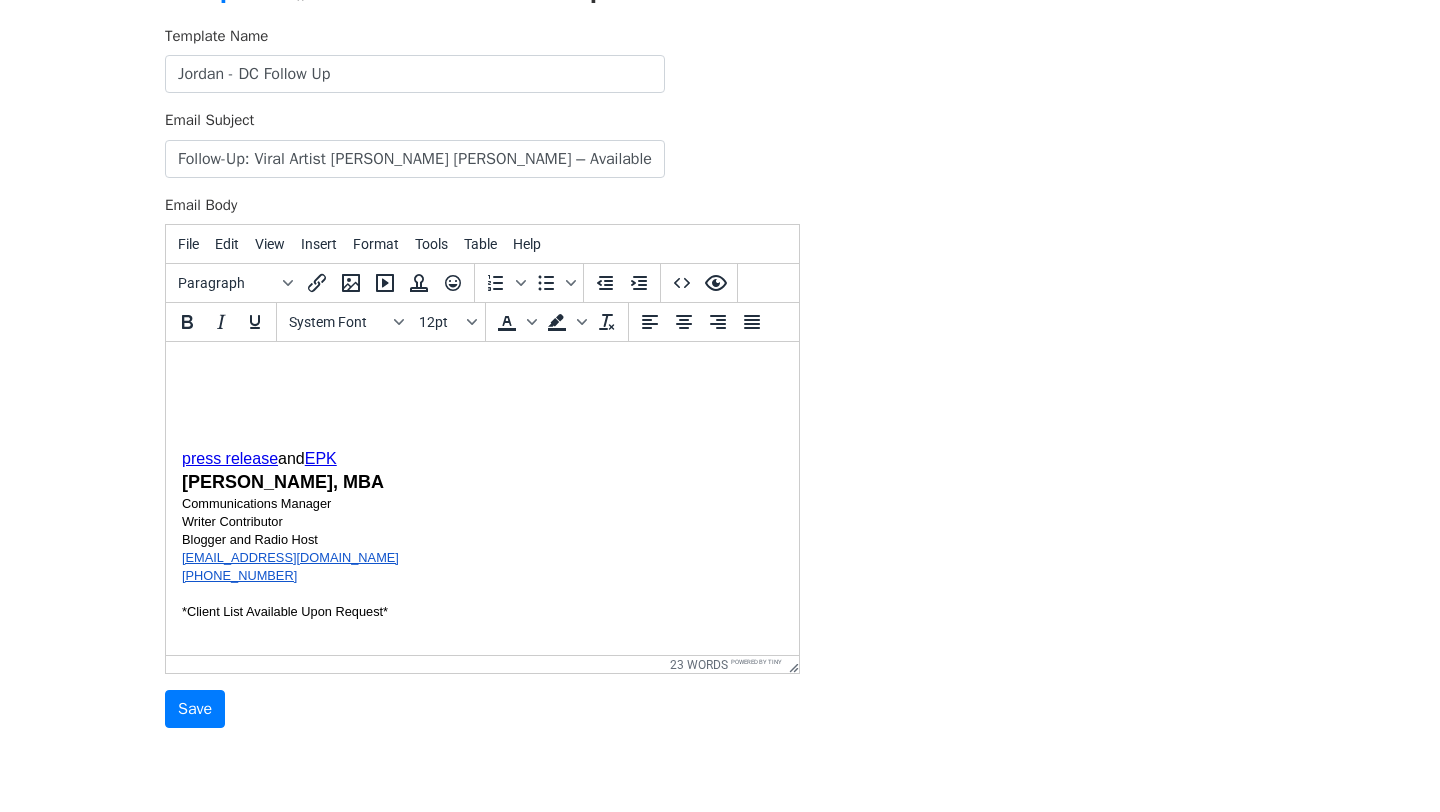 click at bounding box center [482, 414] 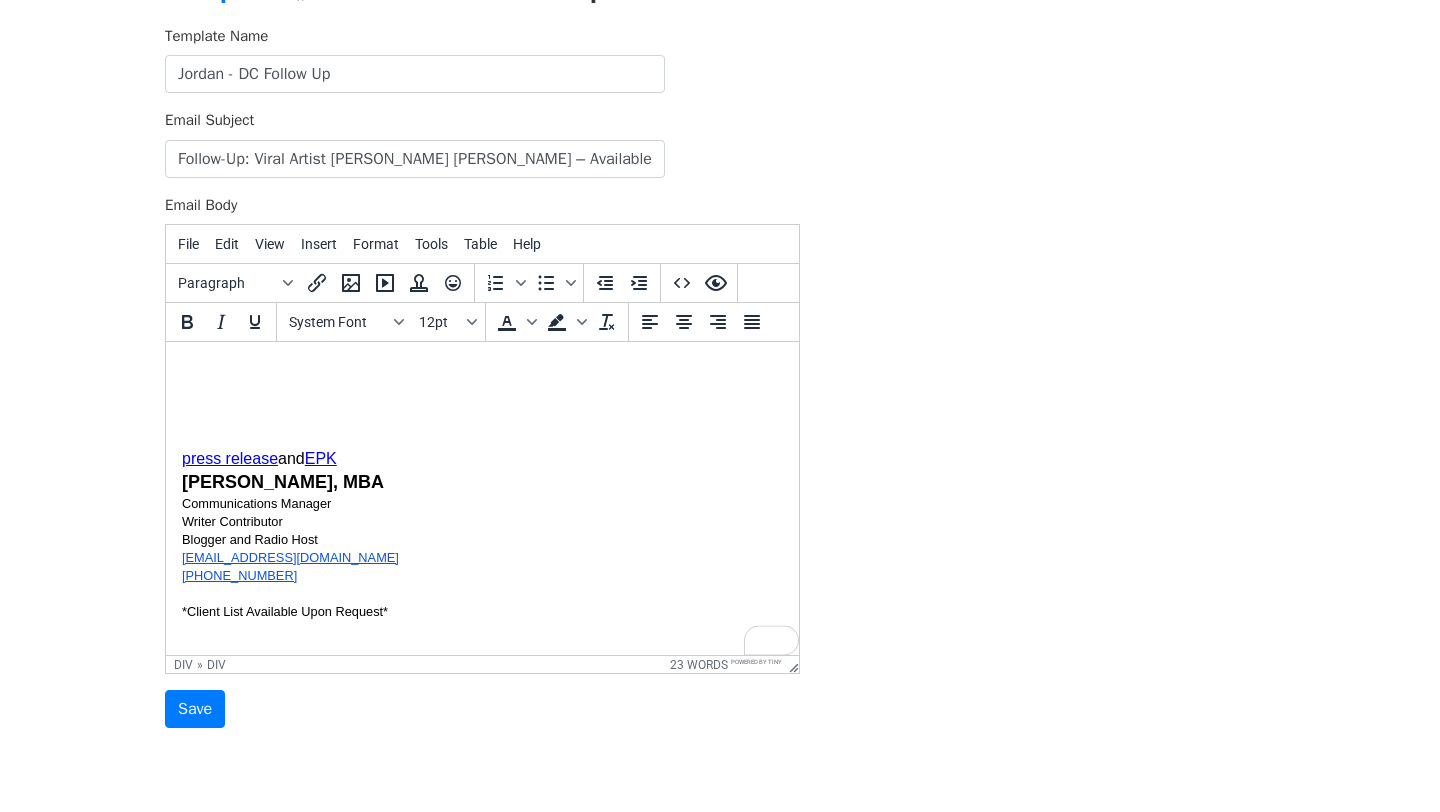 drag, startPoint x: 389, startPoint y: 456, endPoint x: 122, endPoint y: 287, distance: 315.9905 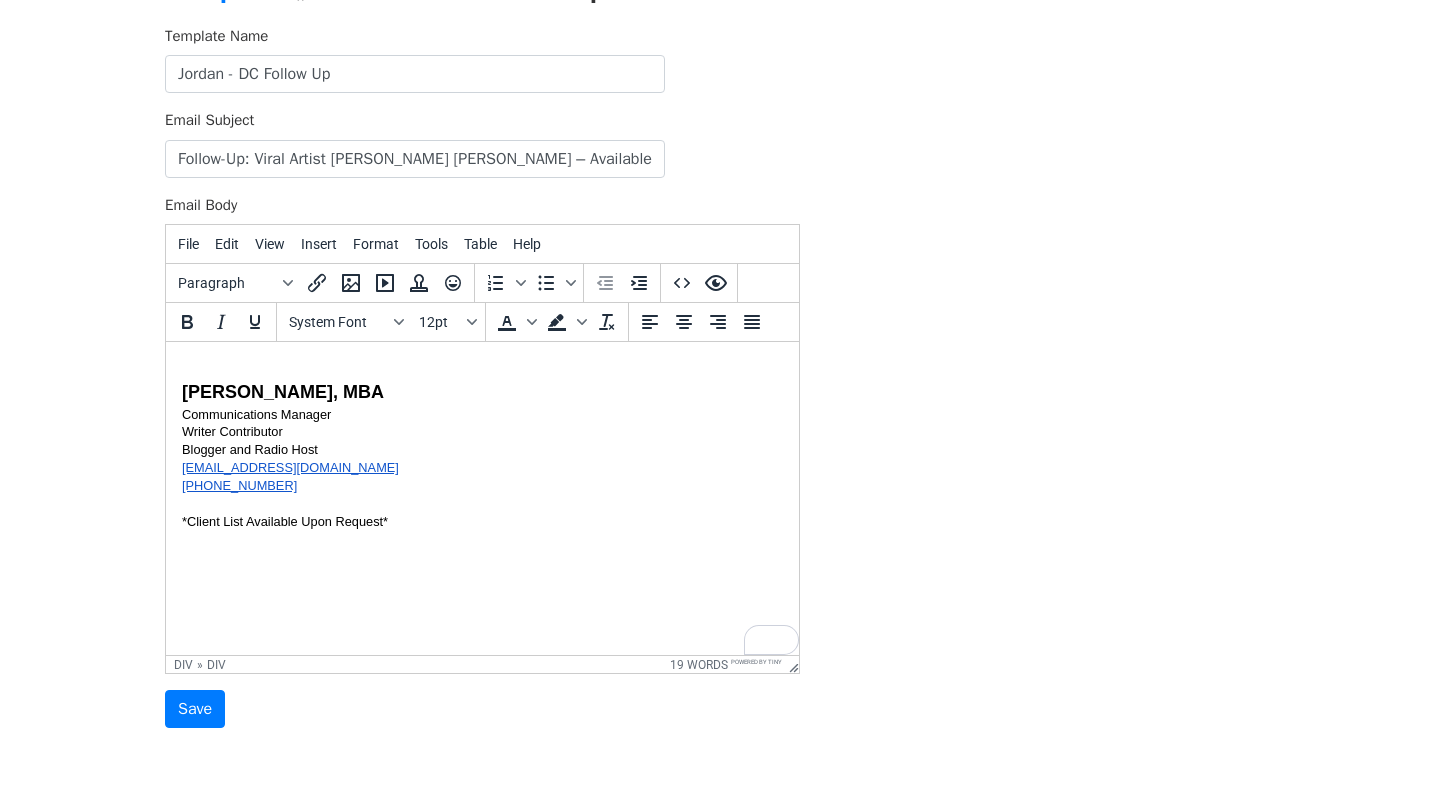 paste 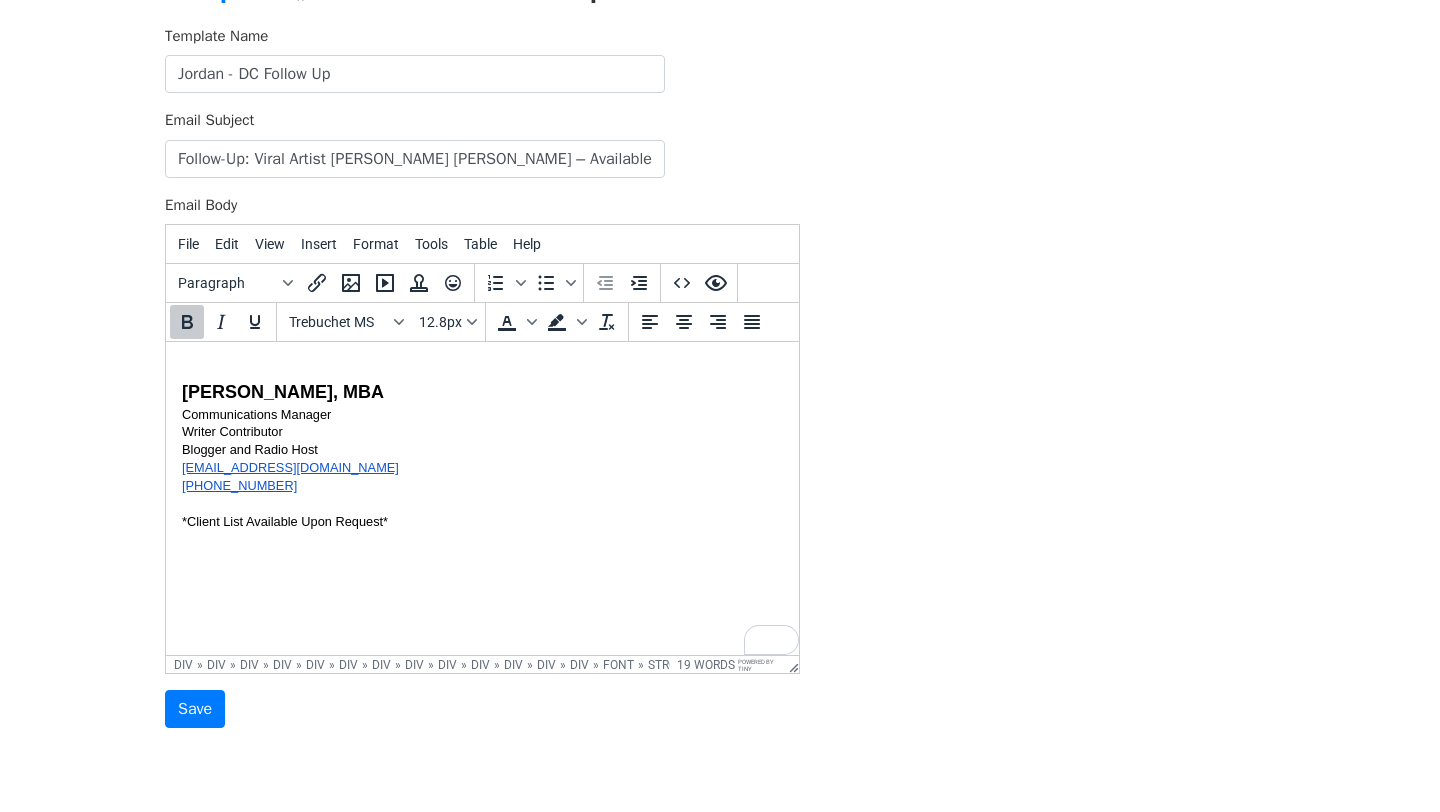 scroll, scrollTop: 197, scrollLeft: 0, axis: vertical 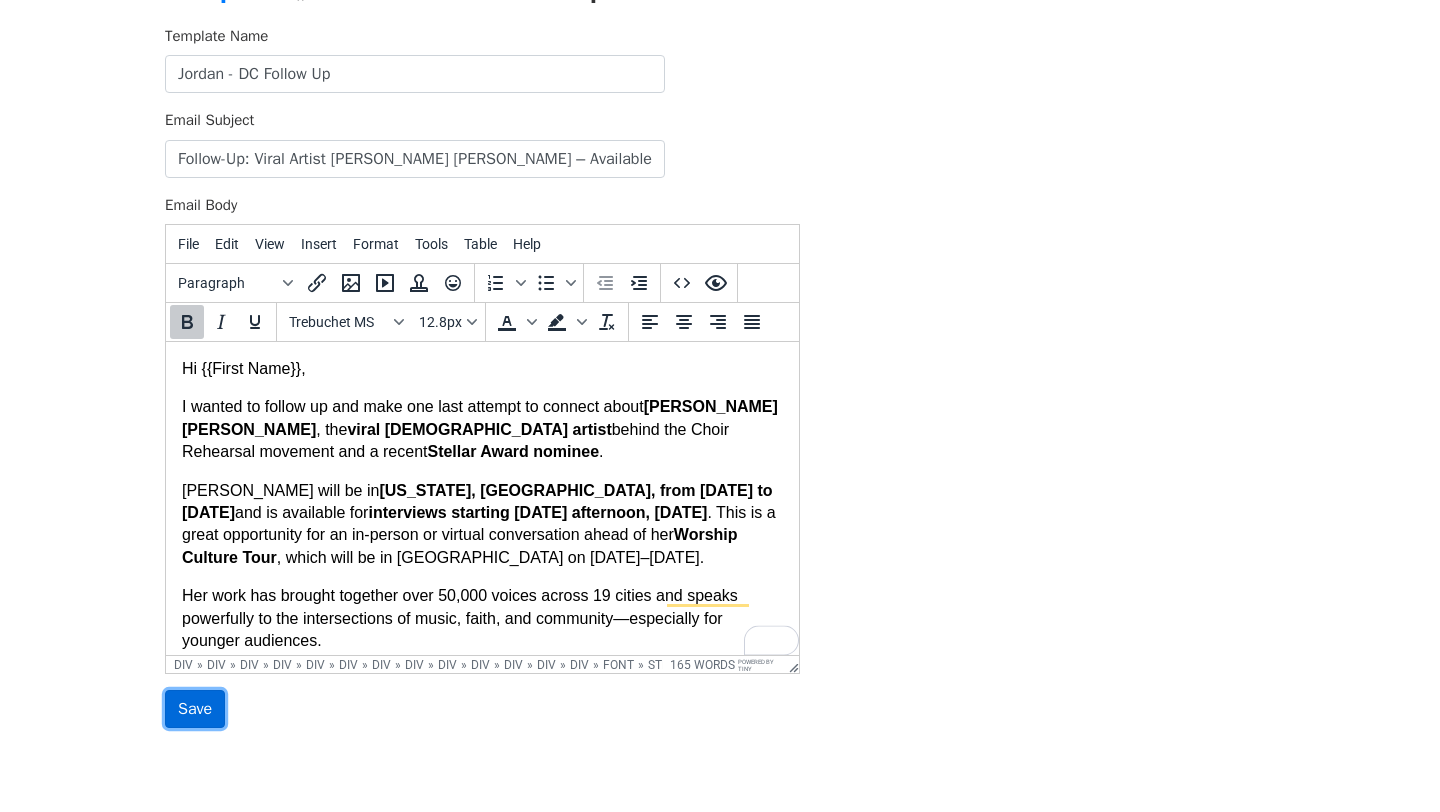 click on "Save" at bounding box center [195, 709] 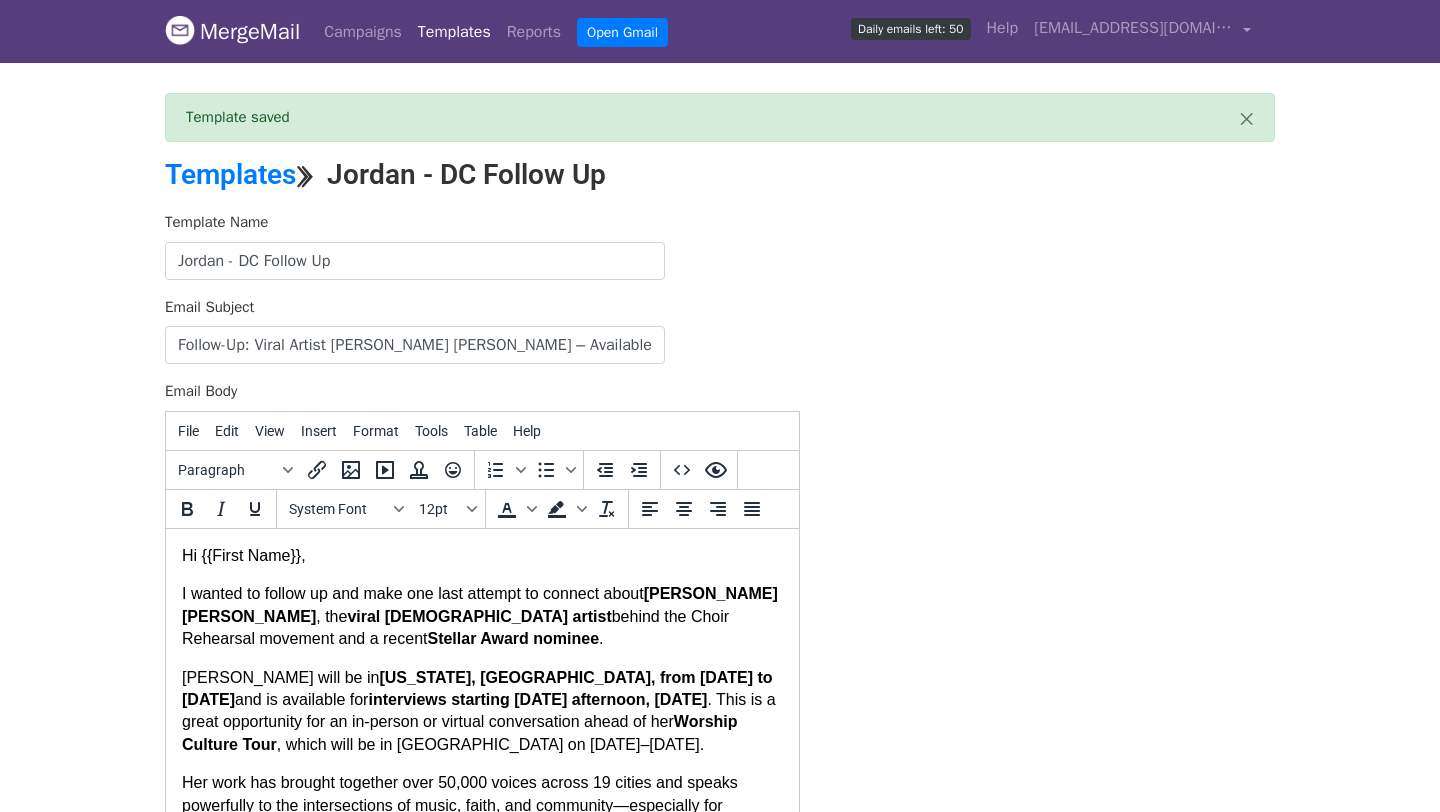 scroll, scrollTop: 0, scrollLeft: 0, axis: both 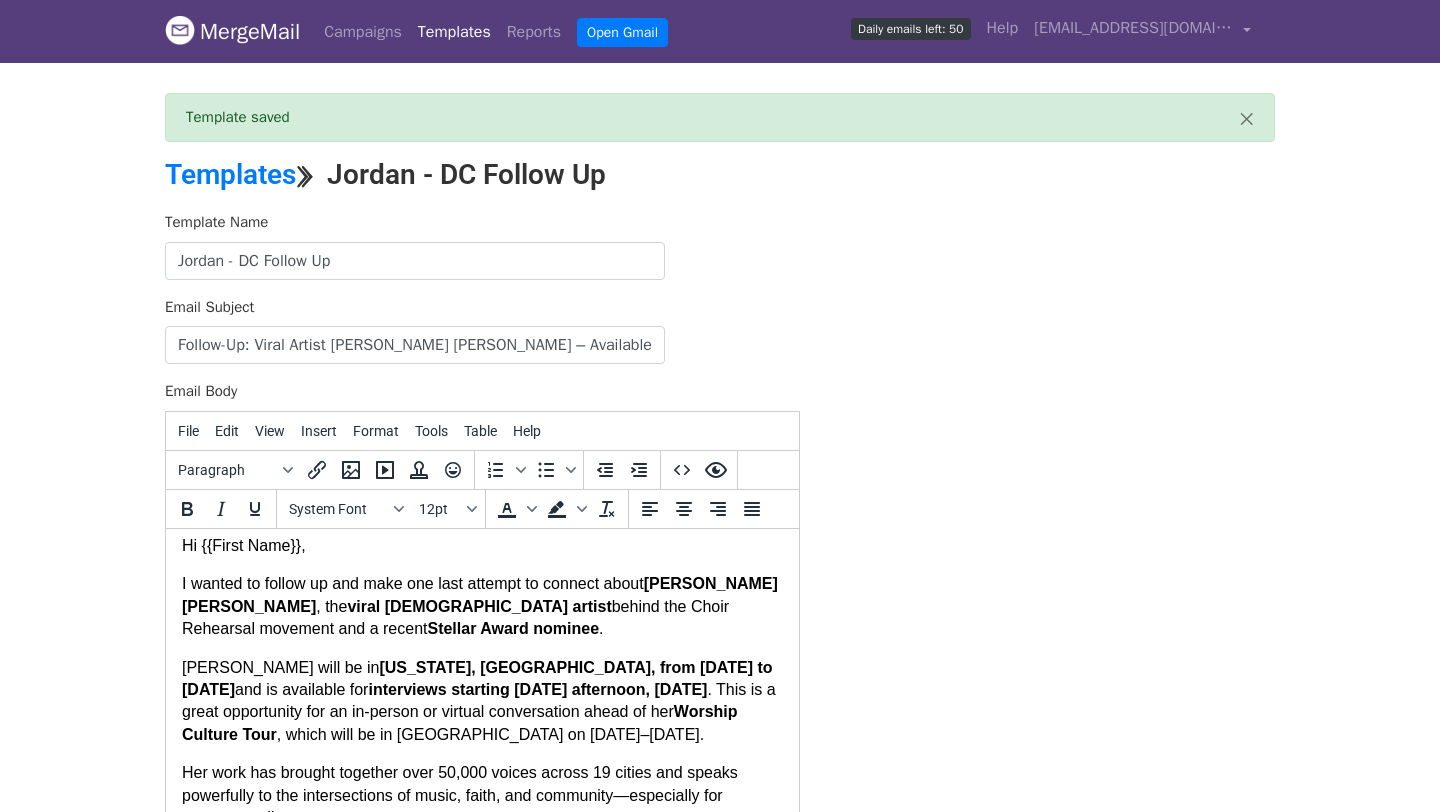 click on "Templates" at bounding box center (454, 32) 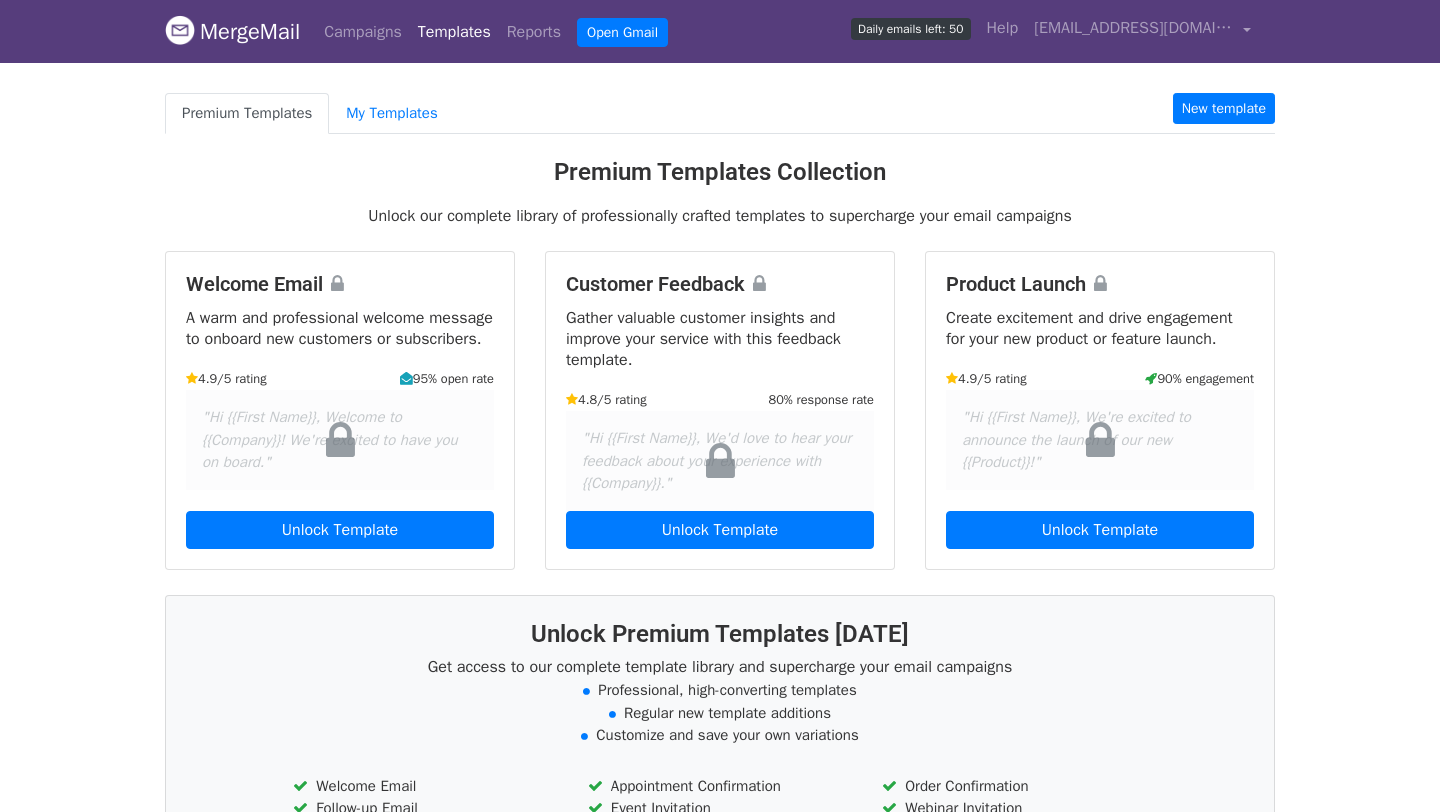 scroll, scrollTop: 0, scrollLeft: 0, axis: both 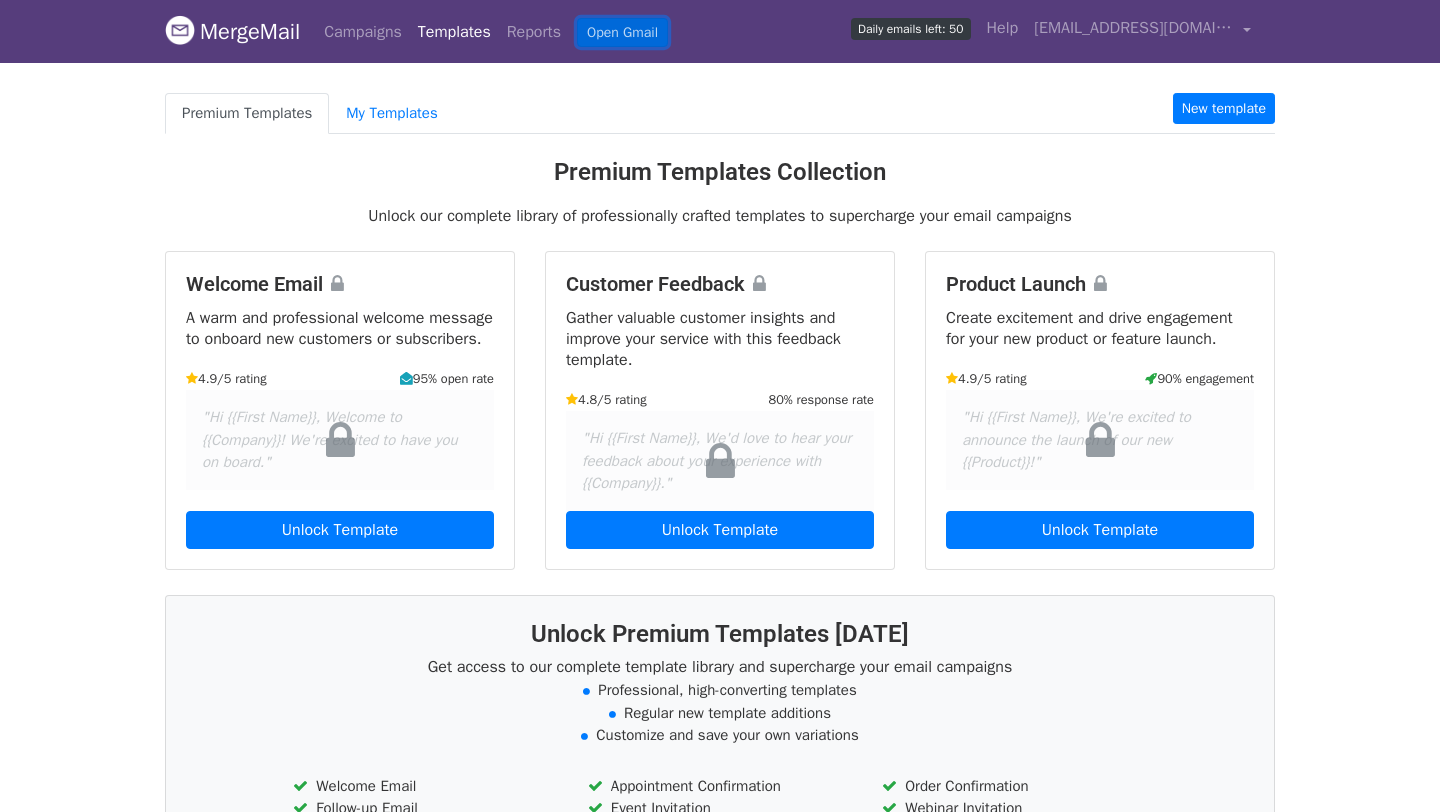 click on "Open Gmail" at bounding box center [622, 32] 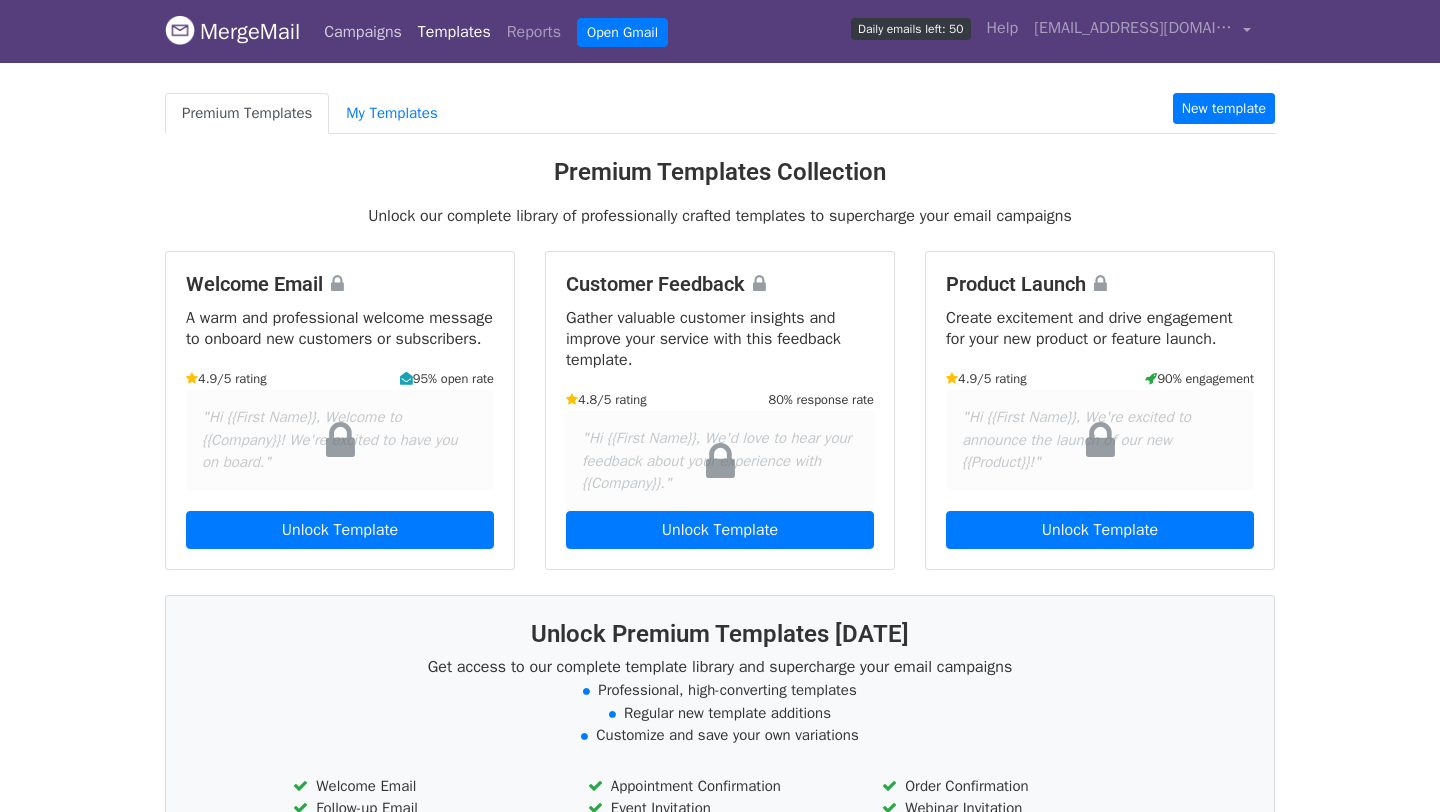 click on "Campaigns" at bounding box center [363, 32] 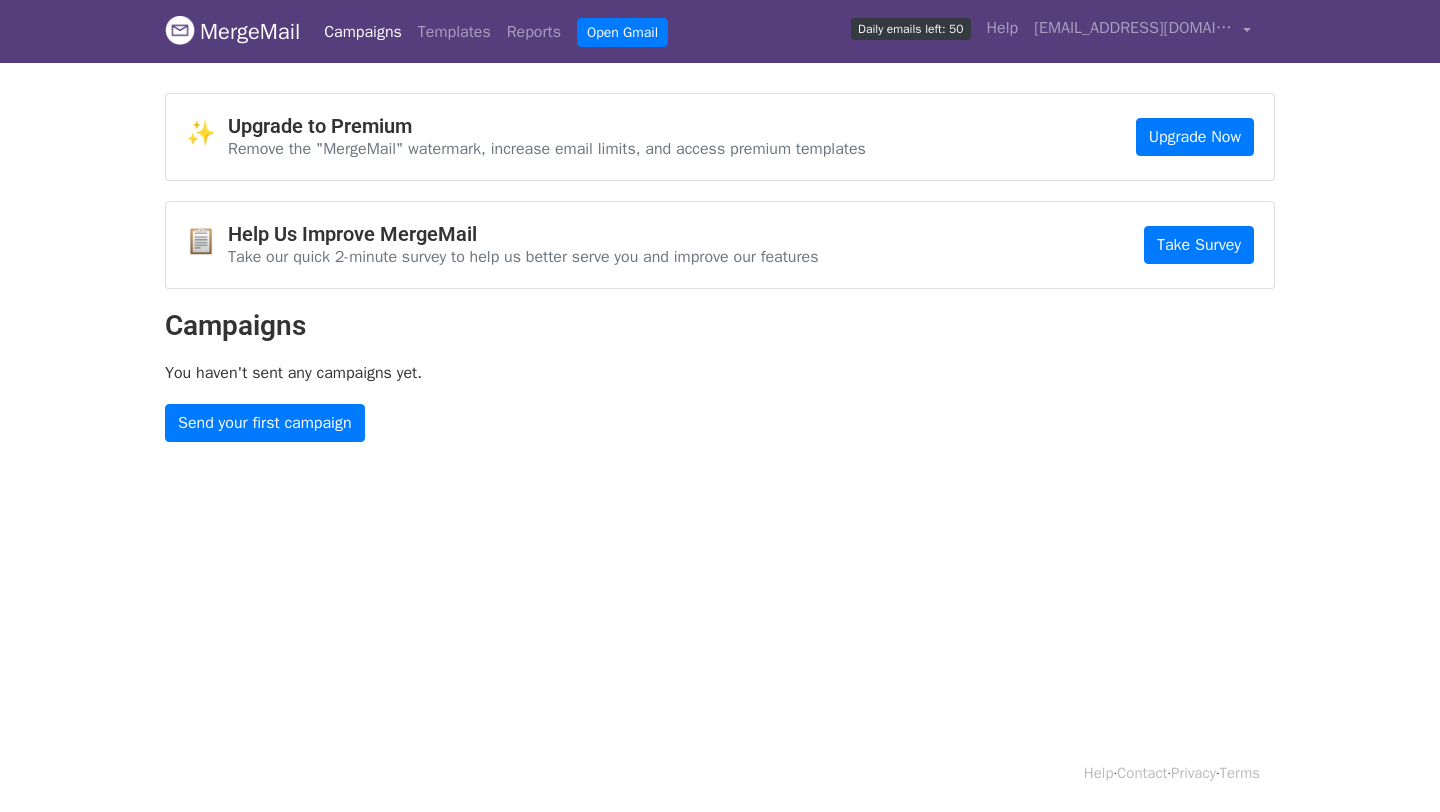 scroll, scrollTop: 0, scrollLeft: 0, axis: both 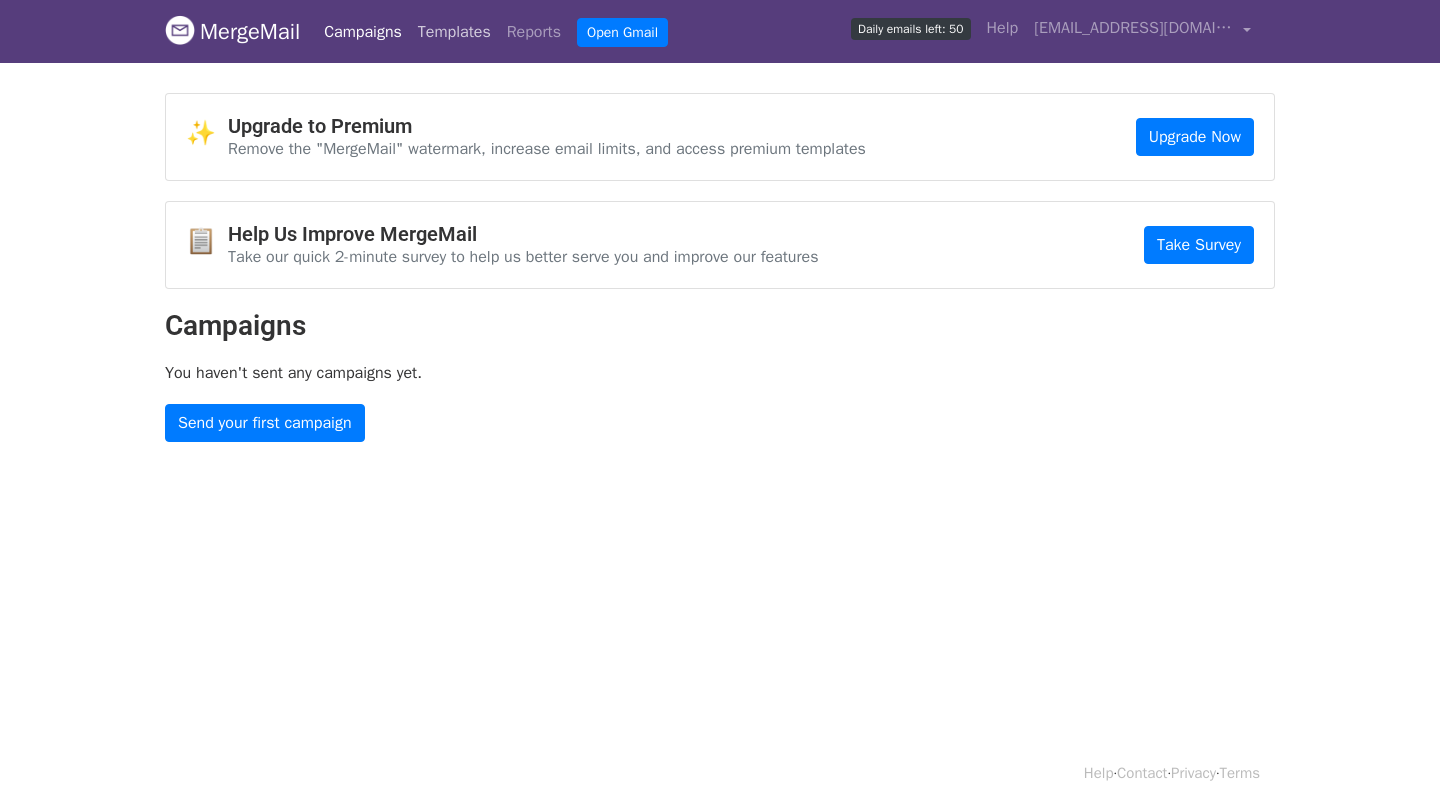 click on "Templates" at bounding box center (454, 32) 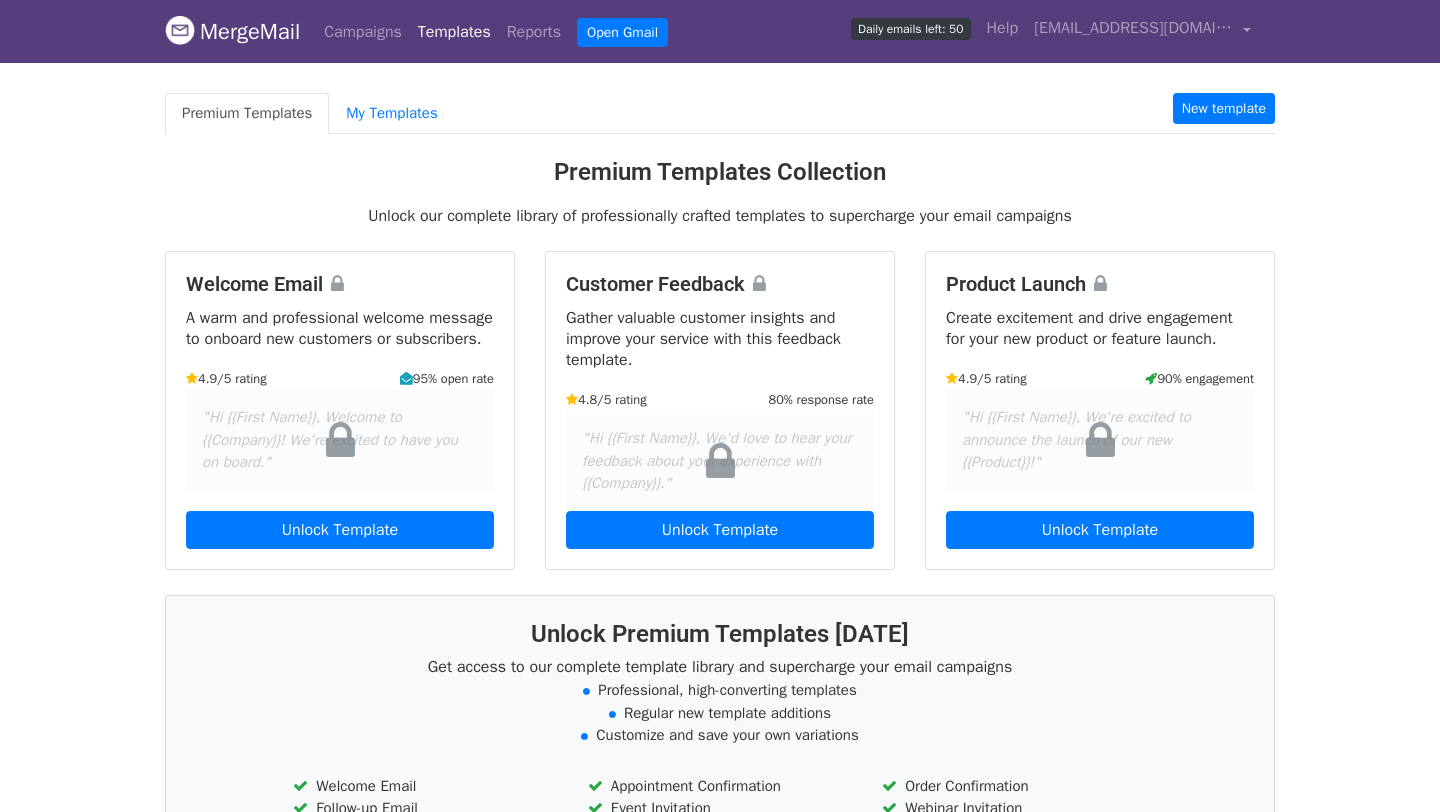 scroll, scrollTop: 0, scrollLeft: 0, axis: both 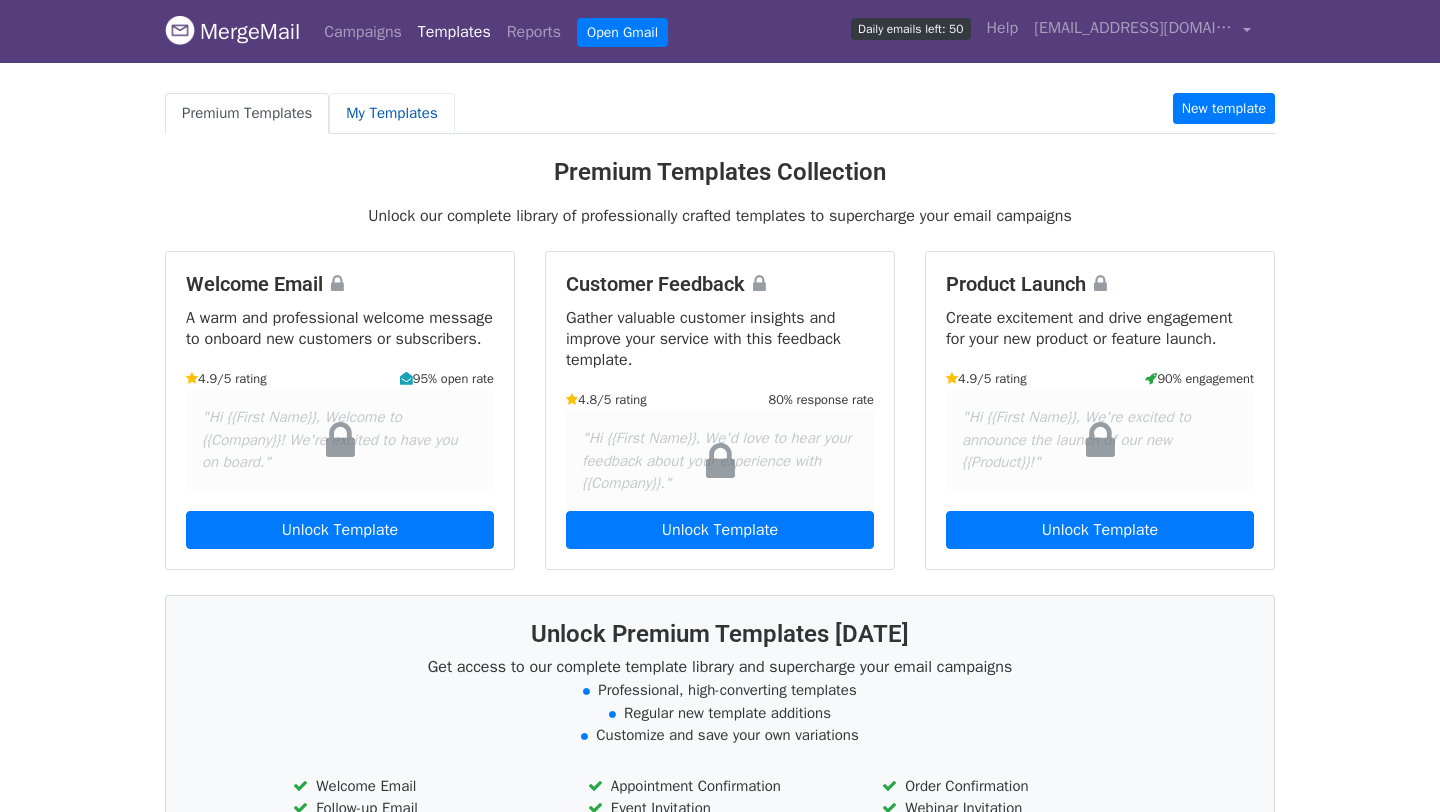 click on "My Templates" at bounding box center (391, 113) 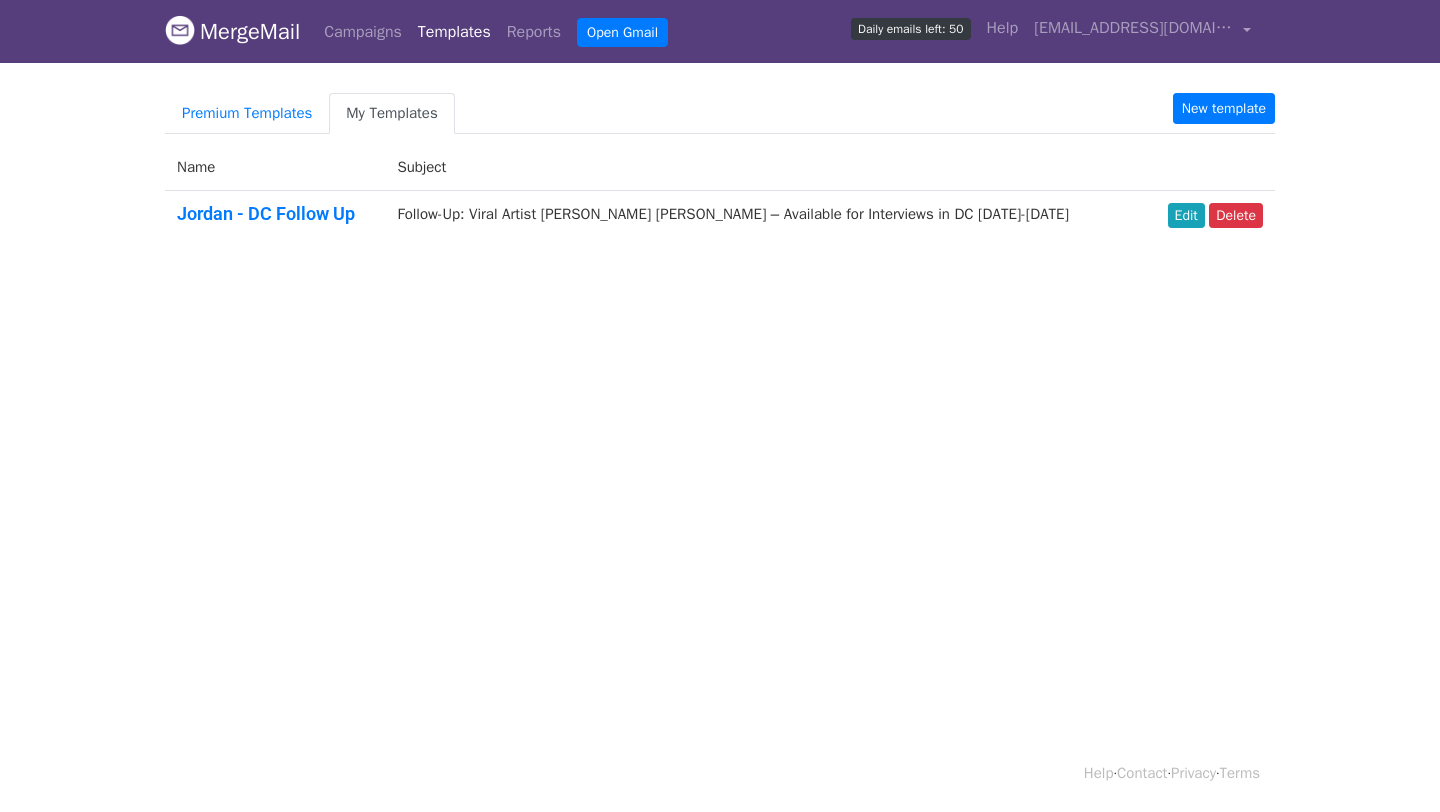 scroll, scrollTop: 0, scrollLeft: 0, axis: both 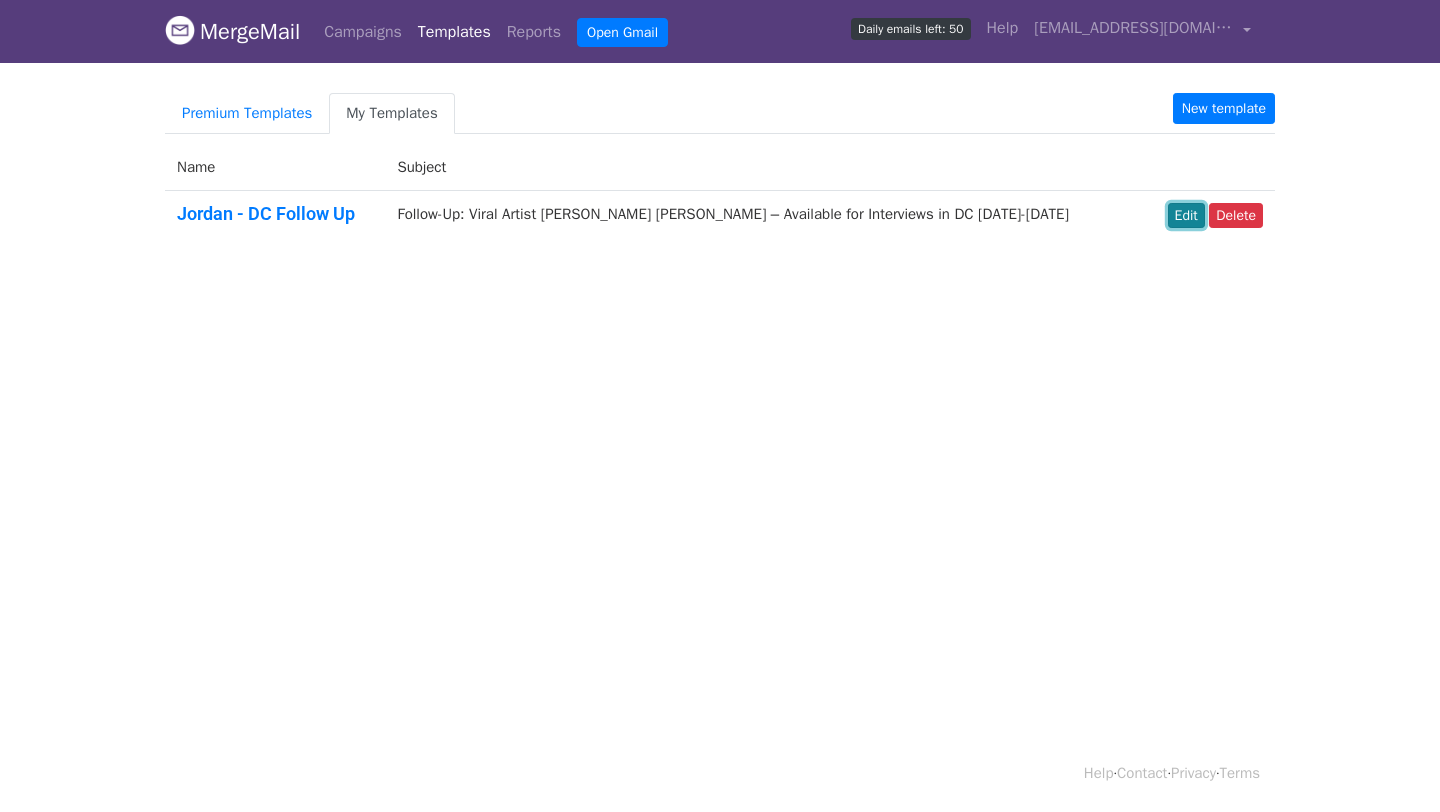 click on "Edit" at bounding box center (1186, 215) 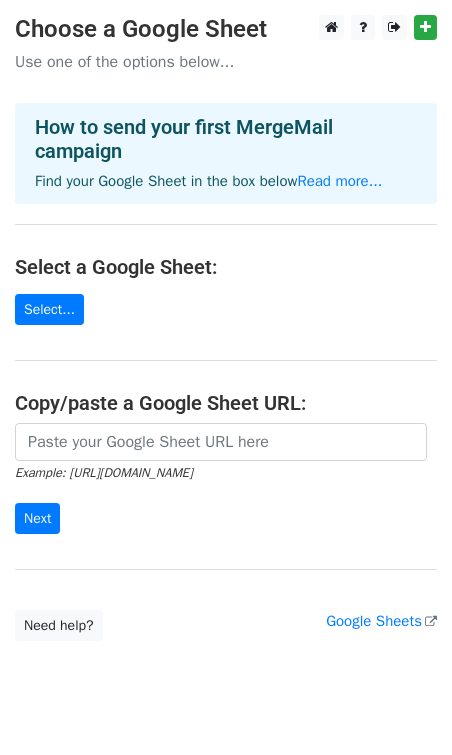 scroll, scrollTop: 0, scrollLeft: 0, axis: both 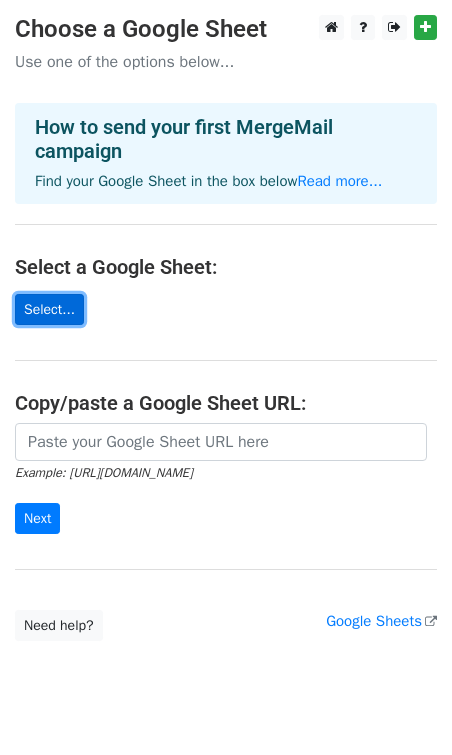 click on "Select..." at bounding box center [49, 309] 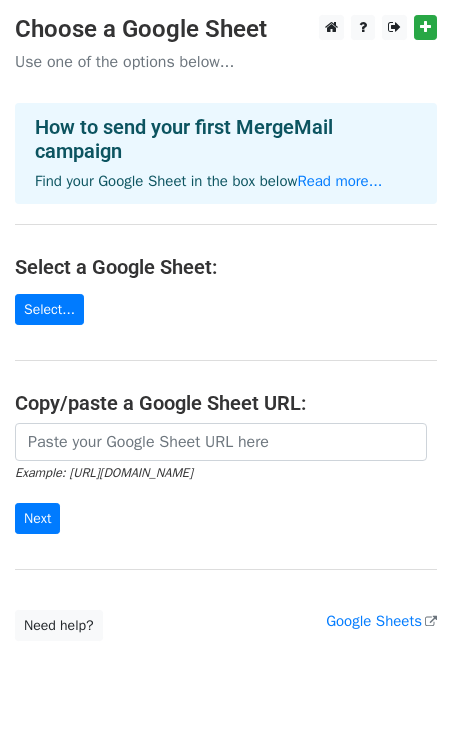 scroll, scrollTop: 6, scrollLeft: 0, axis: vertical 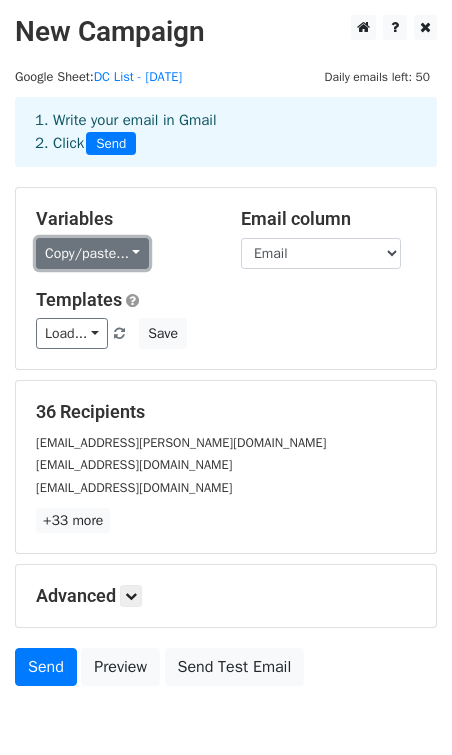 click on "Copy/paste..." at bounding box center [92, 253] 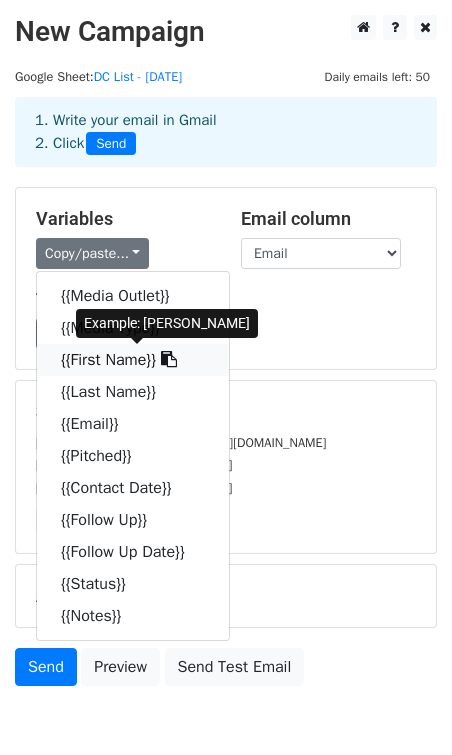 click on "{{First Name}}" at bounding box center [133, 360] 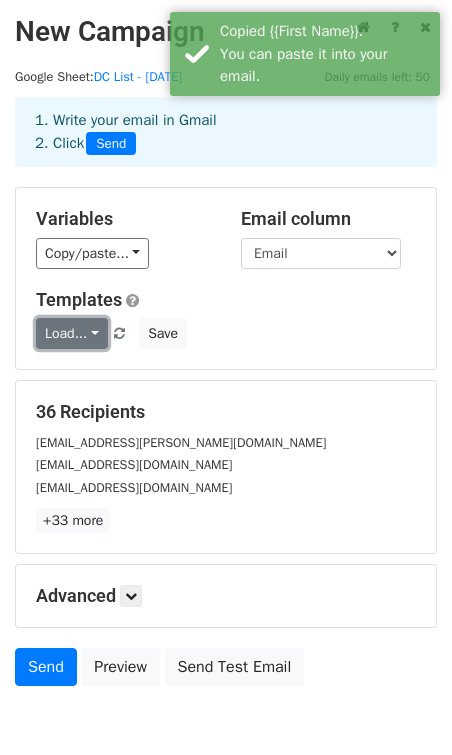 click on "Load..." at bounding box center (72, 333) 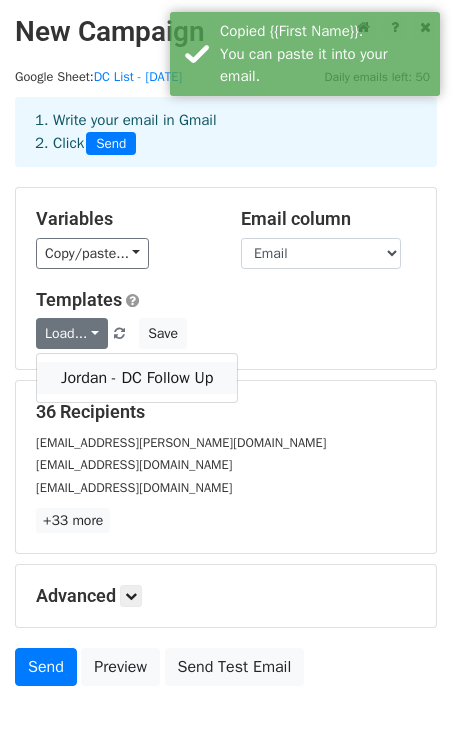 click on "Jordan - DC Follow Up" at bounding box center [137, 378] 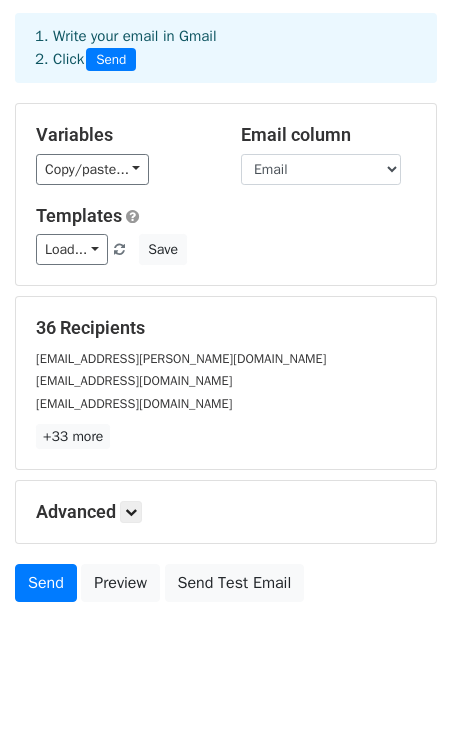 scroll, scrollTop: 102, scrollLeft: 0, axis: vertical 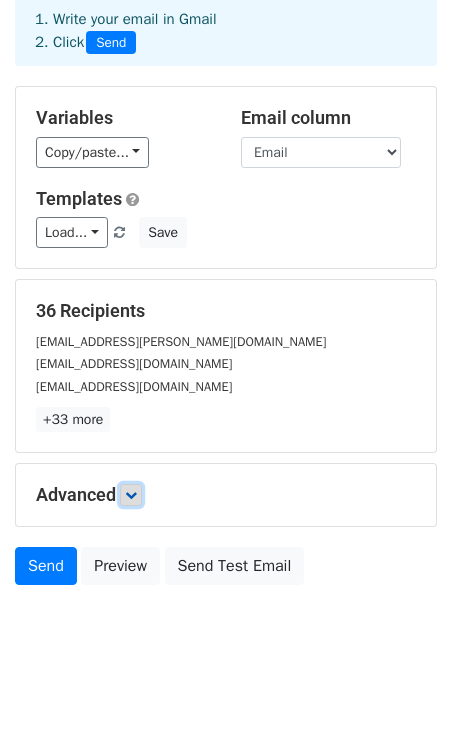 click at bounding box center (131, 495) 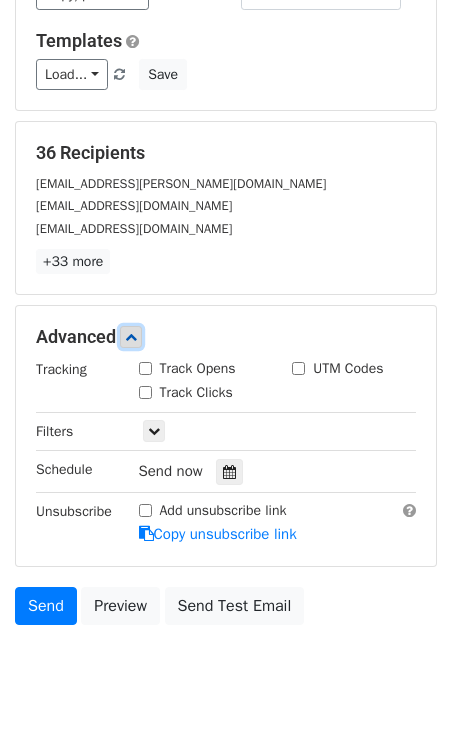 scroll, scrollTop: 260, scrollLeft: 0, axis: vertical 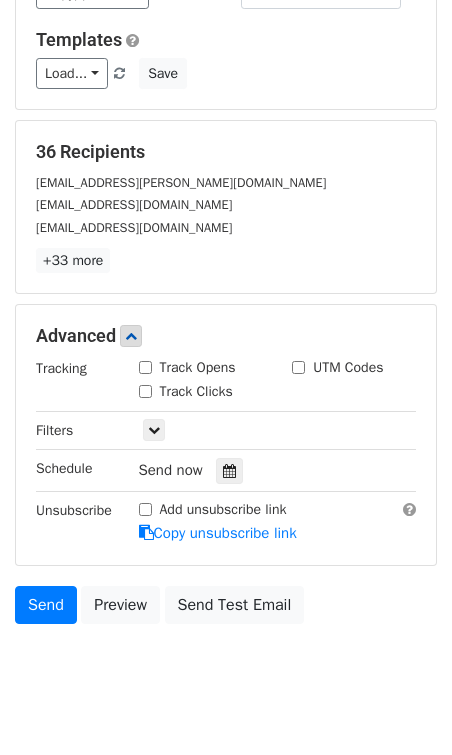 click on "Track Opens" at bounding box center (145, 367) 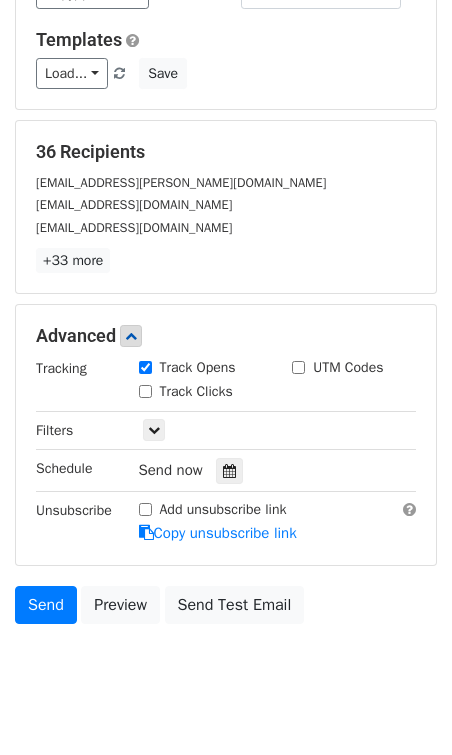 click on "Track Clicks" at bounding box center (186, 391) 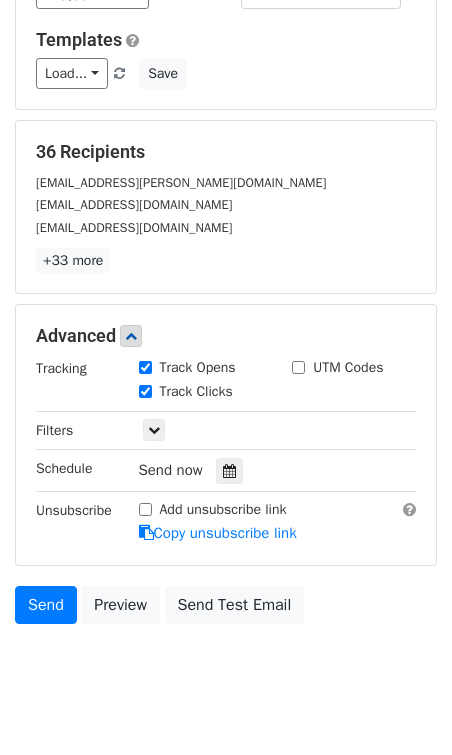 click on "UTM Codes" at bounding box center (337, 367) 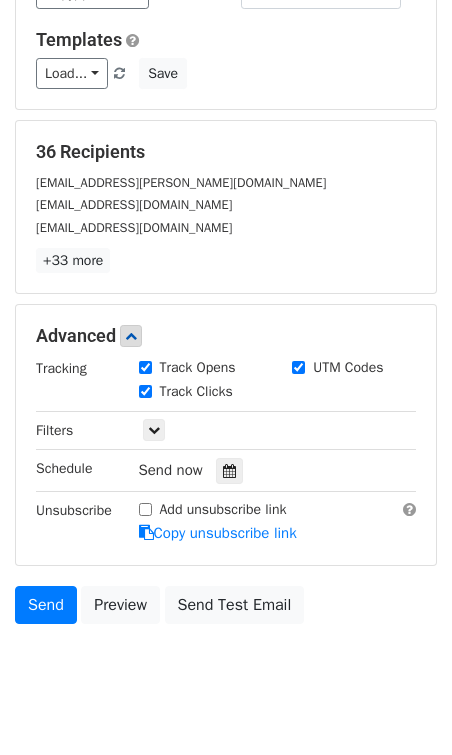 click on "Add unsubscribe link" at bounding box center [145, 509] 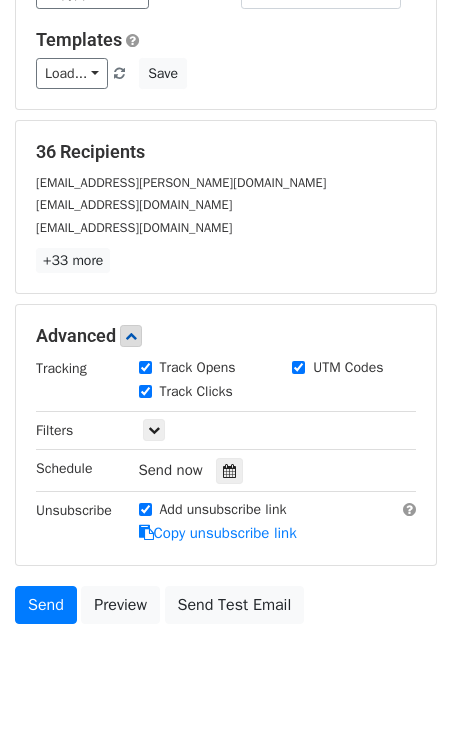 scroll, scrollTop: 298, scrollLeft: 0, axis: vertical 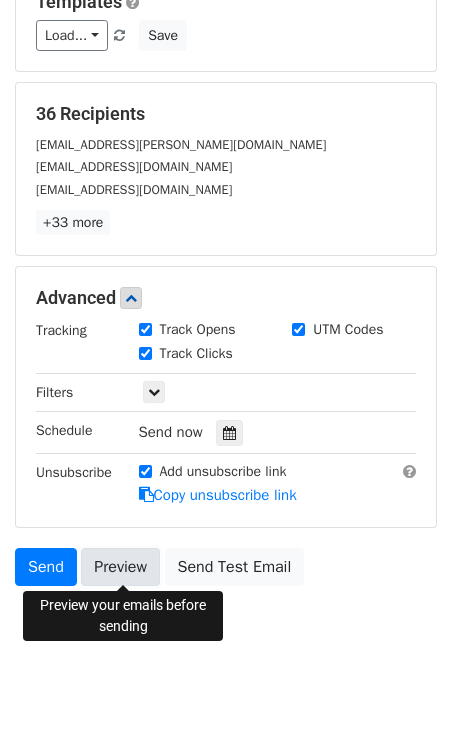 click on "Preview" at bounding box center [120, 567] 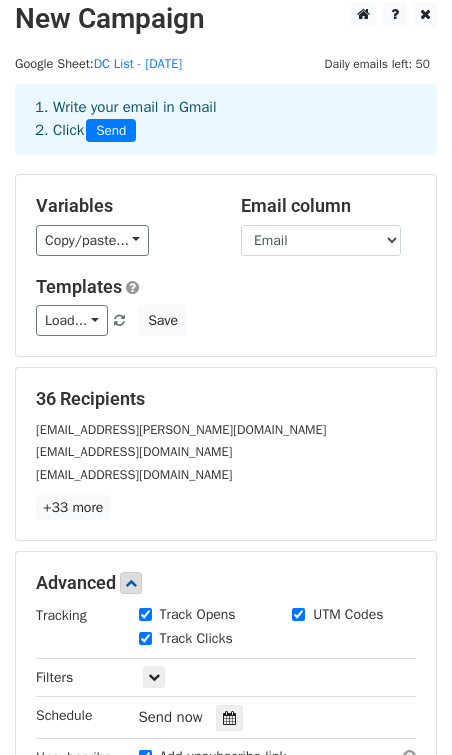 scroll, scrollTop: 0, scrollLeft: 0, axis: both 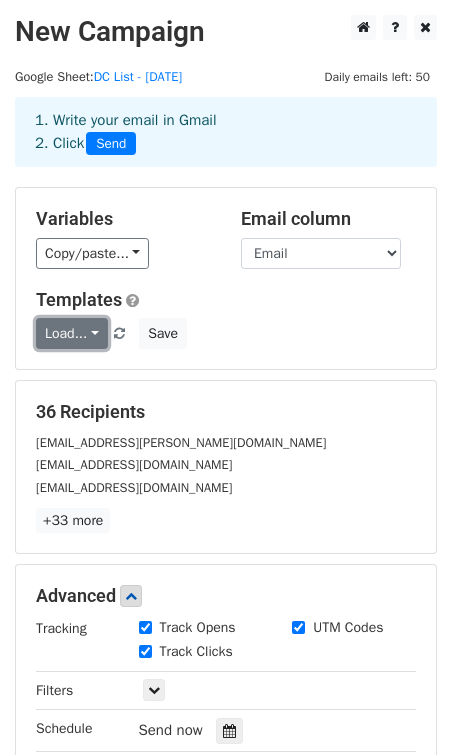click on "Load..." at bounding box center [72, 333] 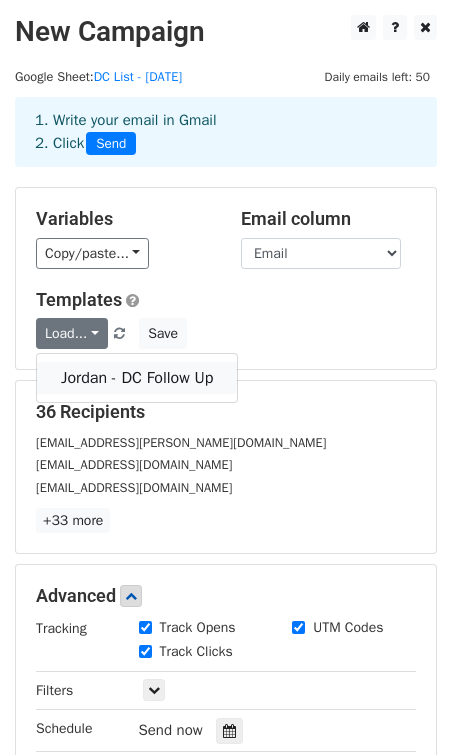 click on "Jordan - DC Follow Up" at bounding box center [137, 378] 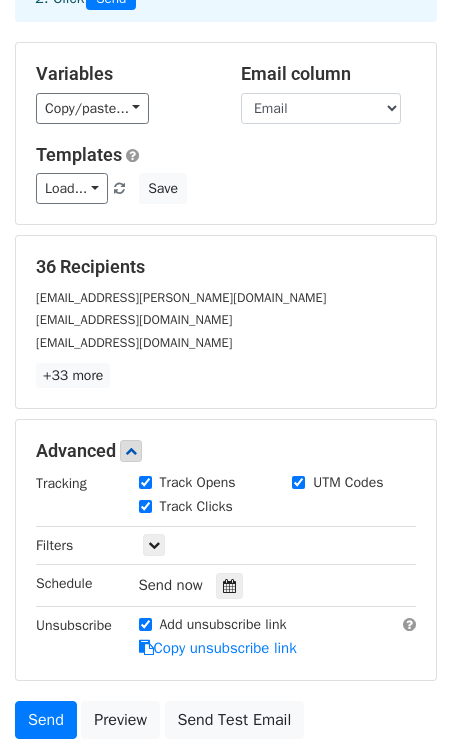 scroll, scrollTop: 298, scrollLeft: 0, axis: vertical 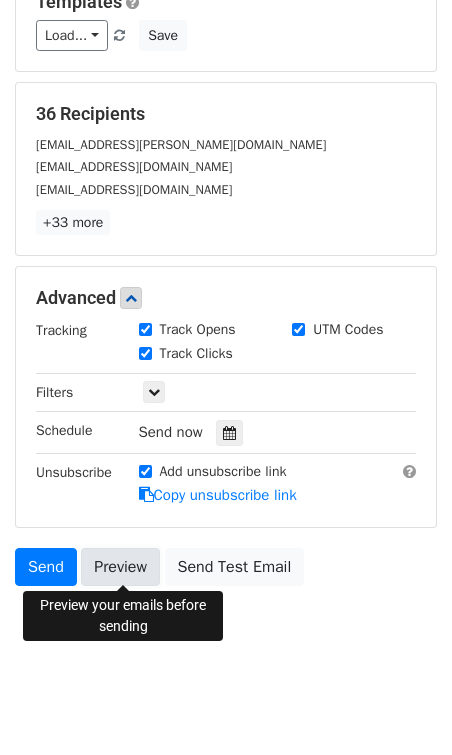 click on "Preview" at bounding box center [120, 567] 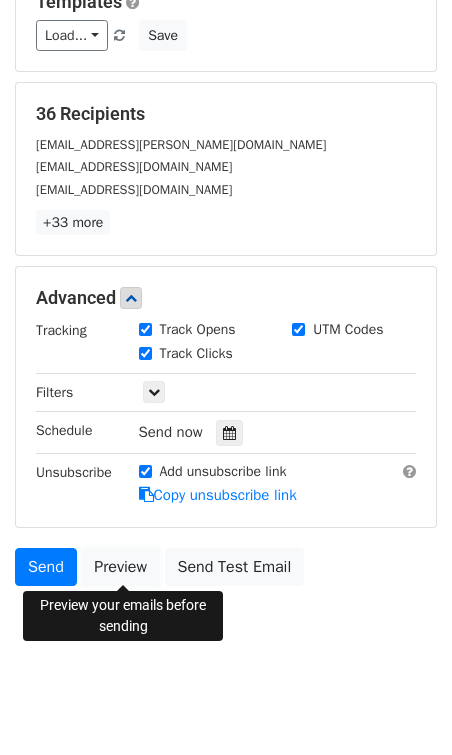 scroll, scrollTop: 0, scrollLeft: 0, axis: both 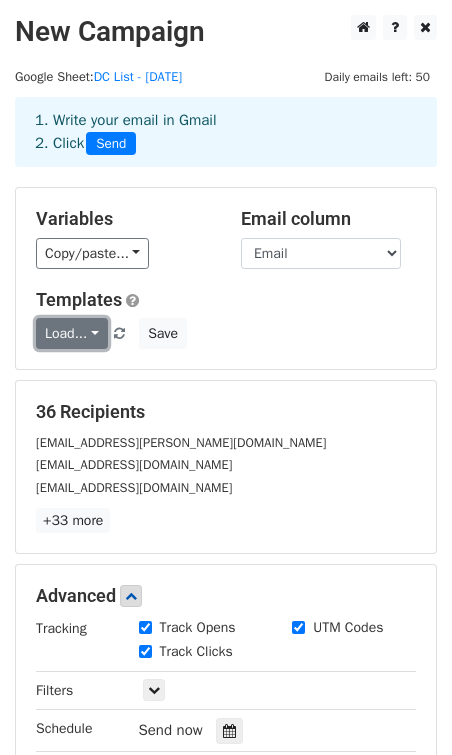 click on "Load..." at bounding box center [72, 333] 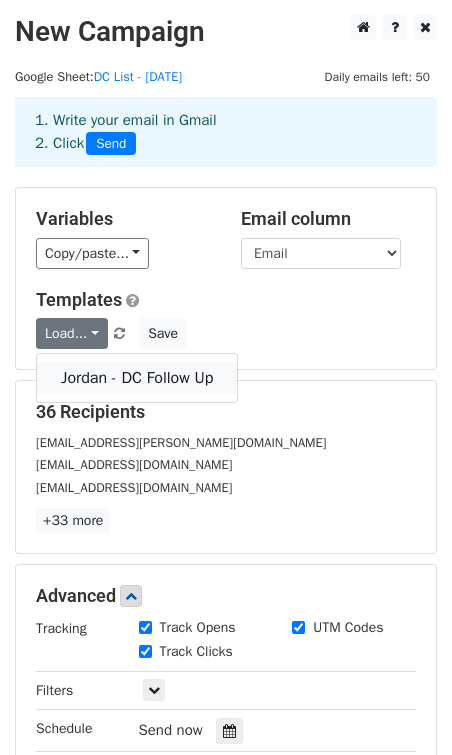 click on "Jordan - DC Follow Up" at bounding box center (137, 378) 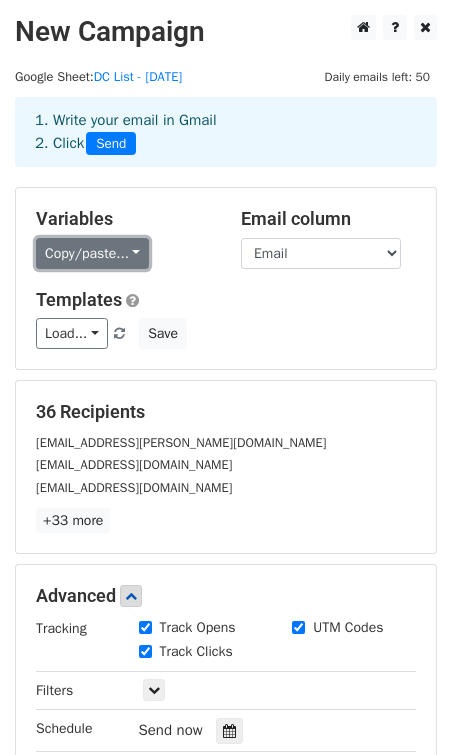 click on "Copy/paste..." at bounding box center [92, 253] 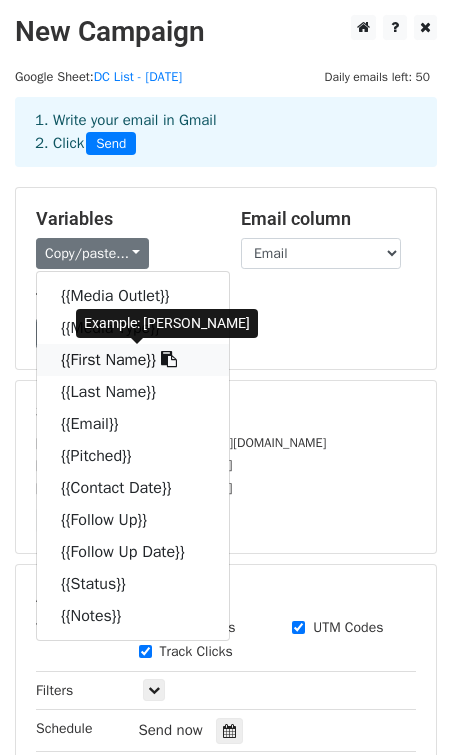 click on "{{First Name}}" at bounding box center (133, 360) 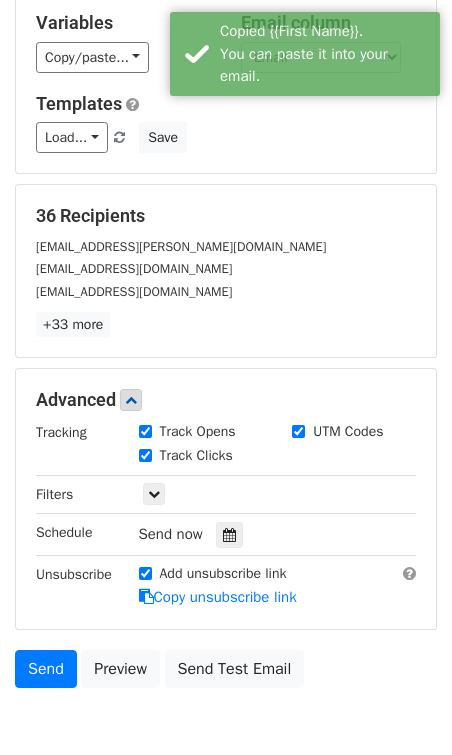 scroll, scrollTop: 298, scrollLeft: 0, axis: vertical 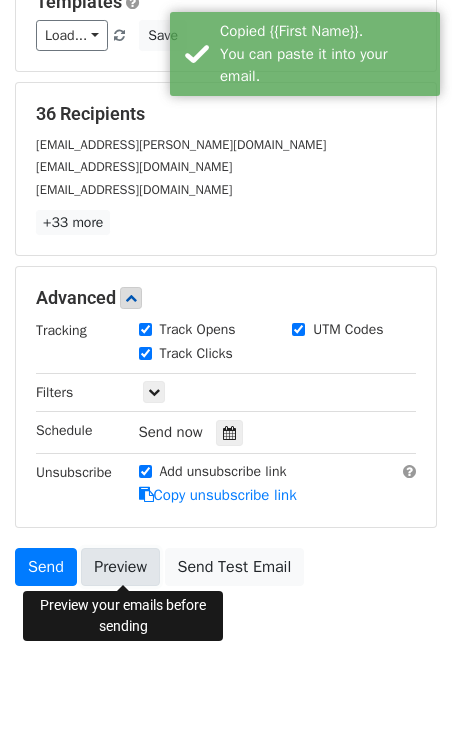 click on "Preview" at bounding box center [120, 567] 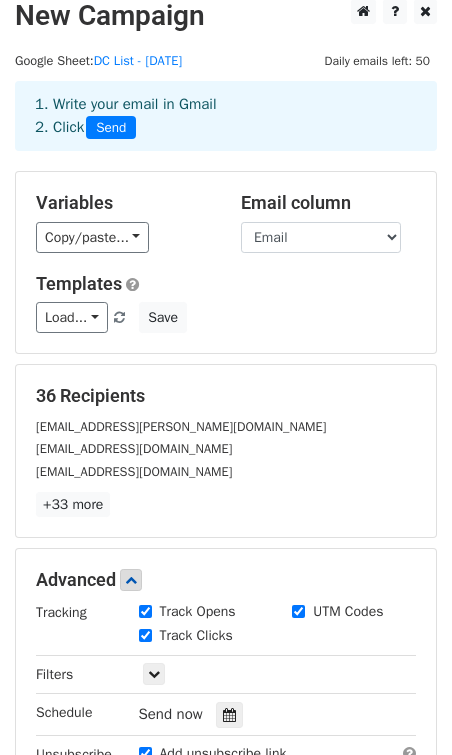 scroll, scrollTop: 0, scrollLeft: 0, axis: both 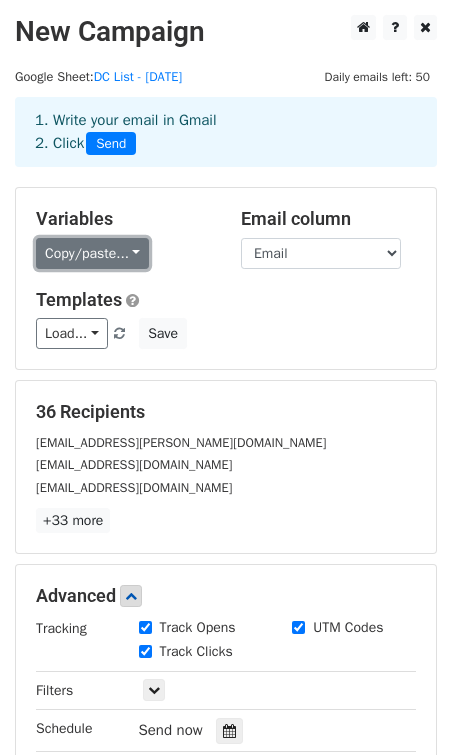 click on "Copy/paste..." at bounding box center [92, 253] 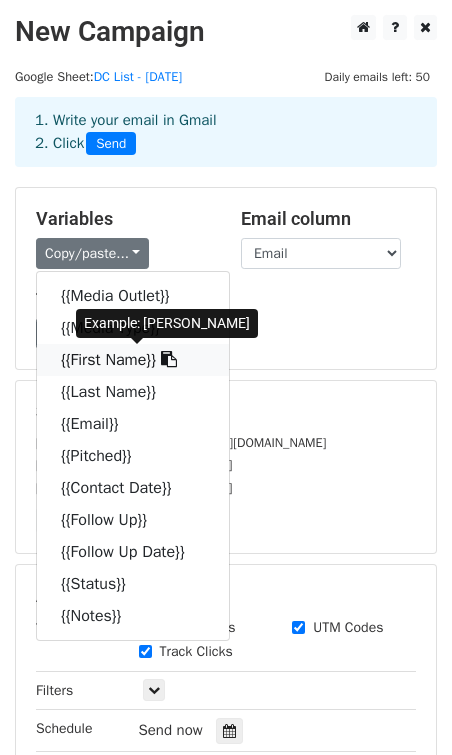click on "{{First Name}}" at bounding box center (133, 360) 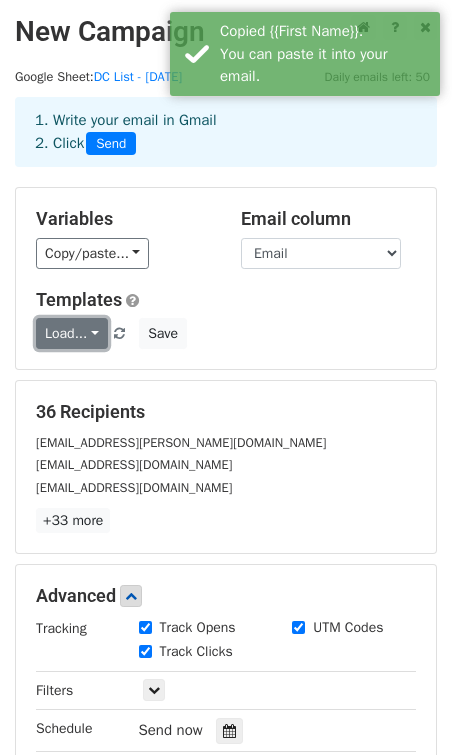 click on "Load..." at bounding box center (72, 333) 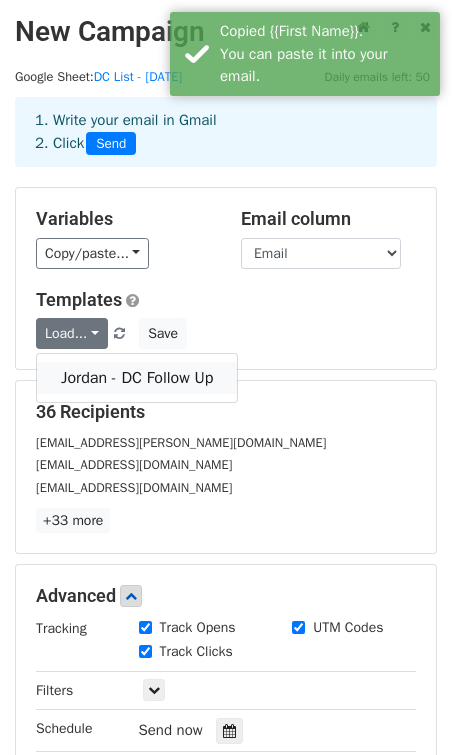 click on "Jordan - DC Follow Up" at bounding box center (137, 378) 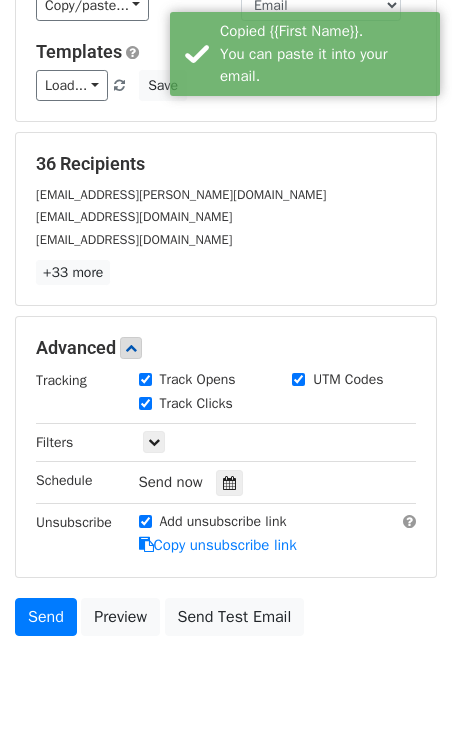 scroll, scrollTop: 298, scrollLeft: 0, axis: vertical 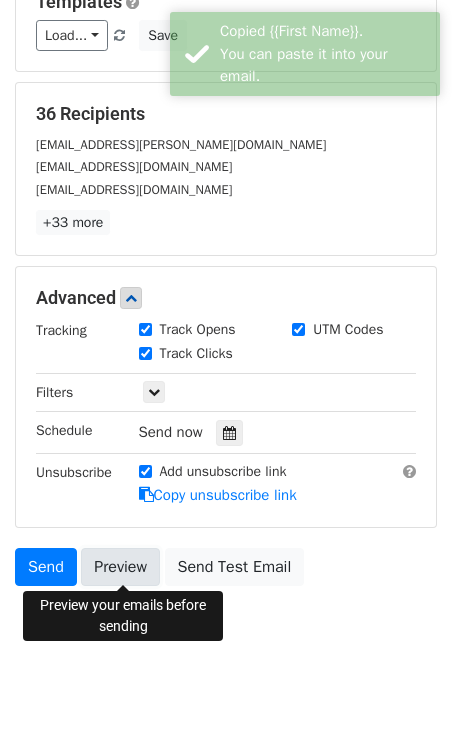 click on "Preview" at bounding box center (120, 567) 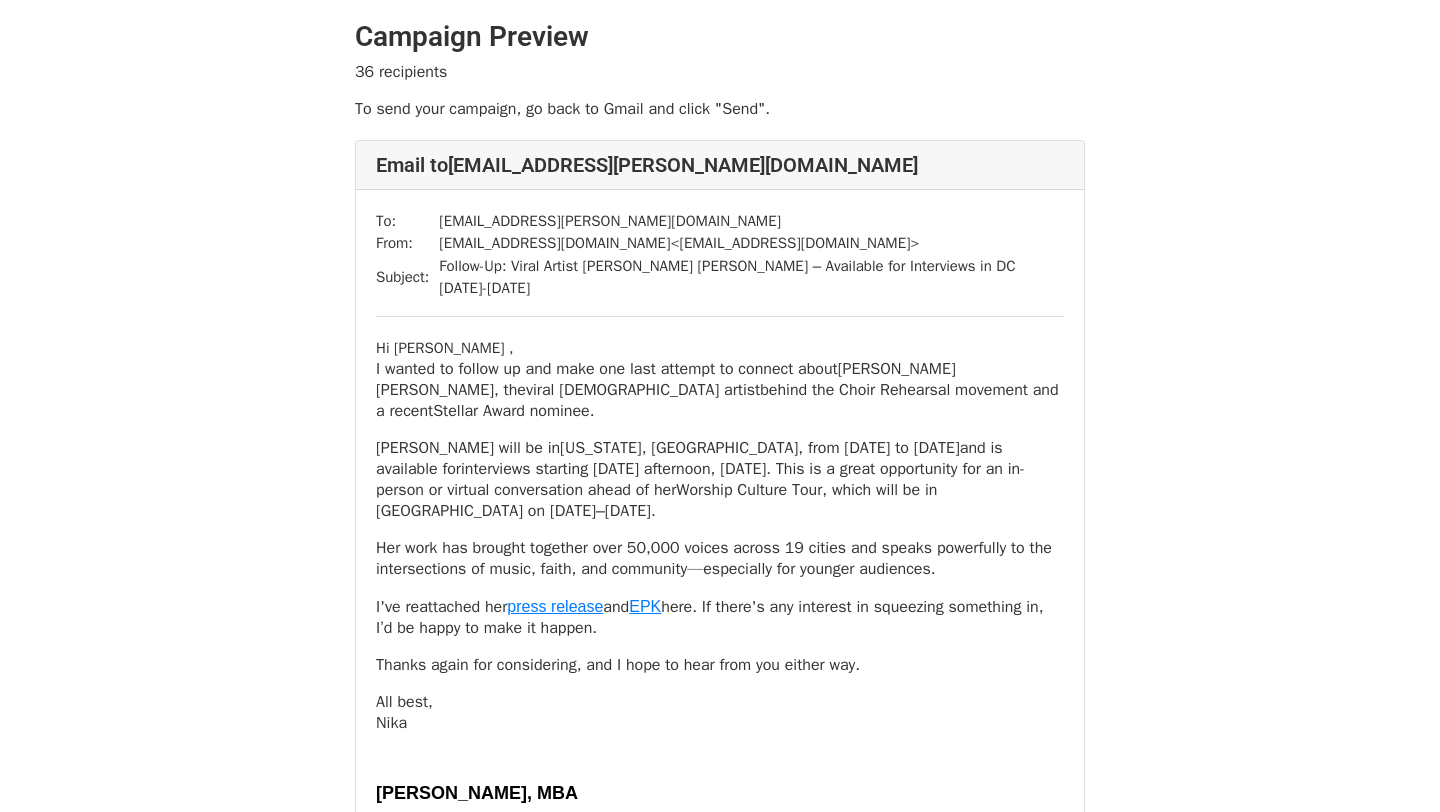 scroll, scrollTop: 53, scrollLeft: 0, axis: vertical 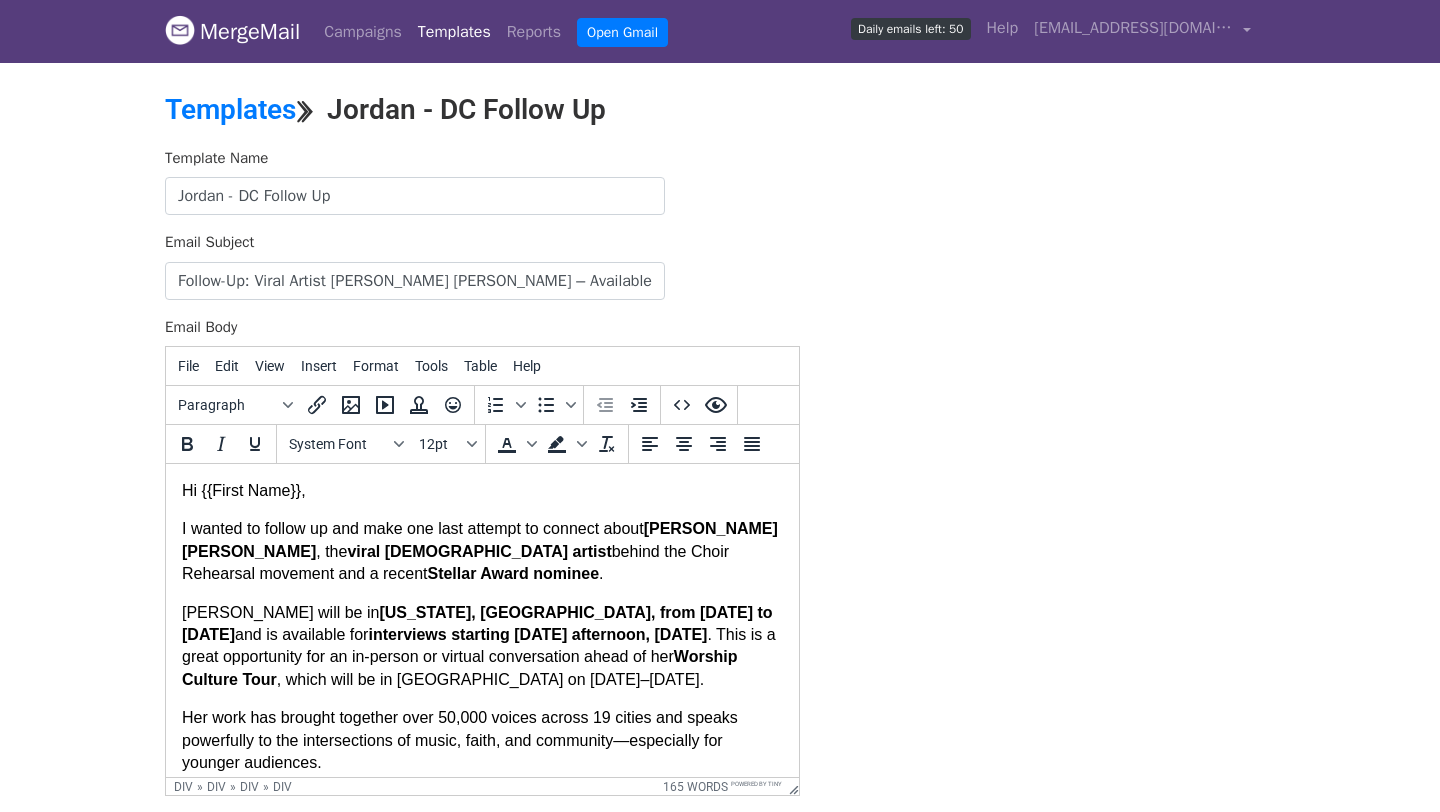 click on "Hi {{First Name}}," at bounding box center (482, 491) 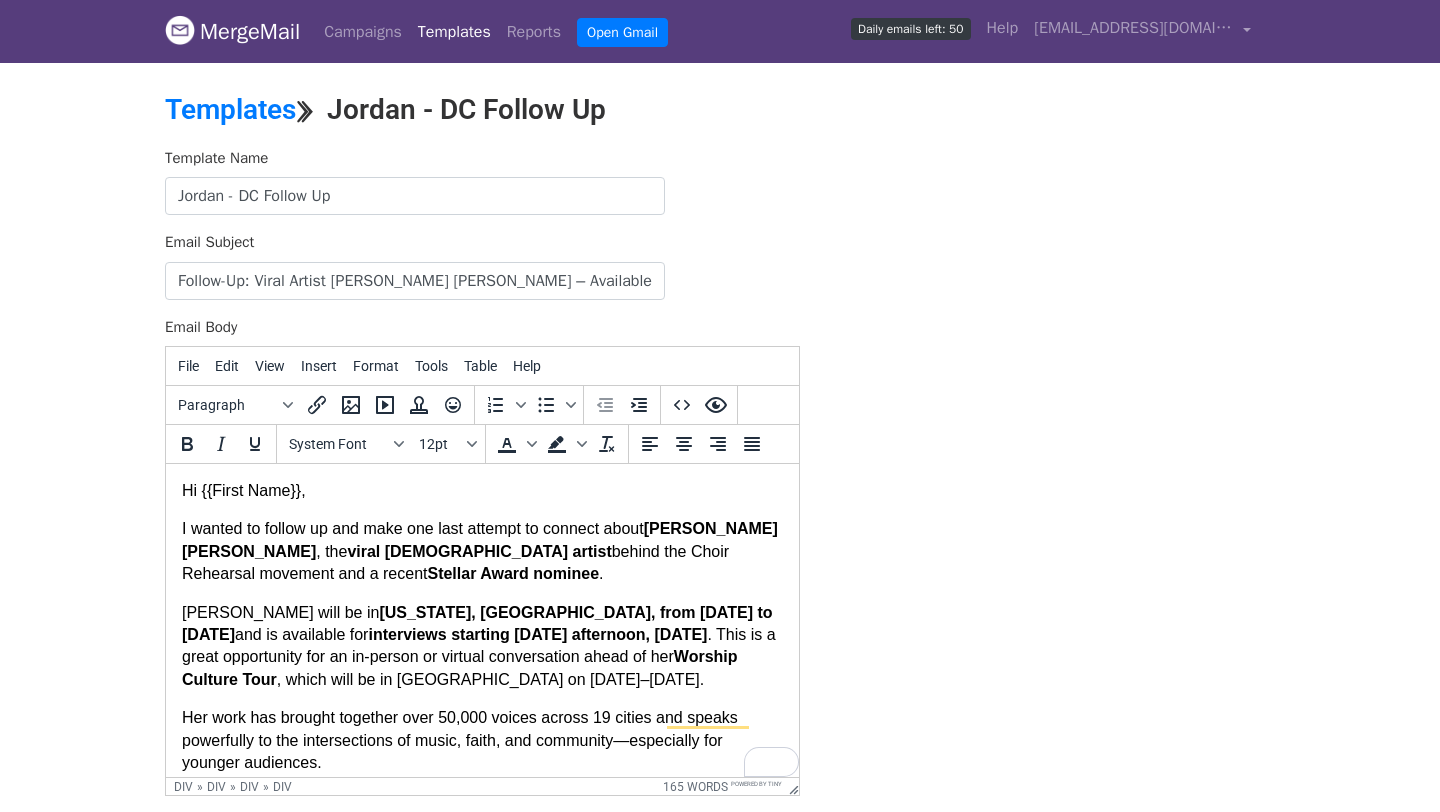 click on "Hi {{First Name}}," at bounding box center (482, 491) 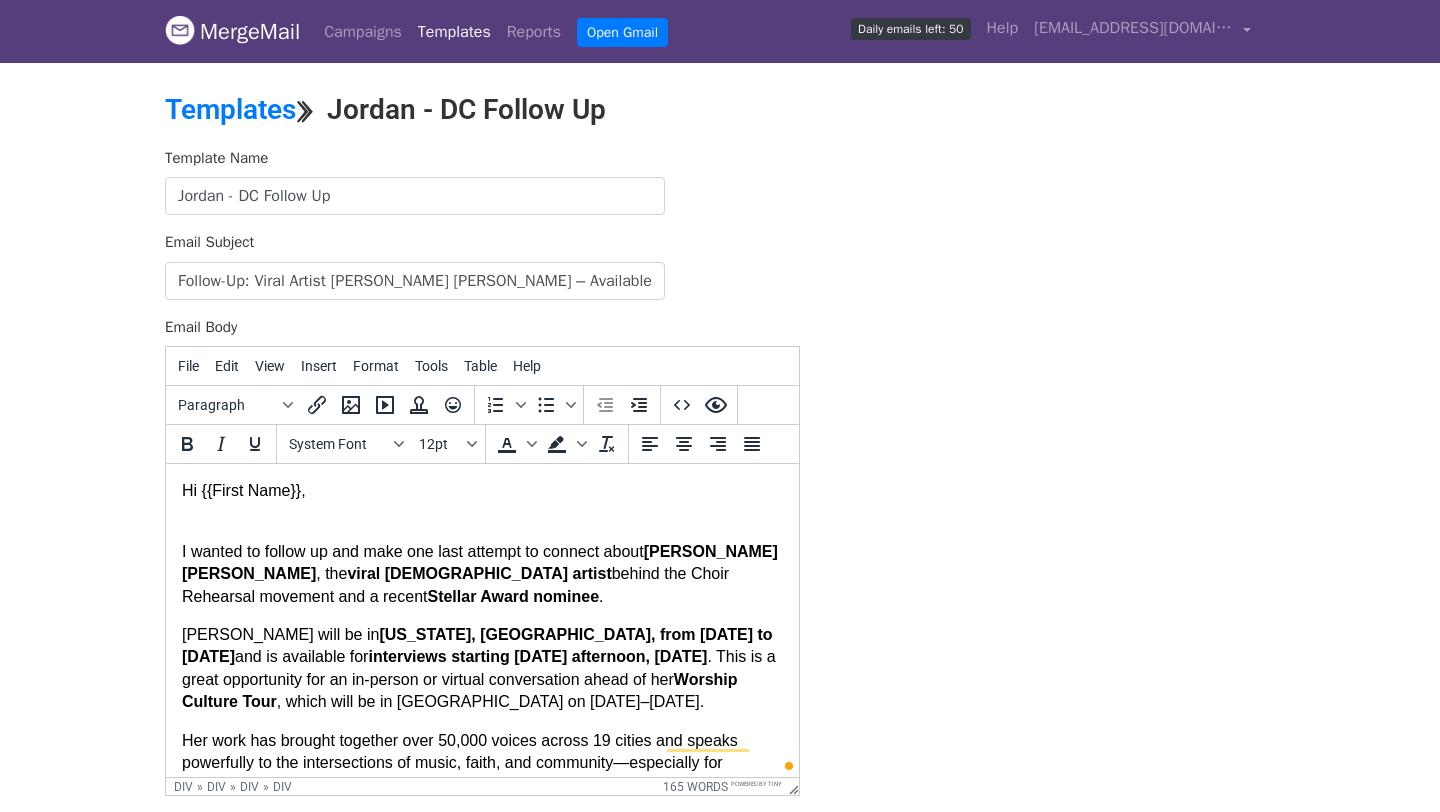 scroll, scrollTop: 100, scrollLeft: 0, axis: vertical 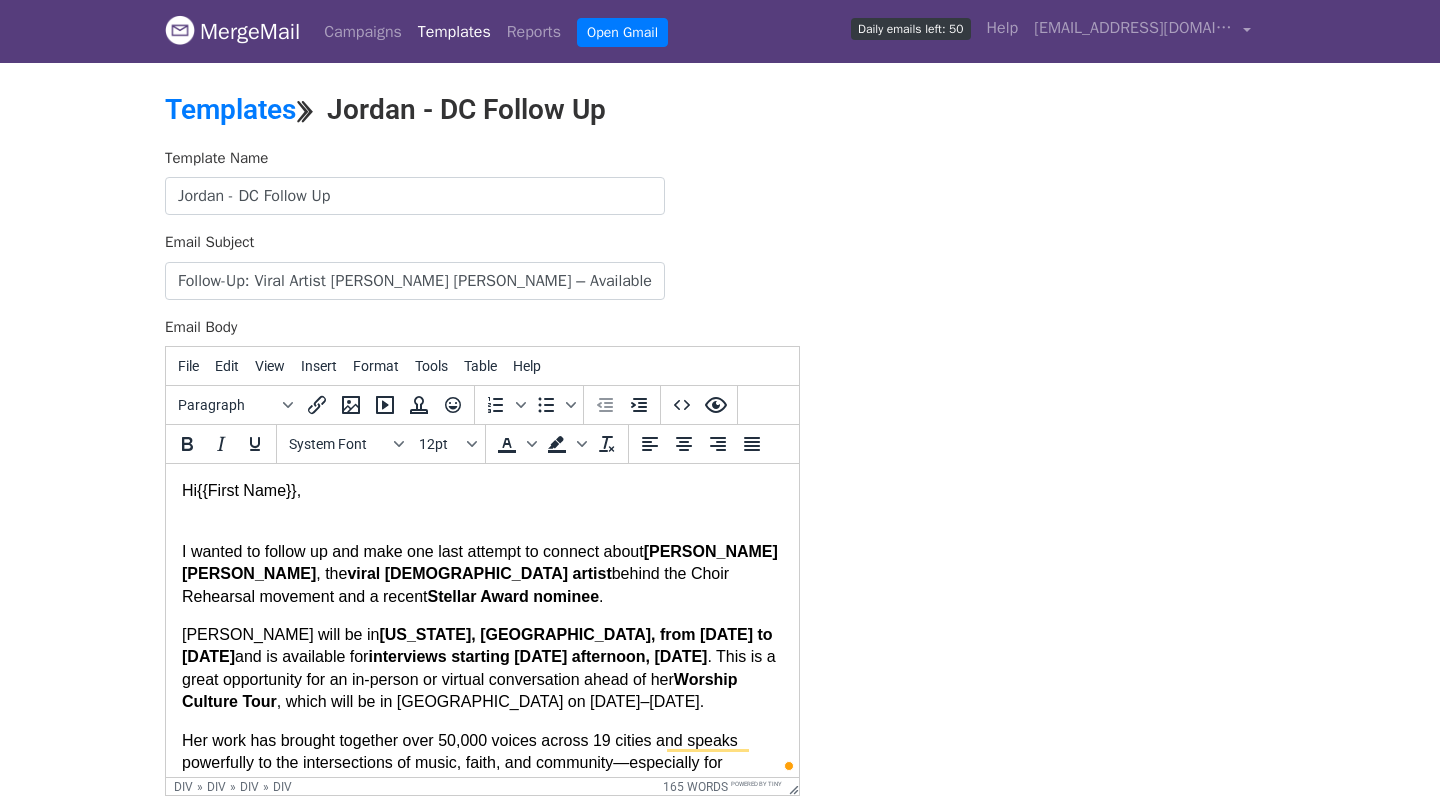 click on "Hi{{First Name}}," at bounding box center [482, 502] 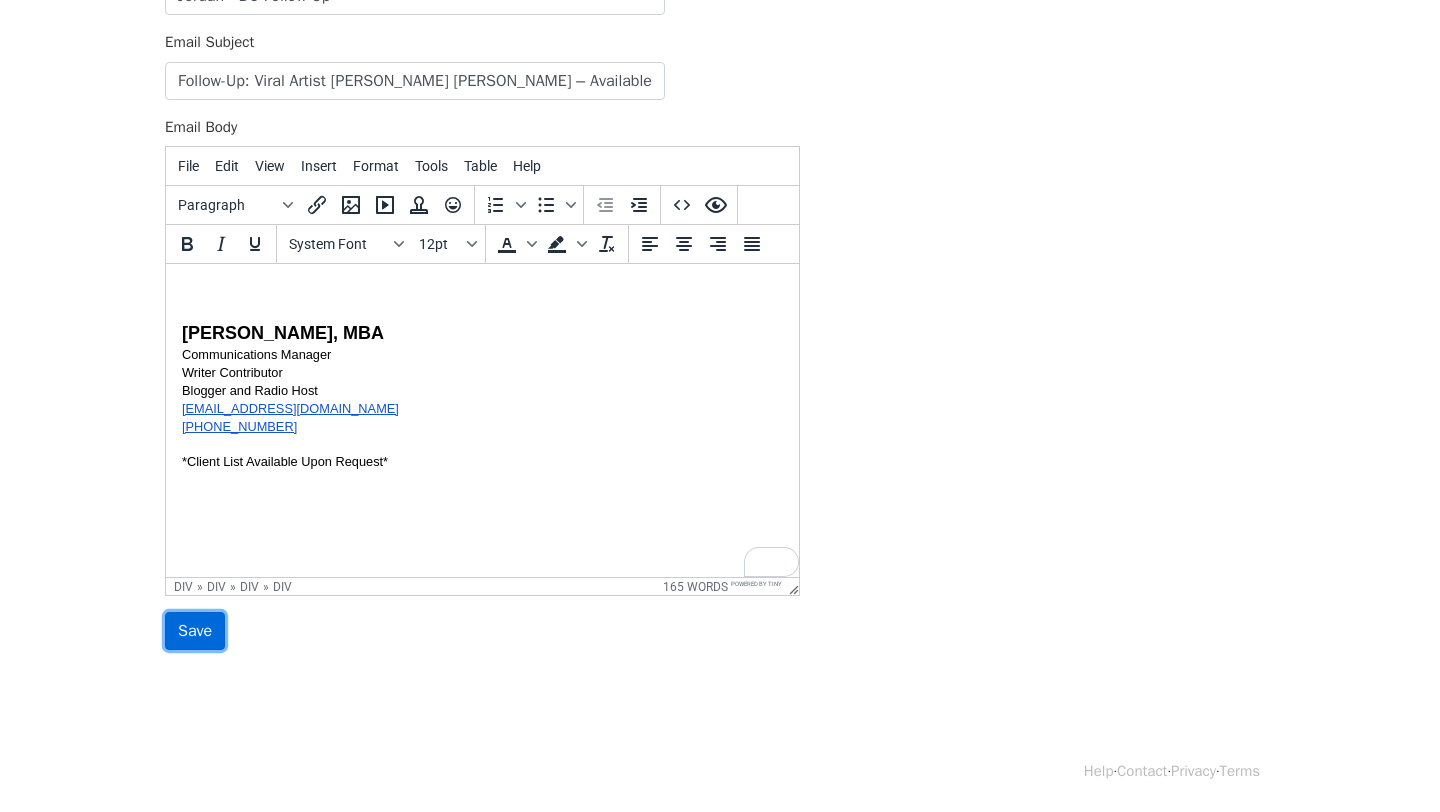 click on "Save" at bounding box center [195, 631] 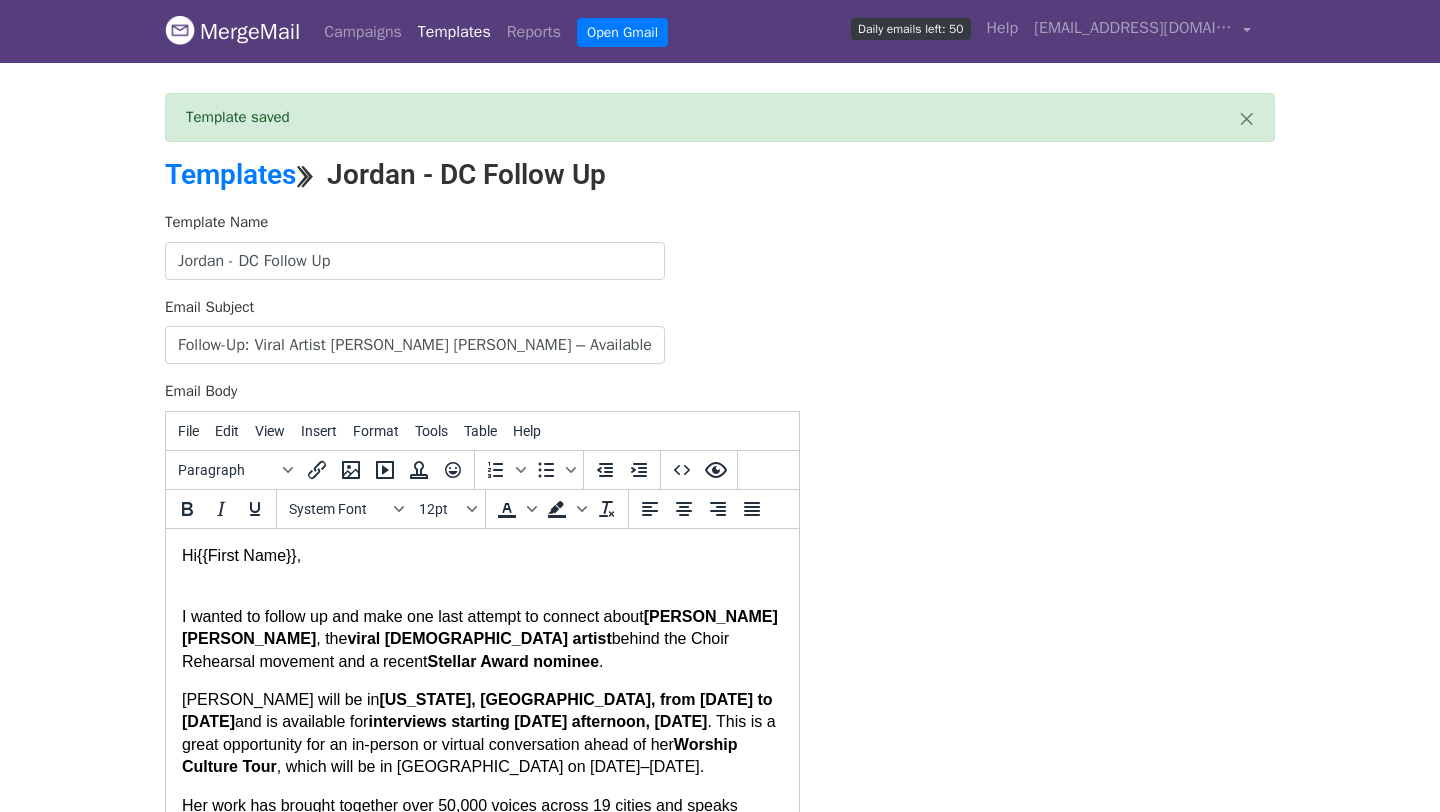 scroll, scrollTop: 0, scrollLeft: 0, axis: both 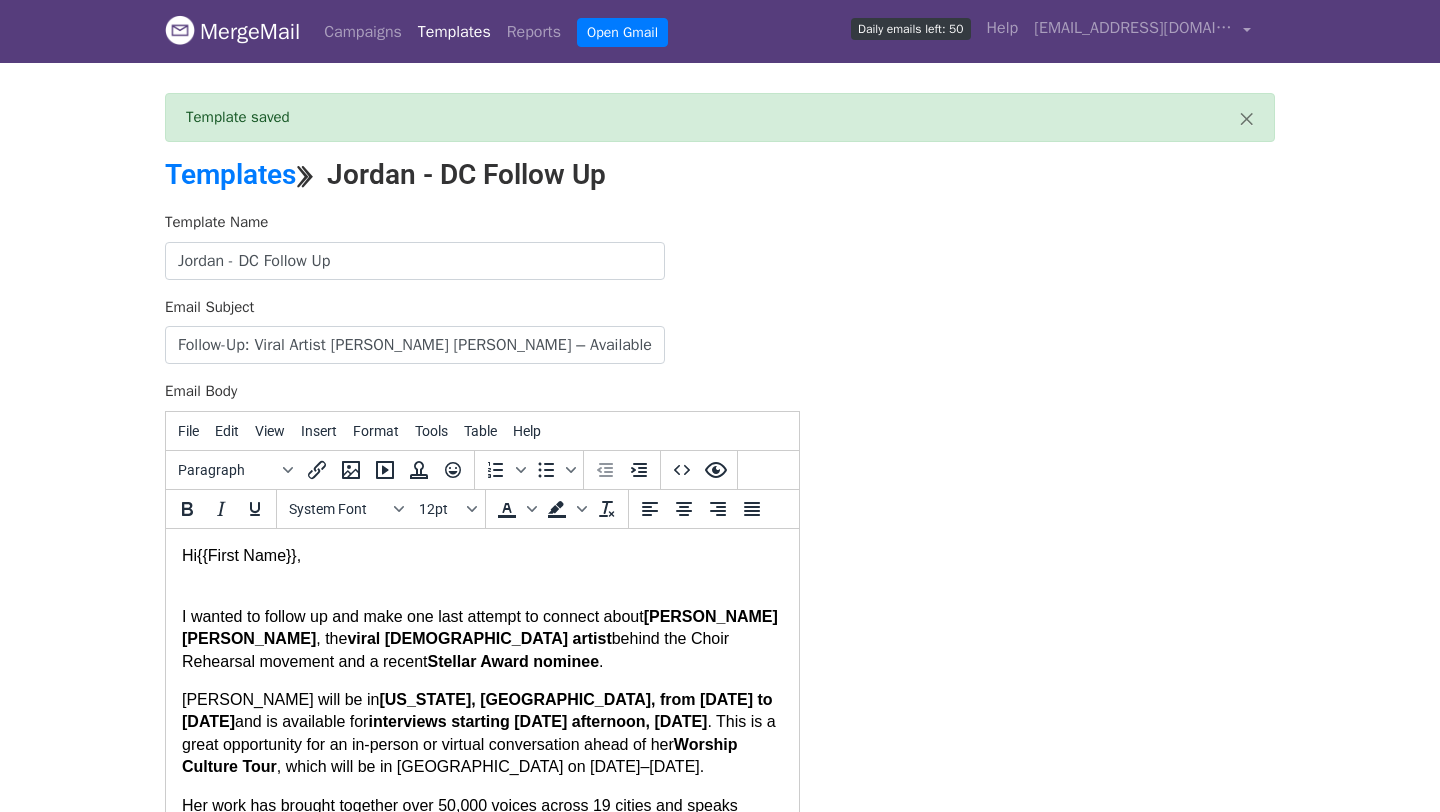 type 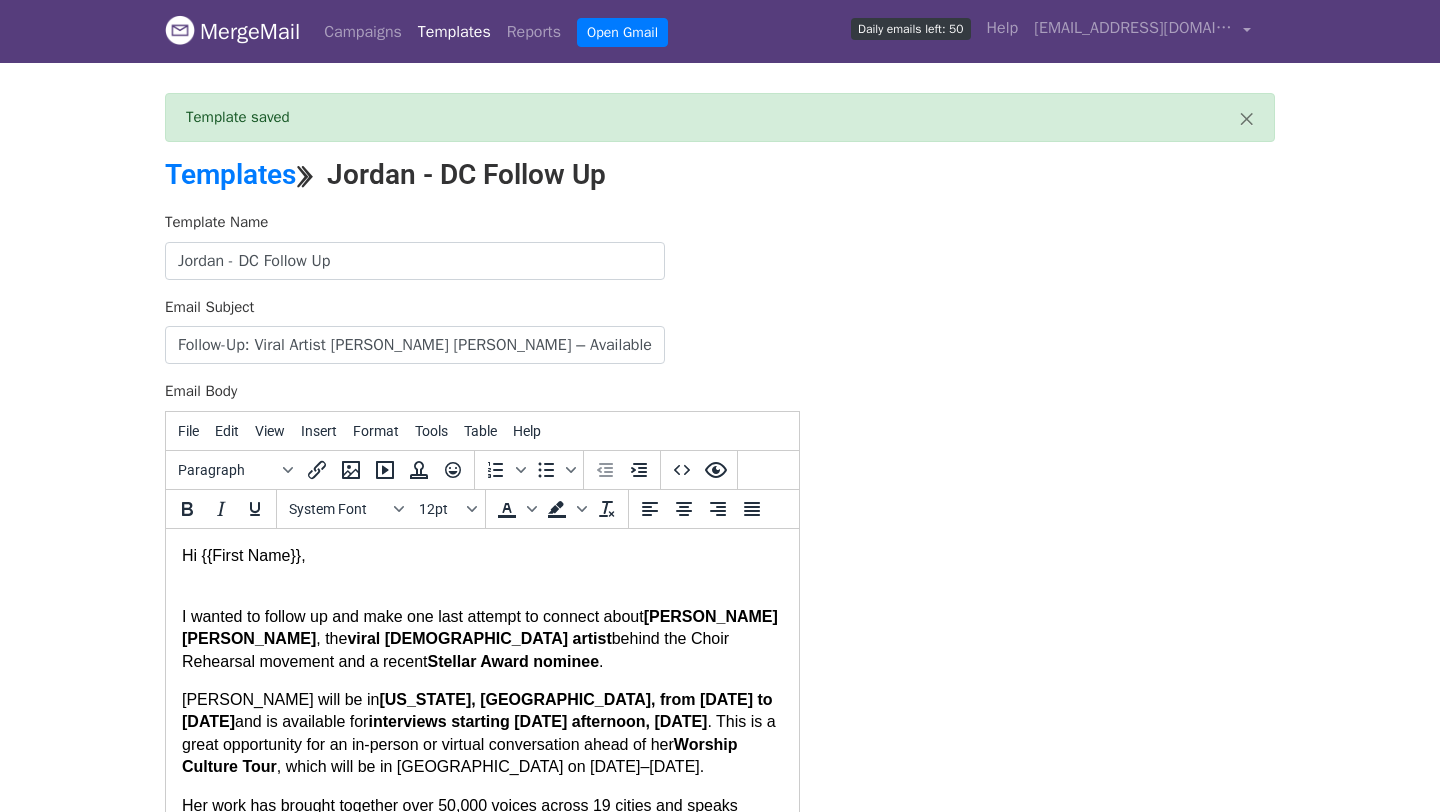click on "Hi {{First Name}}," at bounding box center [482, 566] 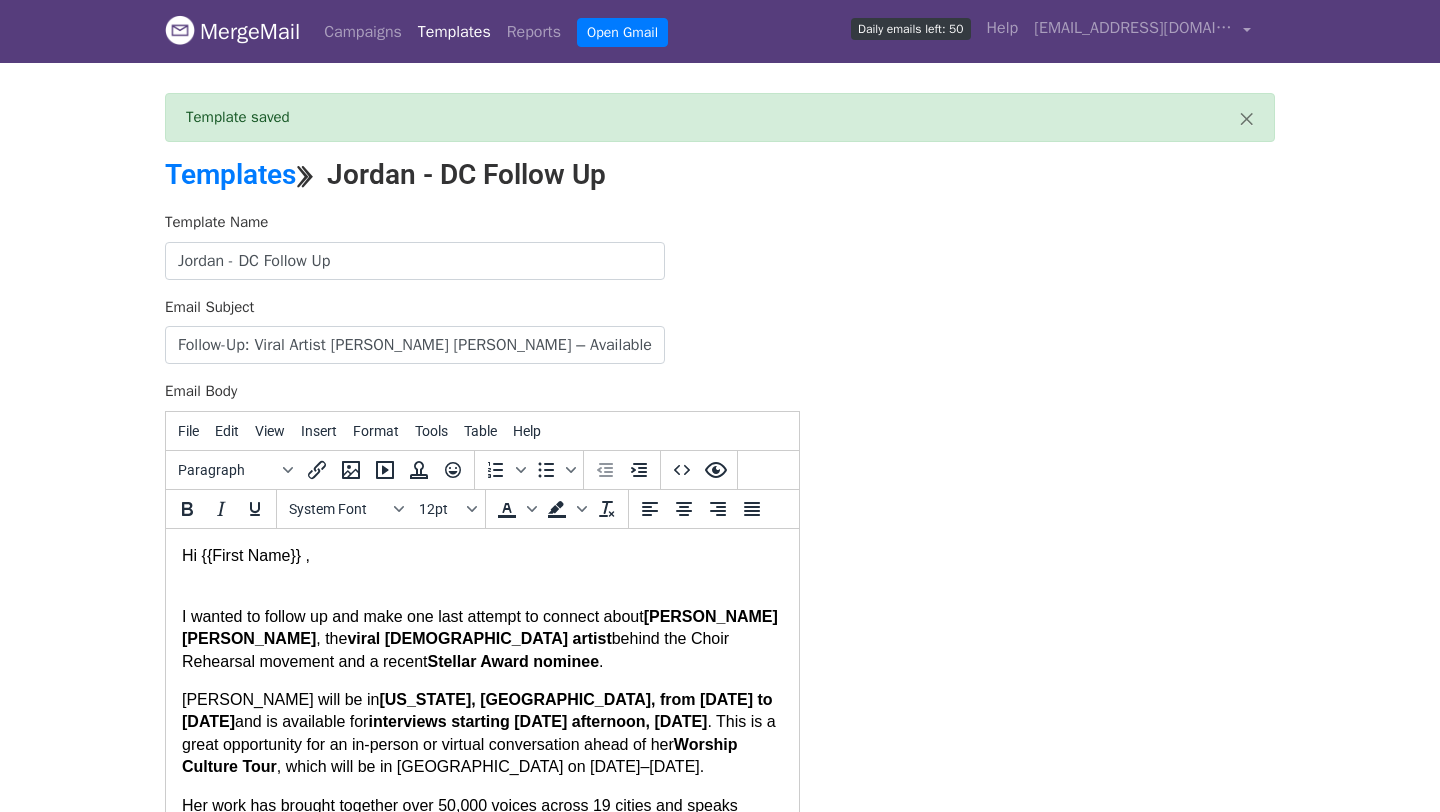 click on "Hi {{First Name}} ," at bounding box center (482, 566) 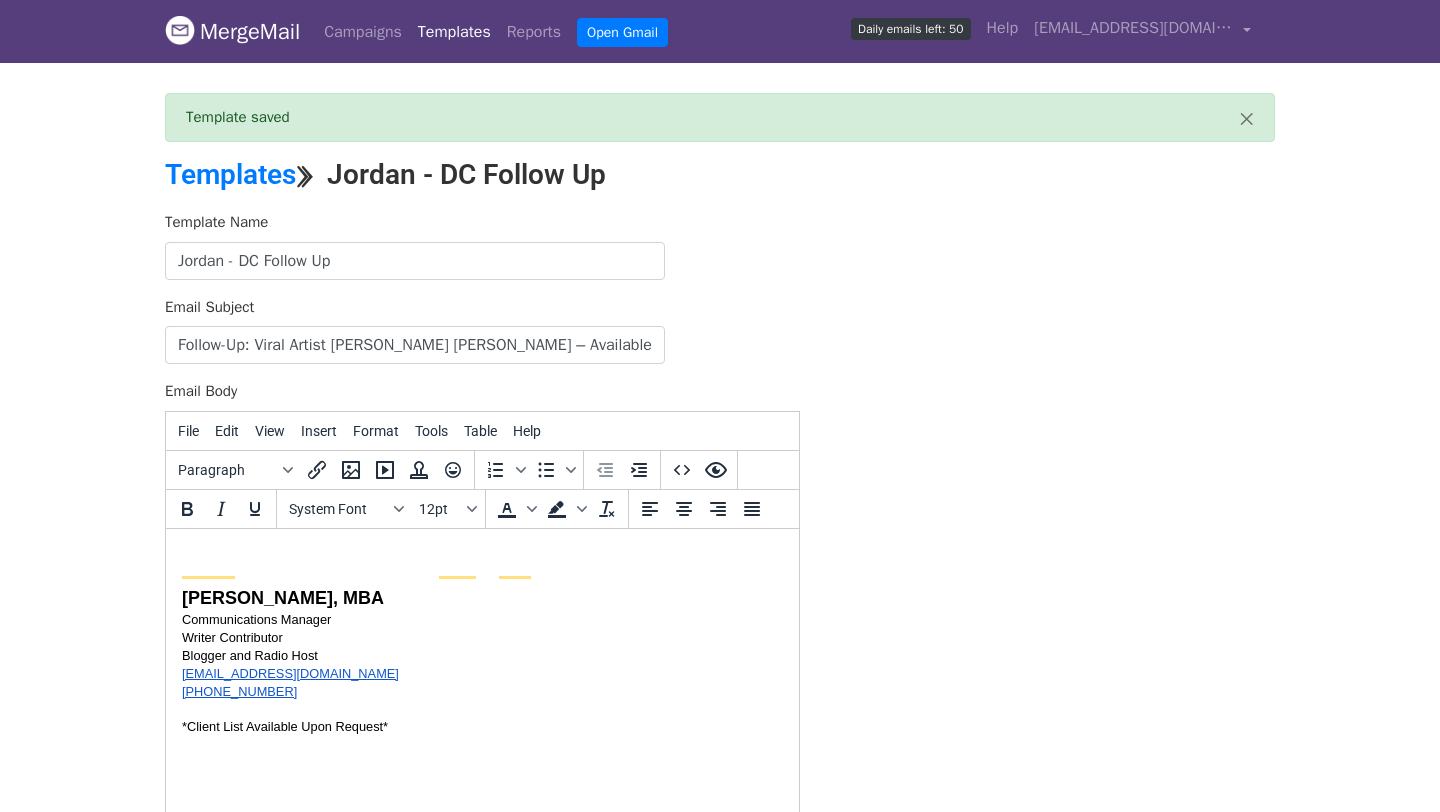 scroll, scrollTop: 498, scrollLeft: 0, axis: vertical 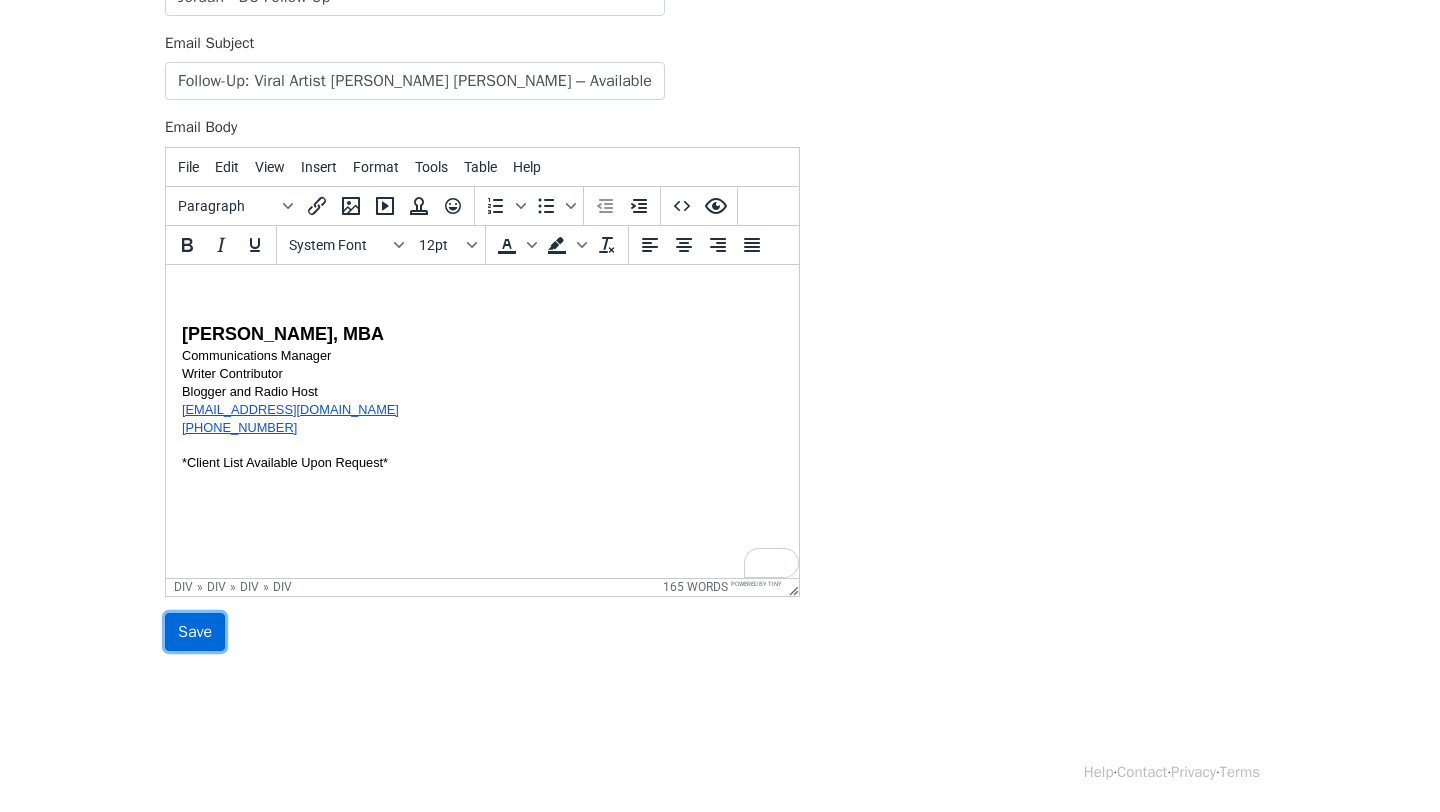 click on "Save" at bounding box center [195, 632] 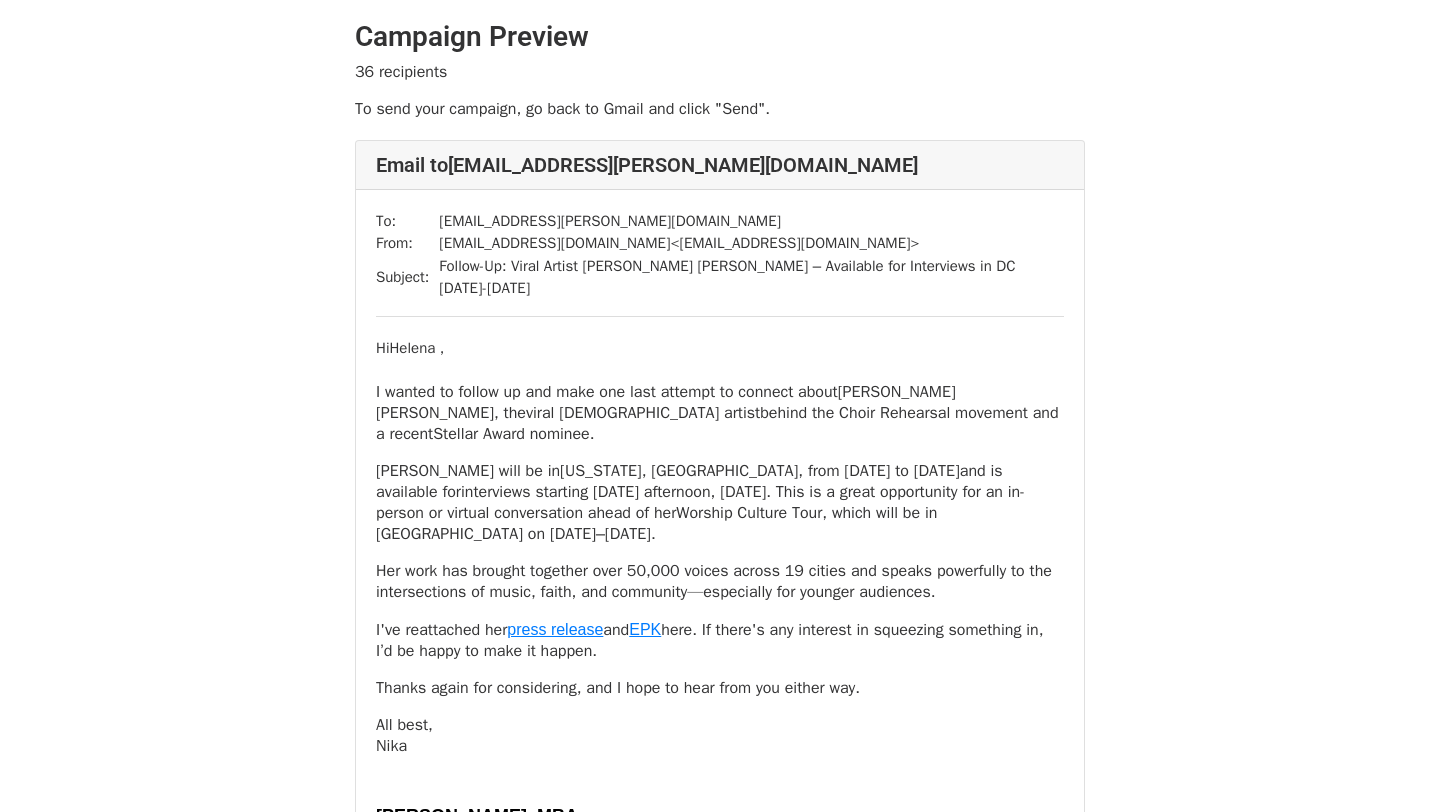 scroll, scrollTop: 0, scrollLeft: 0, axis: both 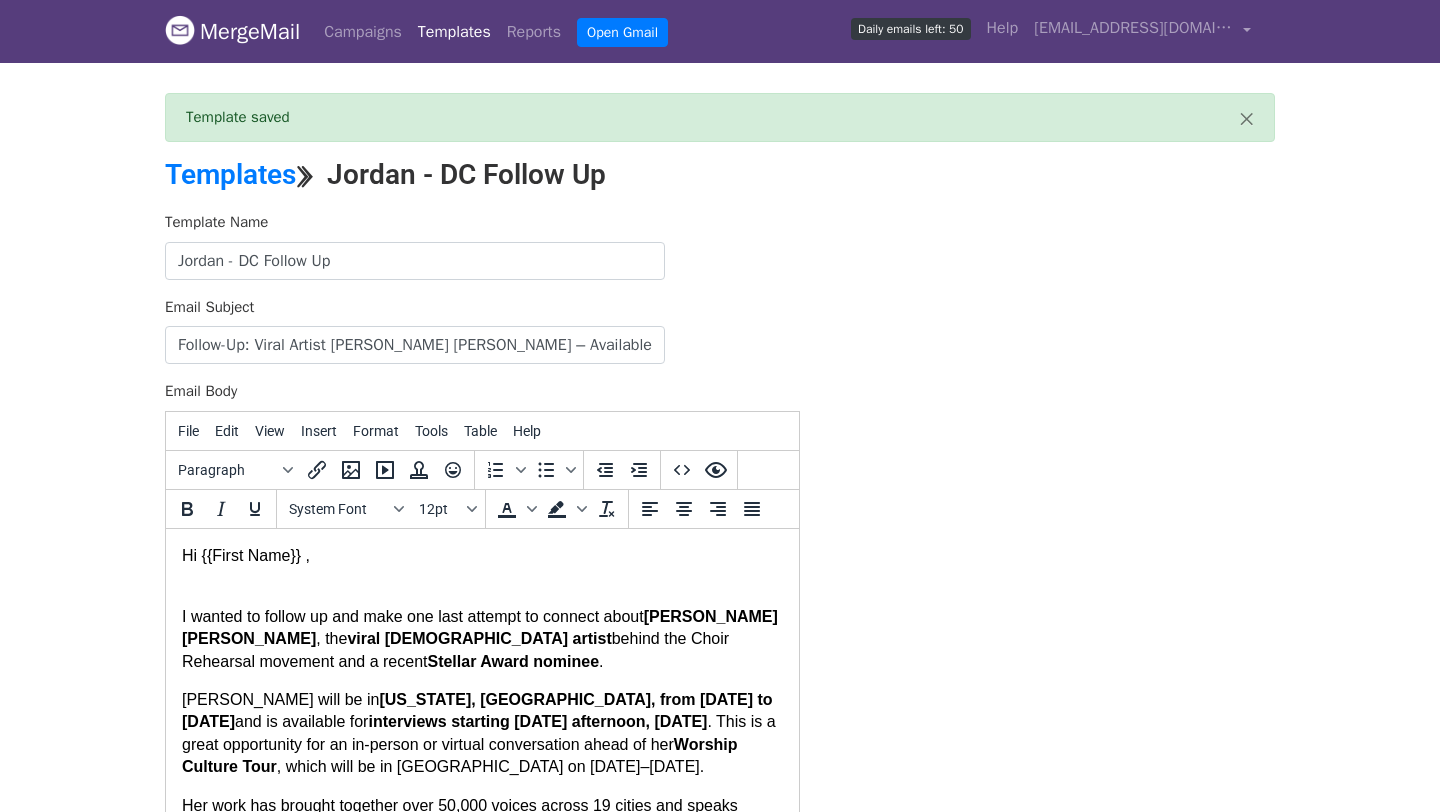 click on "Hi {{First Name}} ," at bounding box center (482, 566) 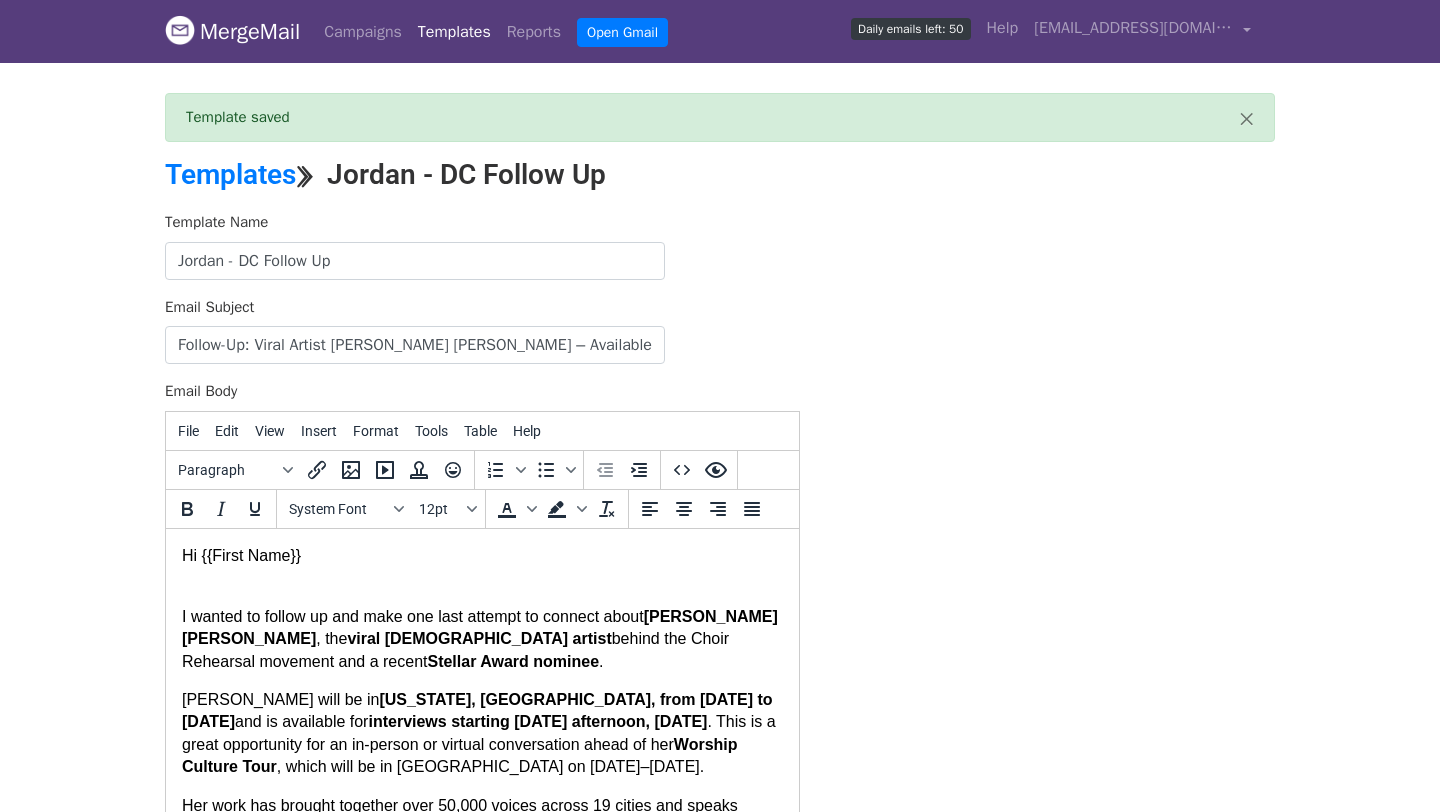 type 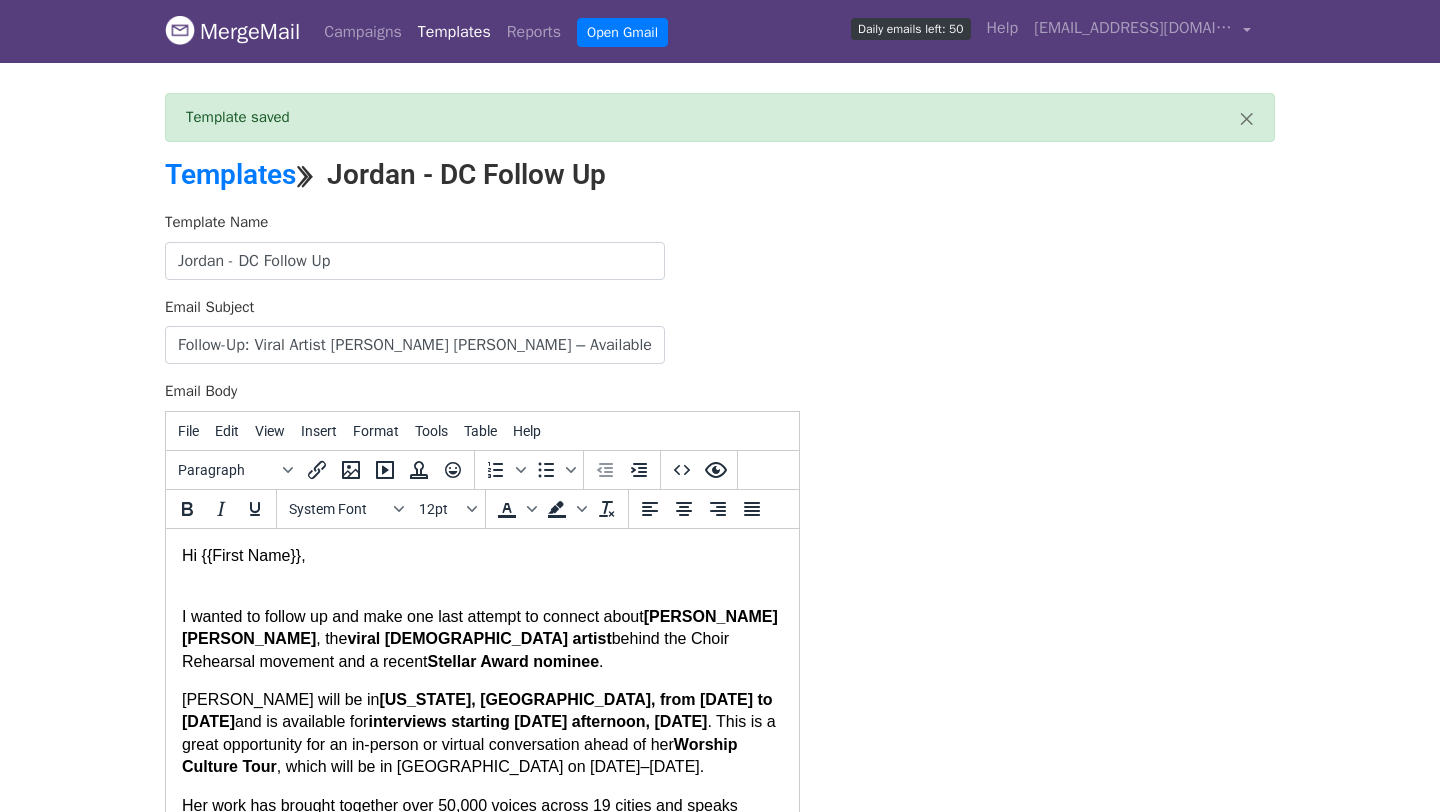 scroll, scrollTop: 207, scrollLeft: 0, axis: vertical 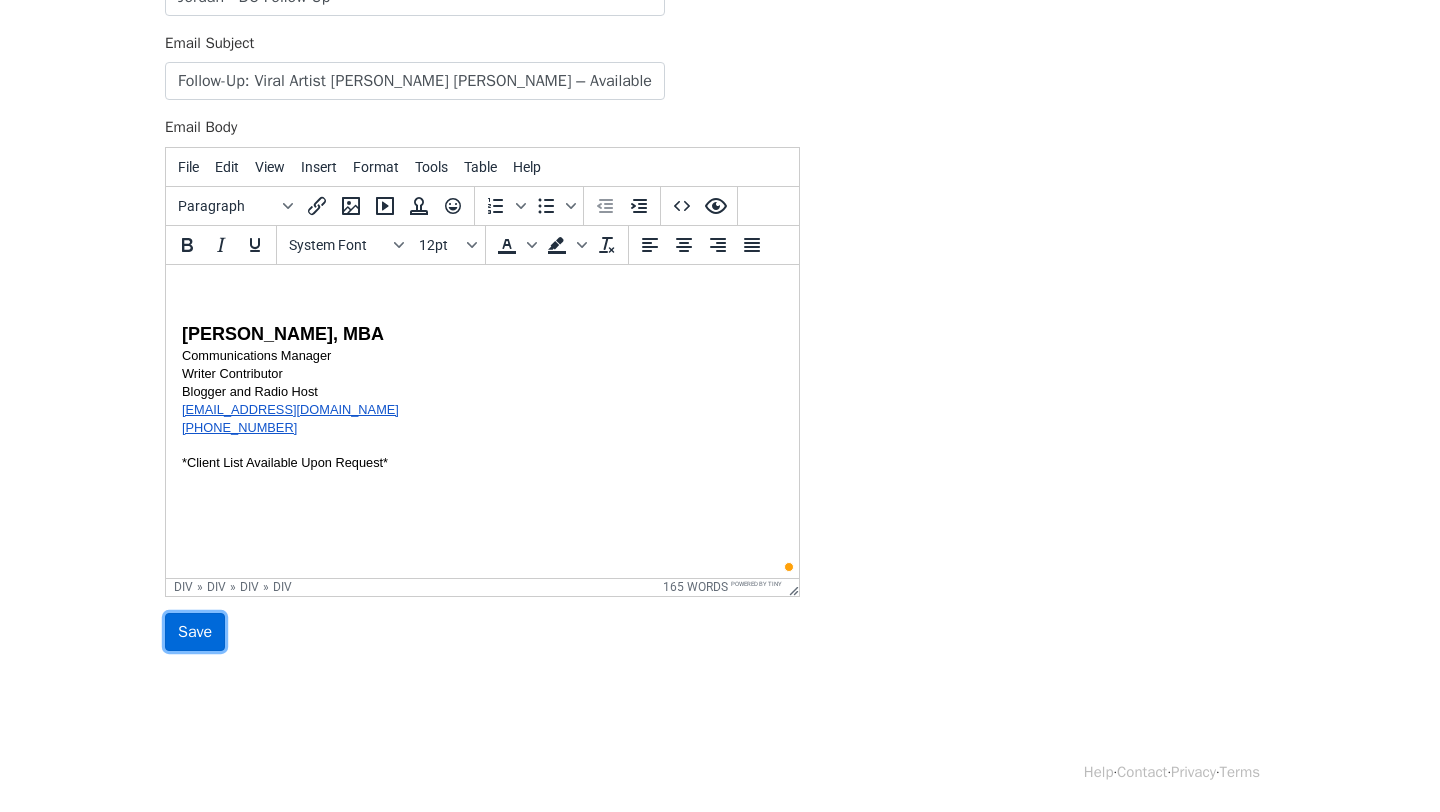 click on "Save" at bounding box center [195, 632] 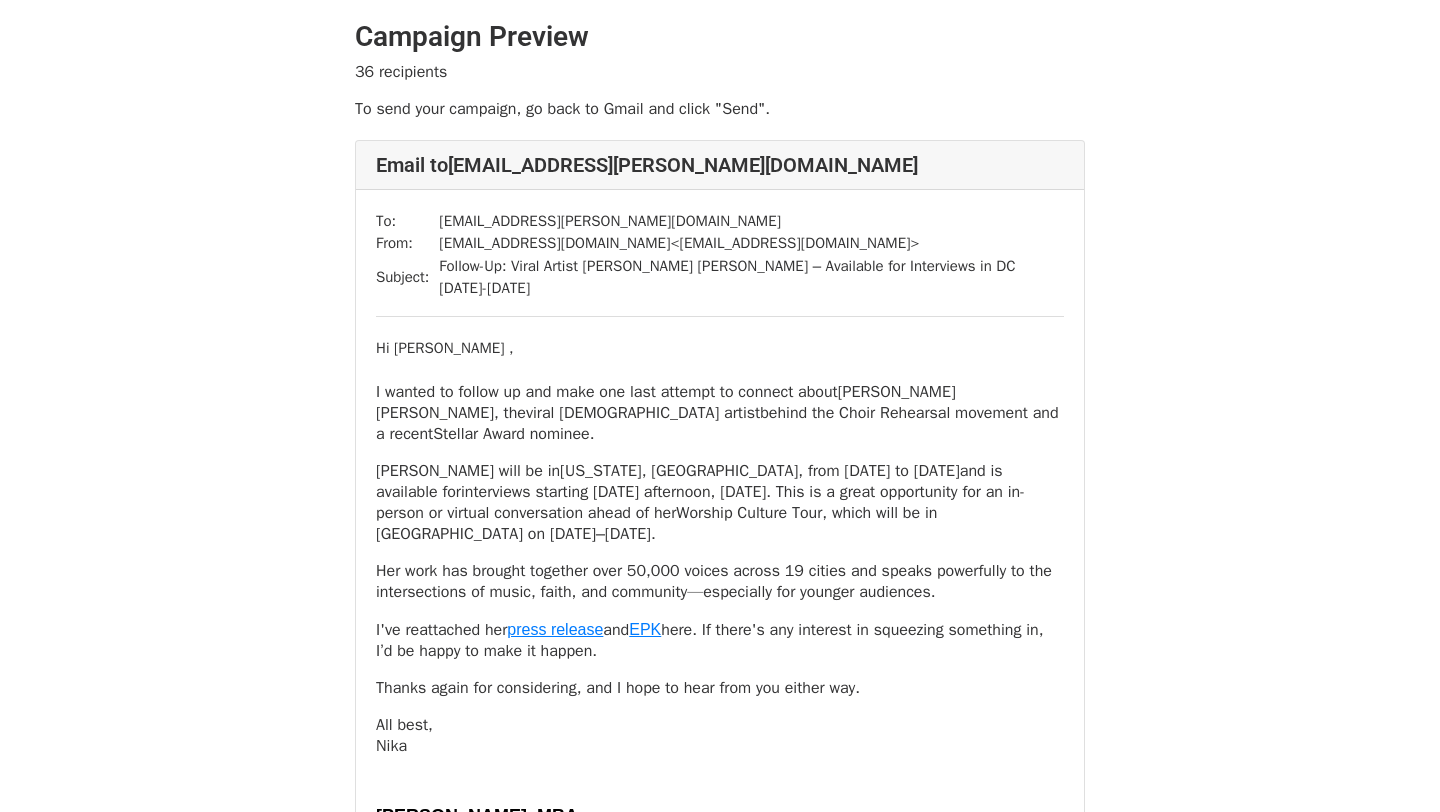 scroll, scrollTop: 0, scrollLeft: 0, axis: both 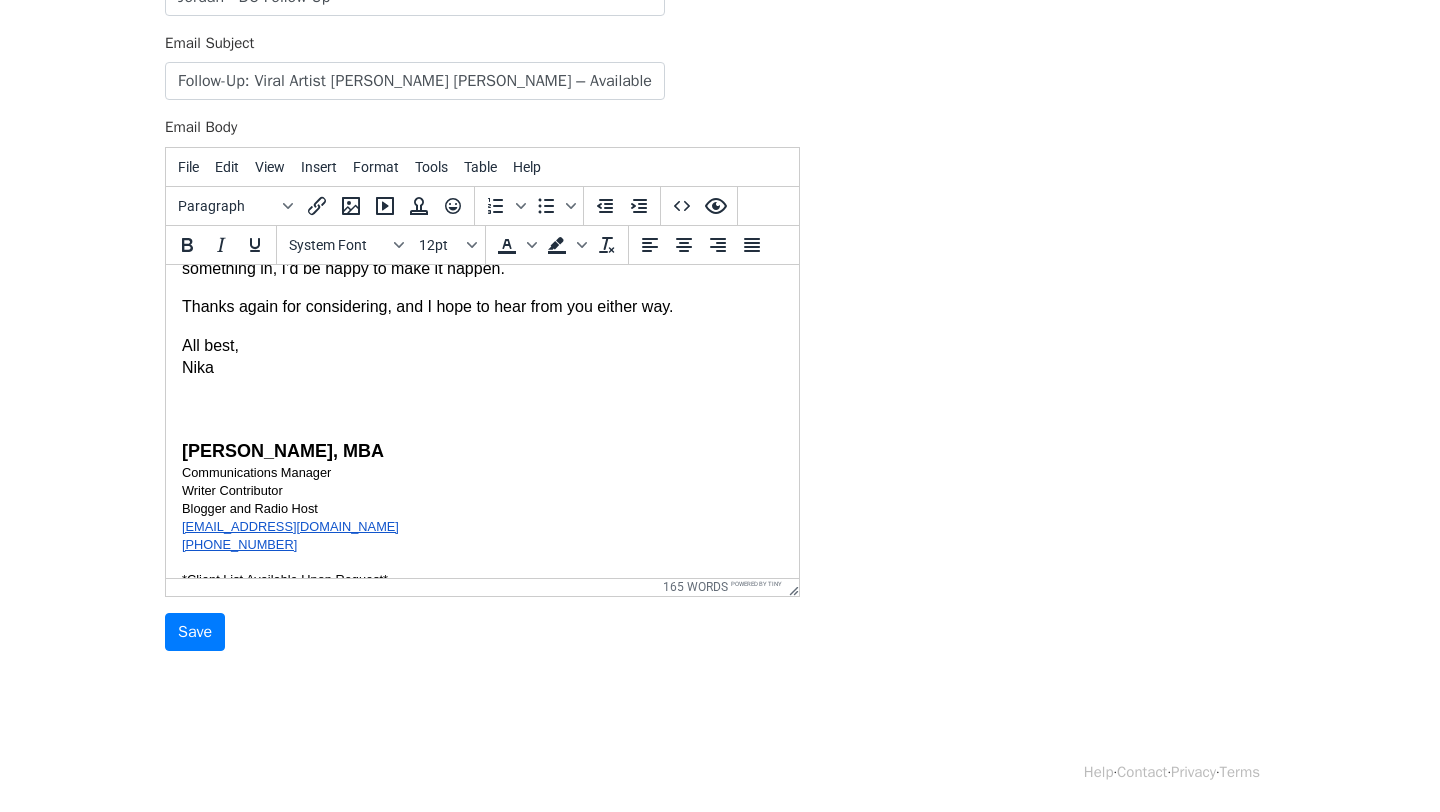 click on "All best, Nika" at bounding box center (482, 356) 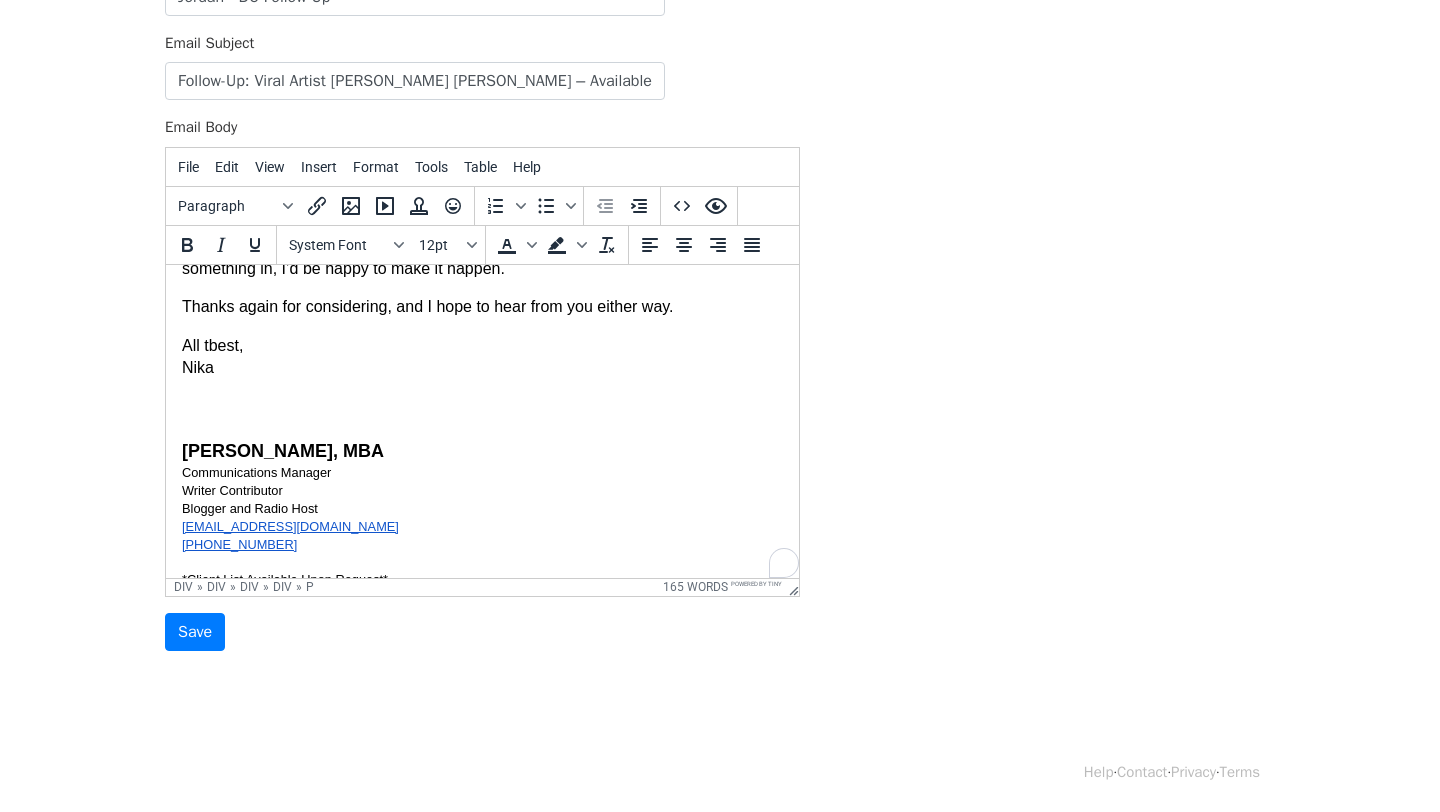 type 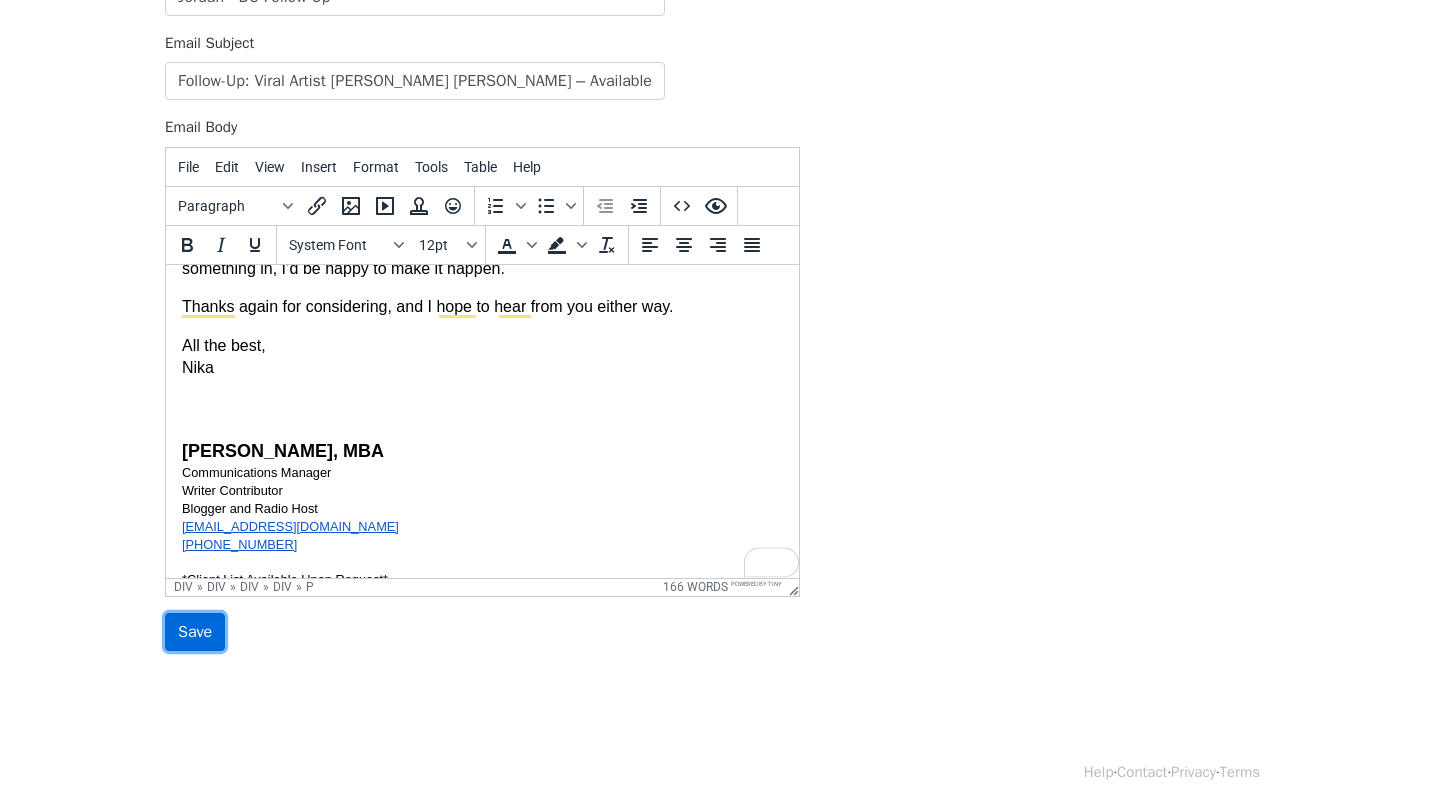 click on "Save" at bounding box center [195, 632] 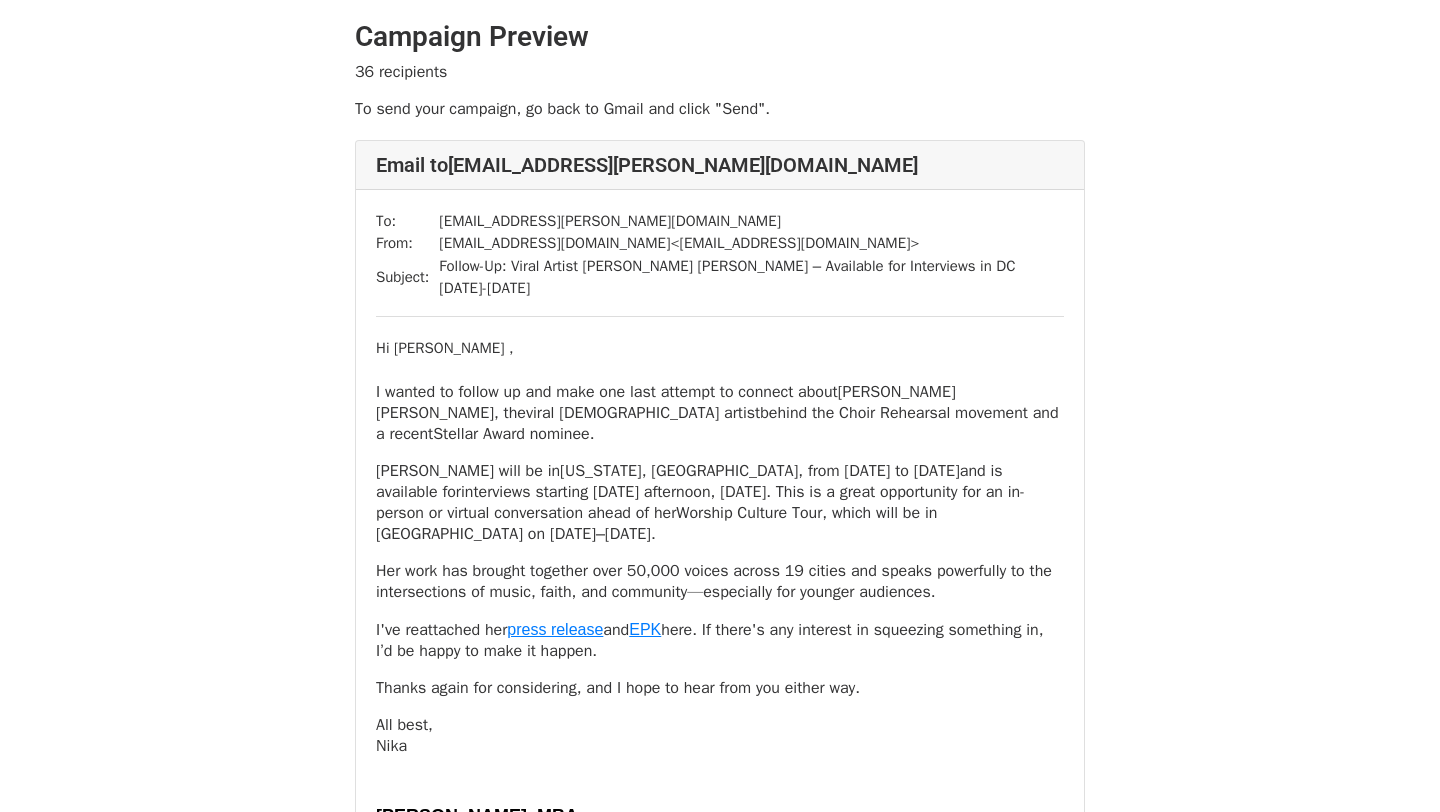 scroll, scrollTop: 0, scrollLeft: 0, axis: both 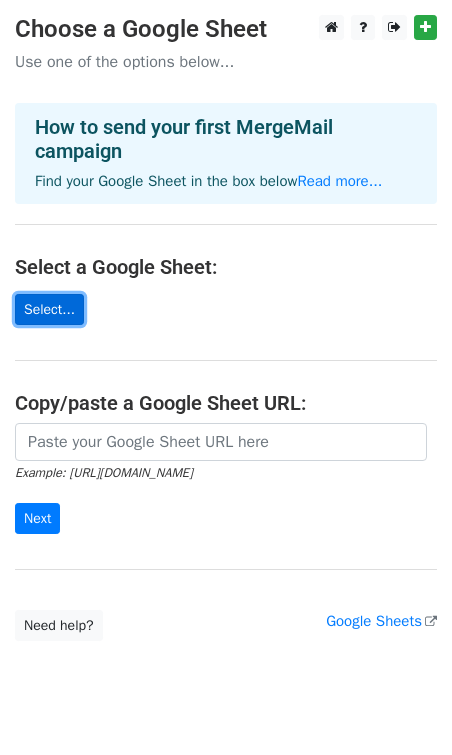 click on "Select..." at bounding box center (49, 309) 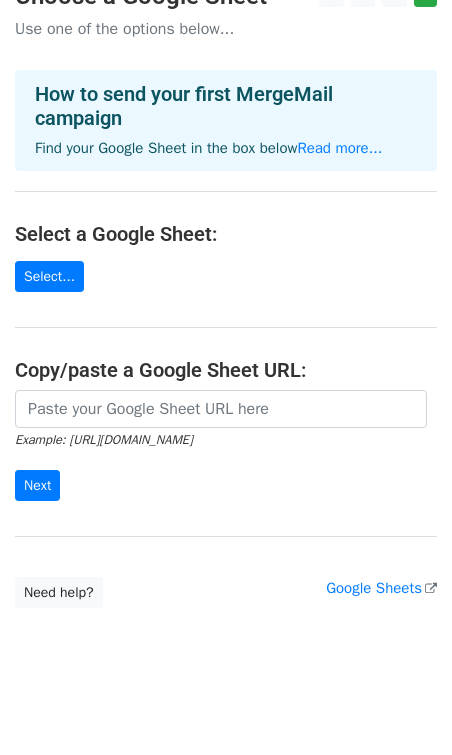 scroll, scrollTop: 46, scrollLeft: 0, axis: vertical 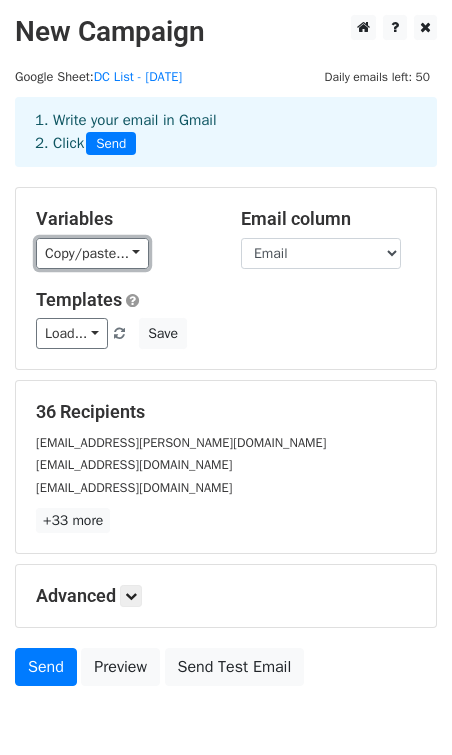 click on "Copy/paste..." at bounding box center (92, 253) 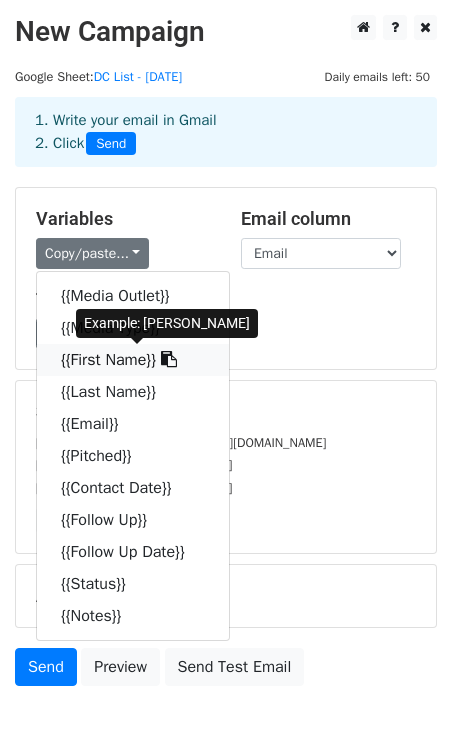 click on "{{First Name}}" at bounding box center (133, 360) 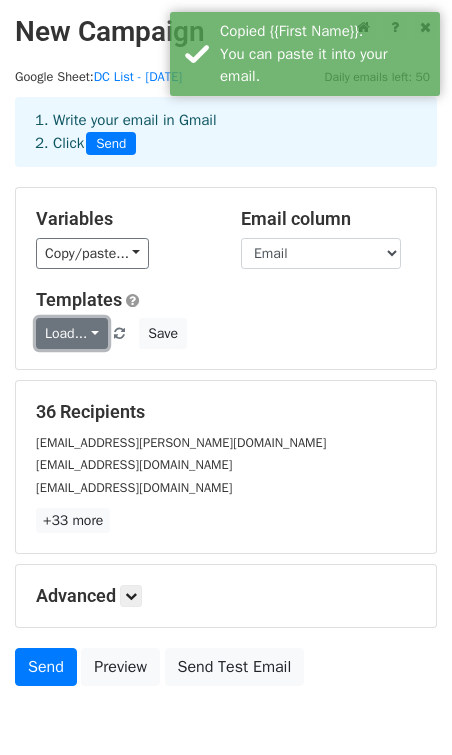 click on "Load..." at bounding box center (72, 333) 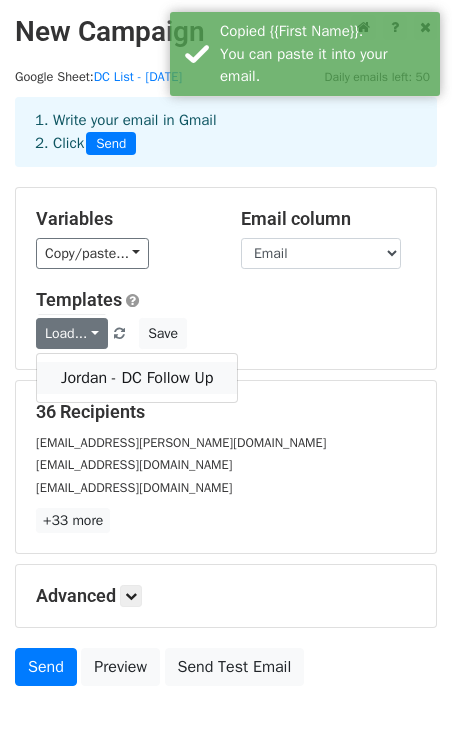 click on "Jordan - DC Follow Up" at bounding box center [137, 378] 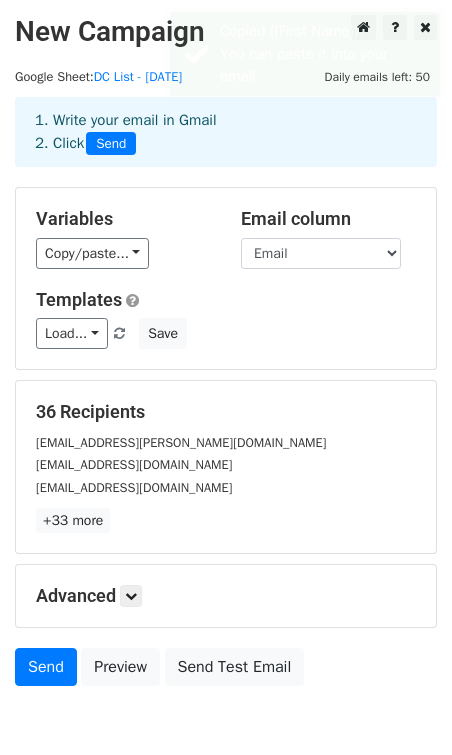 scroll, scrollTop: 102, scrollLeft: 0, axis: vertical 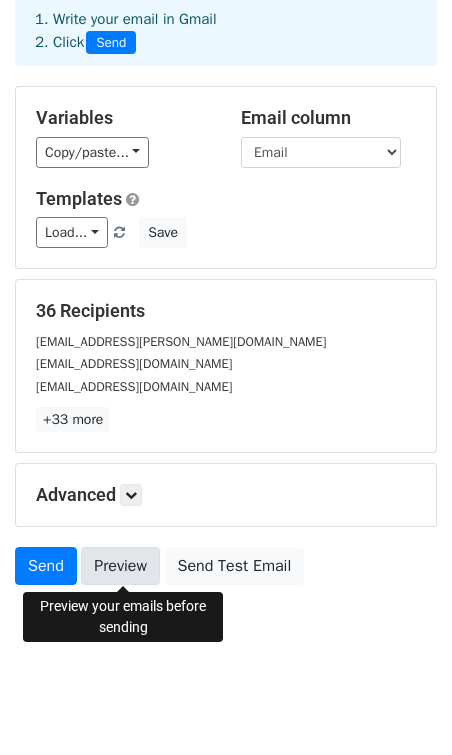 click on "Preview" at bounding box center (120, 566) 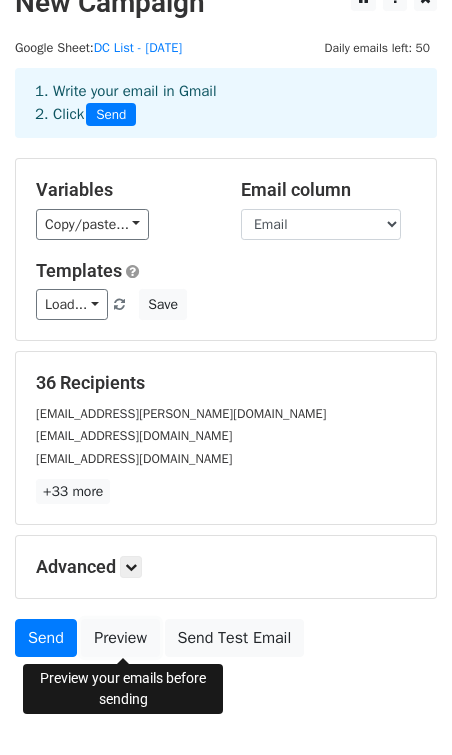 scroll, scrollTop: 0, scrollLeft: 0, axis: both 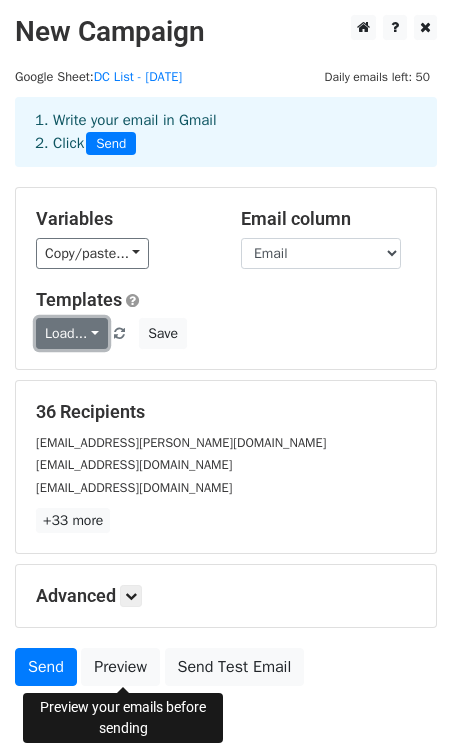 click on "Load..." at bounding box center (72, 333) 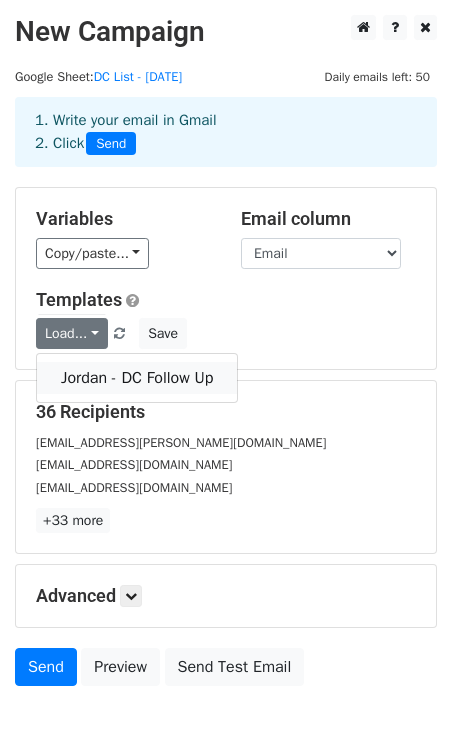 click on "Jordan - DC Follow Up" at bounding box center (137, 378) 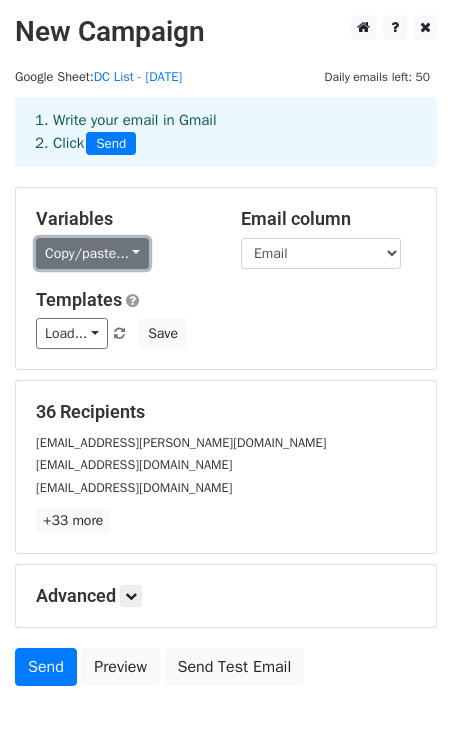 click on "Copy/paste..." at bounding box center (92, 253) 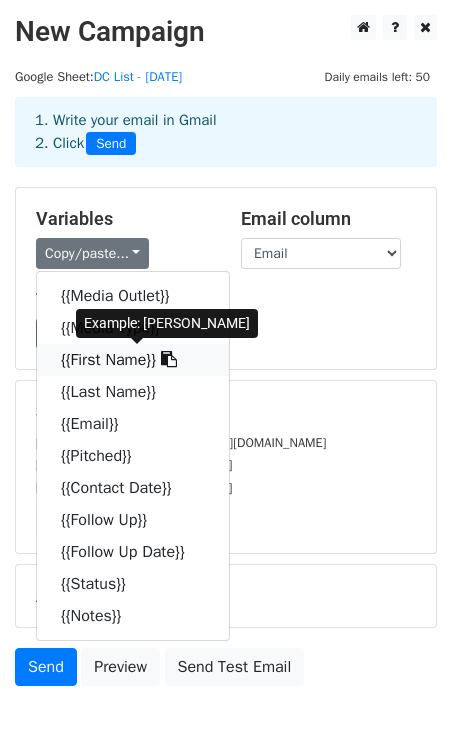 click on "{{First Name}}" at bounding box center (133, 360) 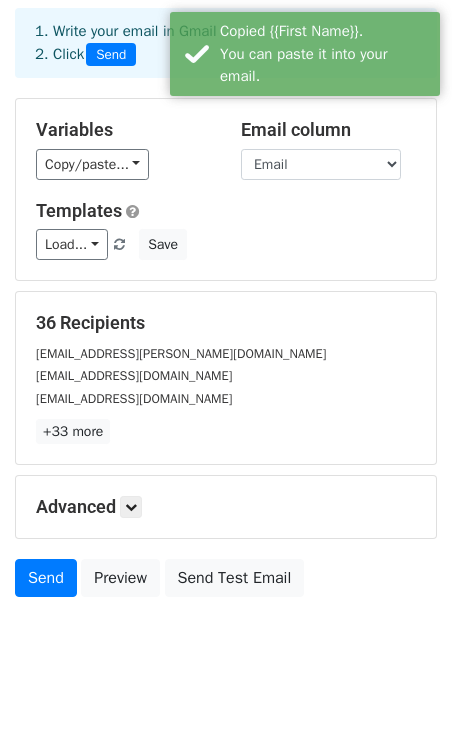scroll, scrollTop: 102, scrollLeft: 0, axis: vertical 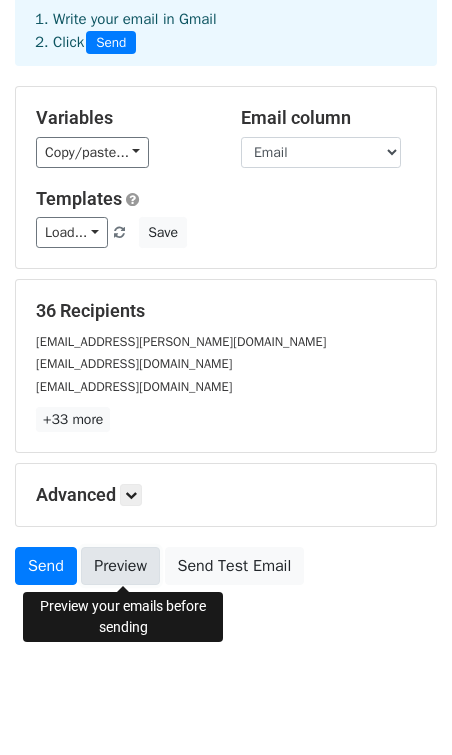 click on "Preview" at bounding box center (120, 566) 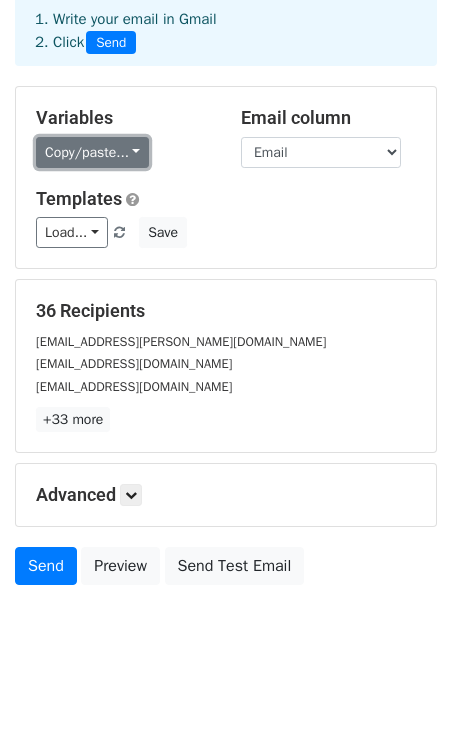 click on "Copy/paste..." at bounding box center [92, 152] 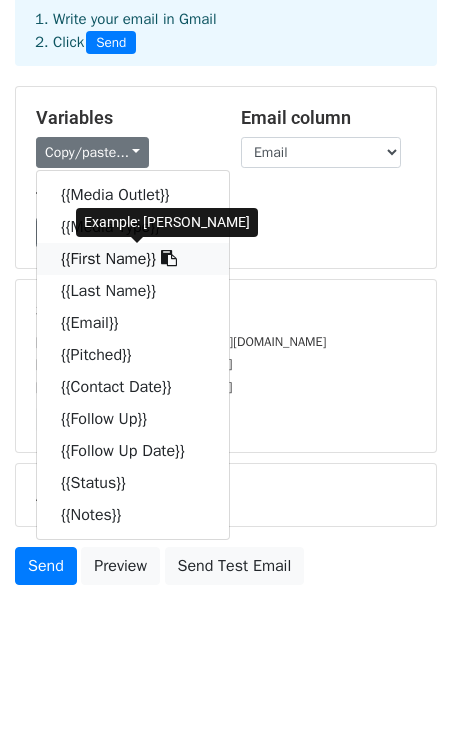 click on "{{First Name}}" at bounding box center [133, 259] 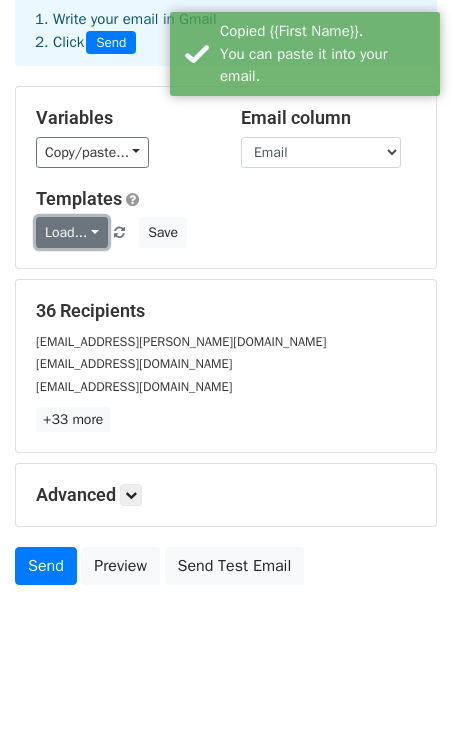 click on "Load..." at bounding box center (72, 232) 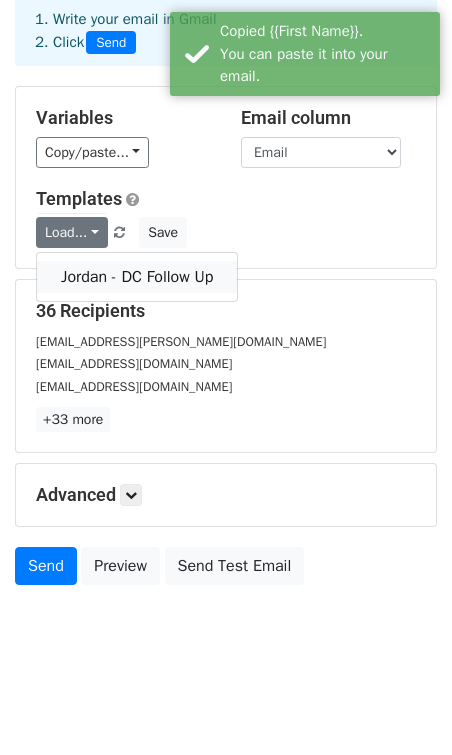 click on "Jordan - DC Follow Up" at bounding box center [137, 277] 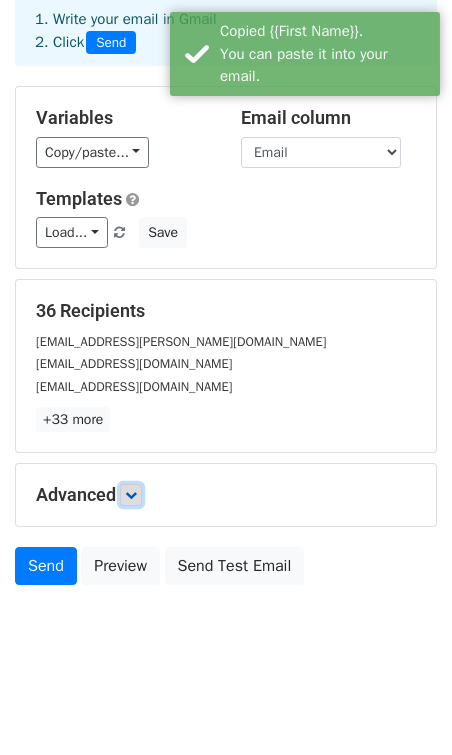click at bounding box center [131, 495] 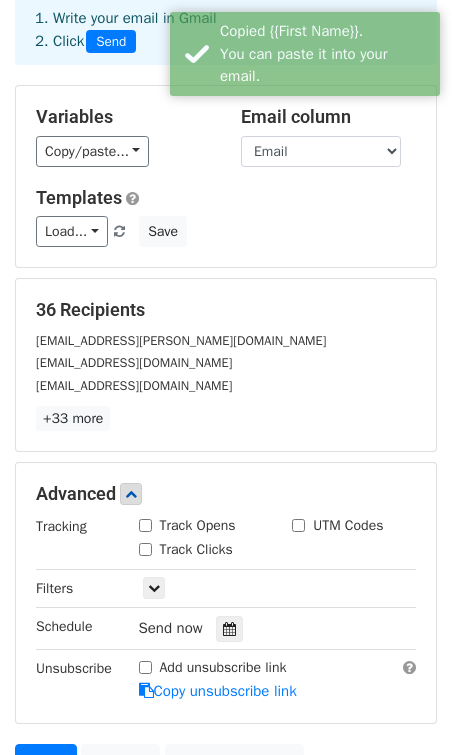 click on "Track Opens" at bounding box center (145, 525) 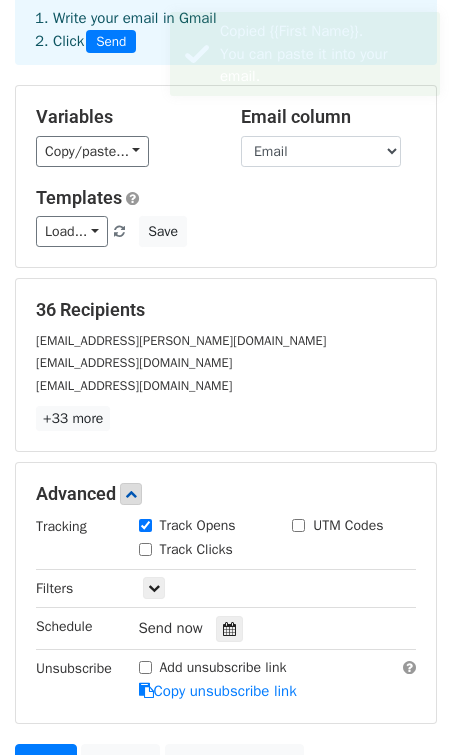 click on "Track Clicks" at bounding box center [145, 549] 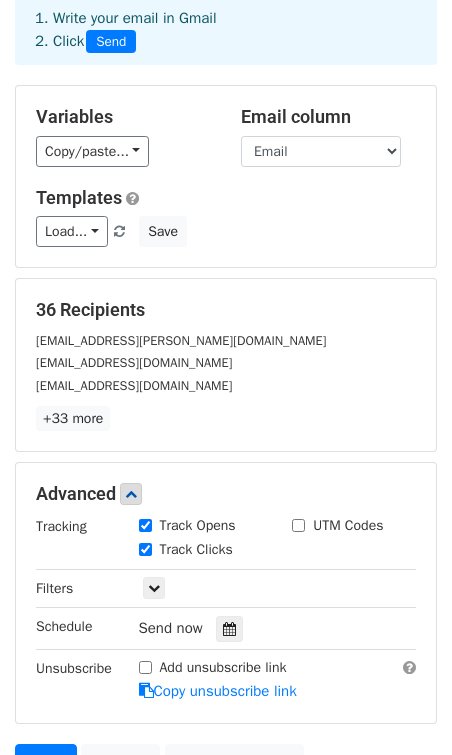 click on "UTM Codes" at bounding box center (298, 525) 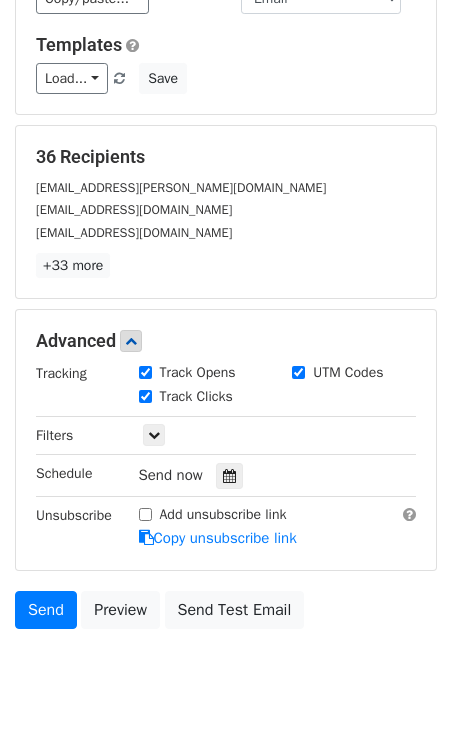 scroll, scrollTop: 298, scrollLeft: 0, axis: vertical 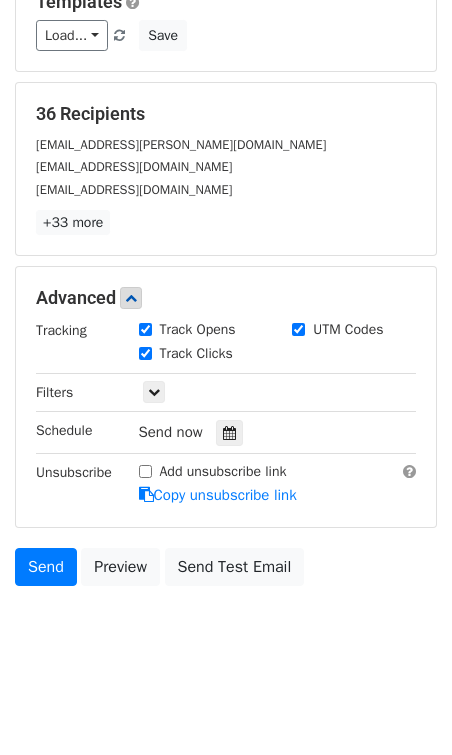 click on "Add unsubscribe link" at bounding box center [145, 471] 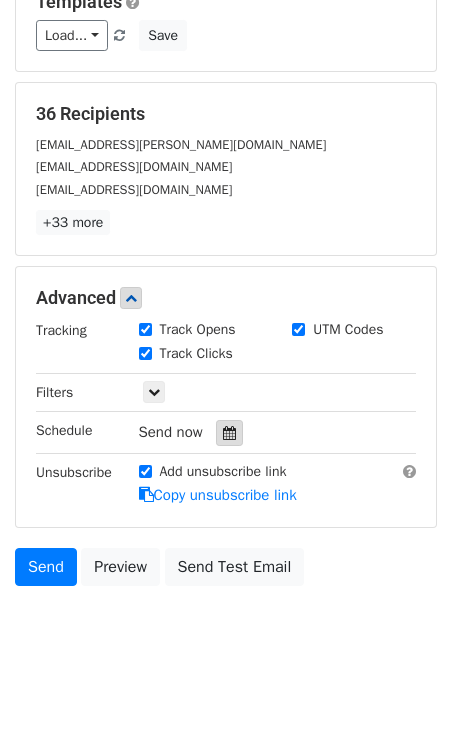 click at bounding box center [229, 433] 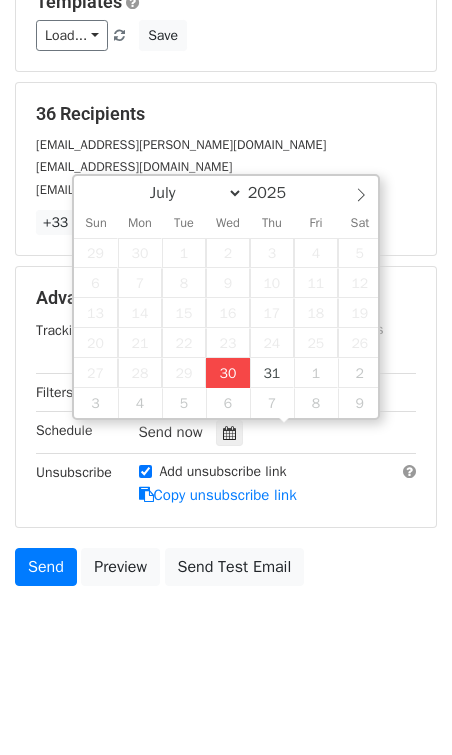 type on "2025-07-30 12:35" 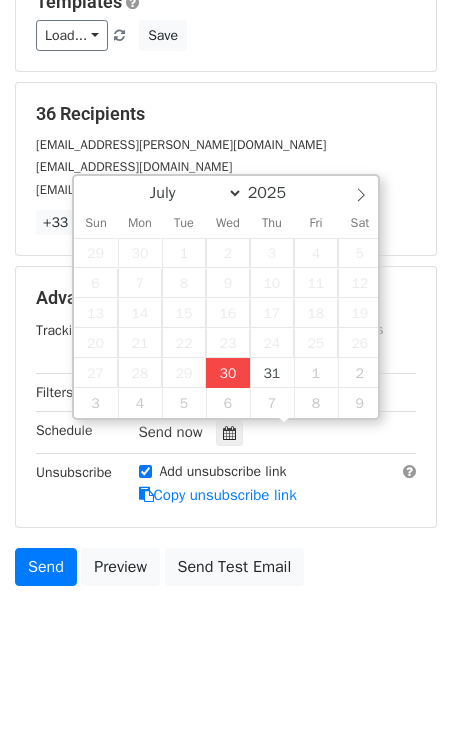 type on "35" 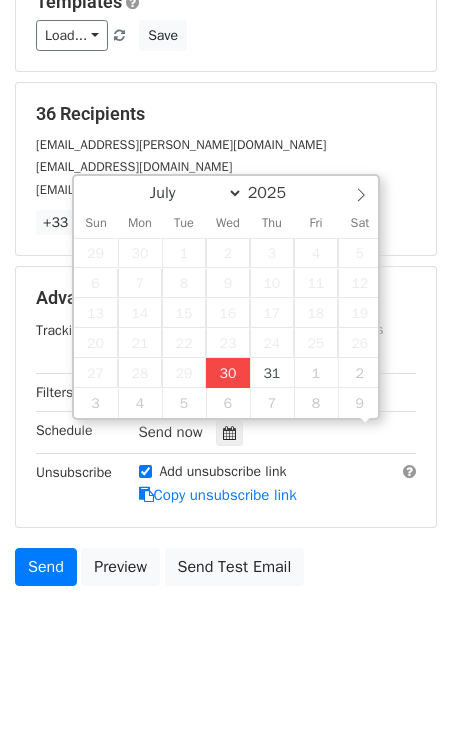scroll, scrollTop: 1, scrollLeft: 0, axis: vertical 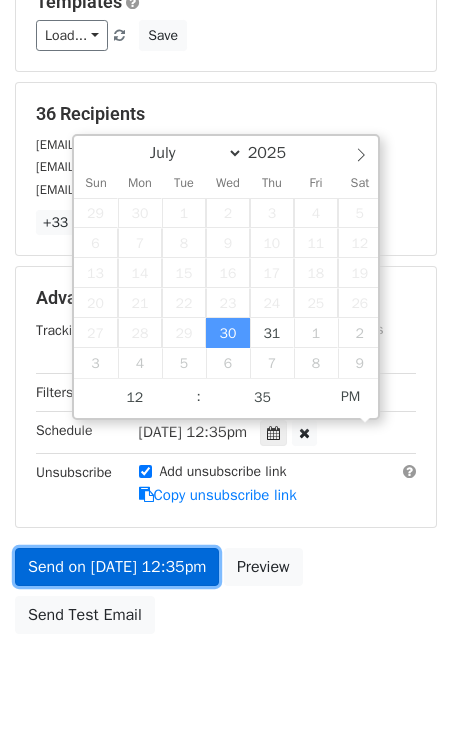 click on "Send on Jul 30 at 12:35pm" at bounding box center [117, 567] 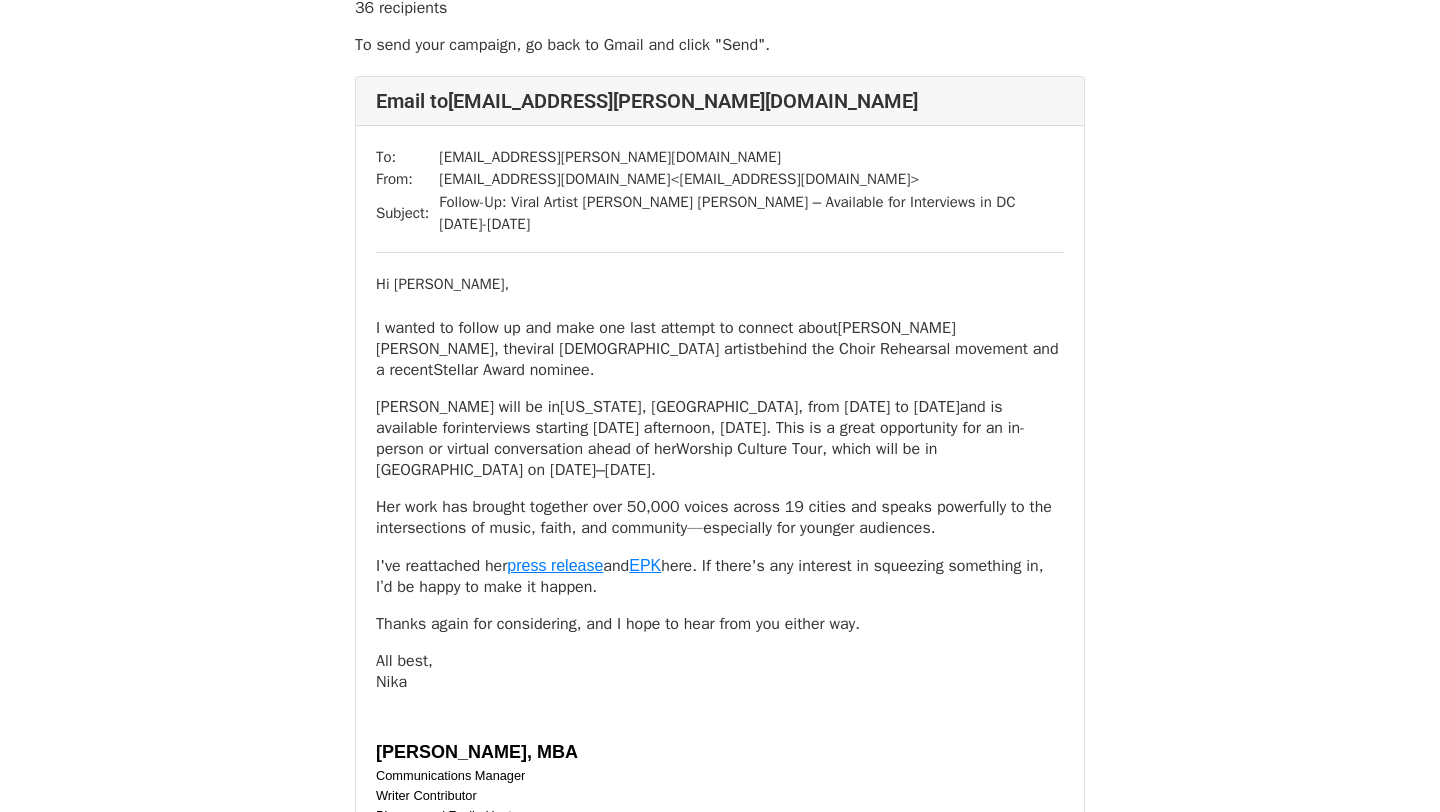 scroll, scrollTop: 107, scrollLeft: 0, axis: vertical 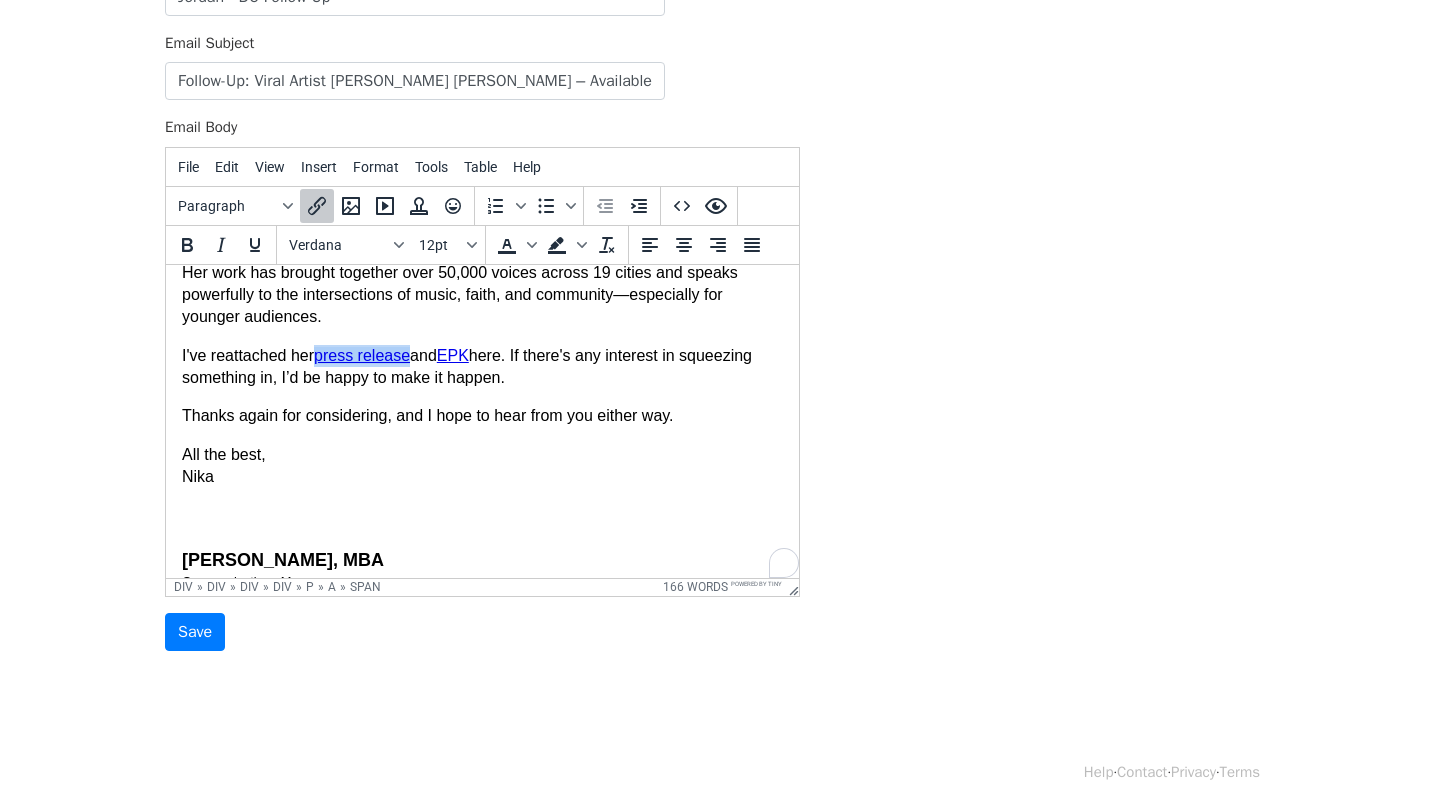 drag, startPoint x: 427, startPoint y: 357, endPoint x: 360, endPoint y: 326, distance: 73.82411 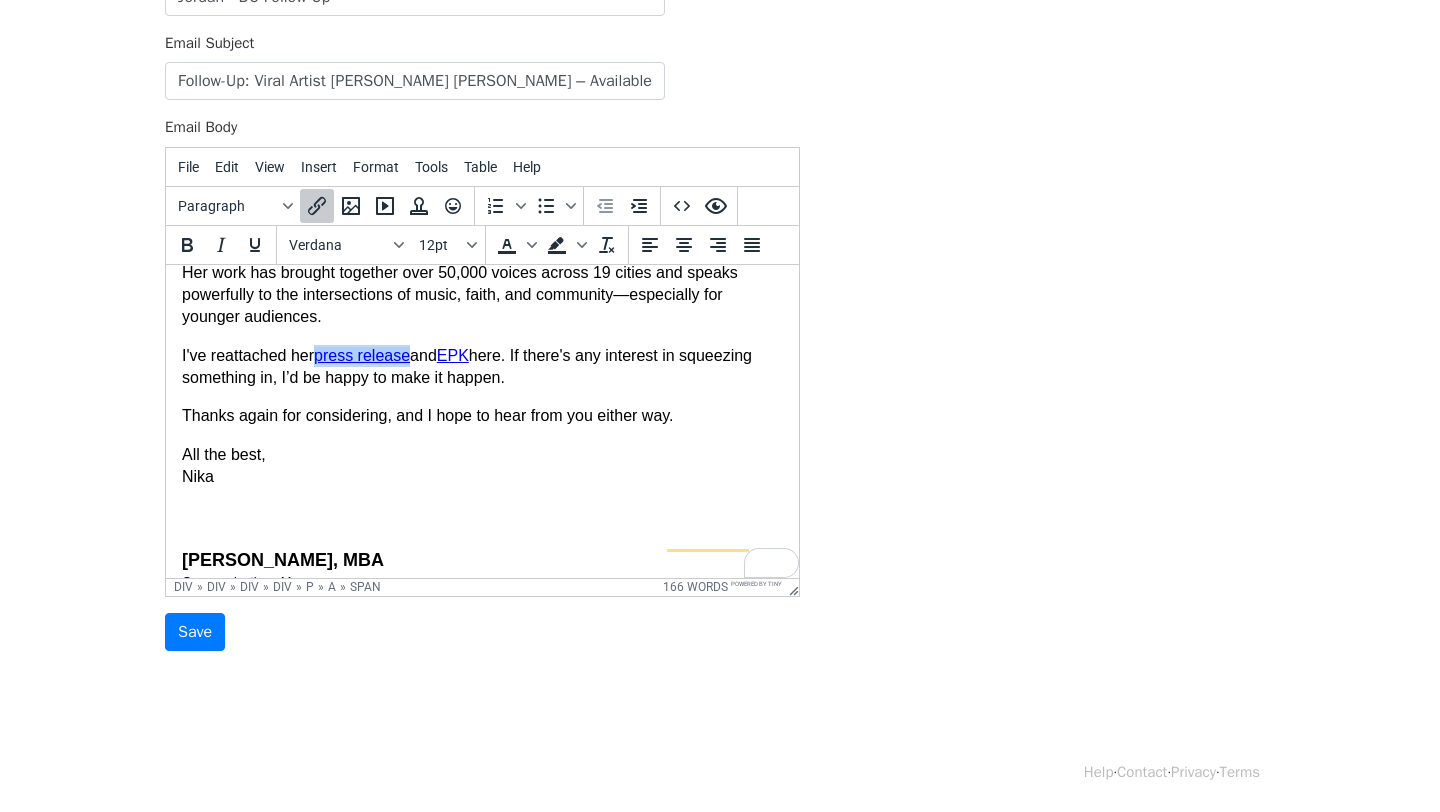 scroll, scrollTop: 269, scrollLeft: 0, axis: vertical 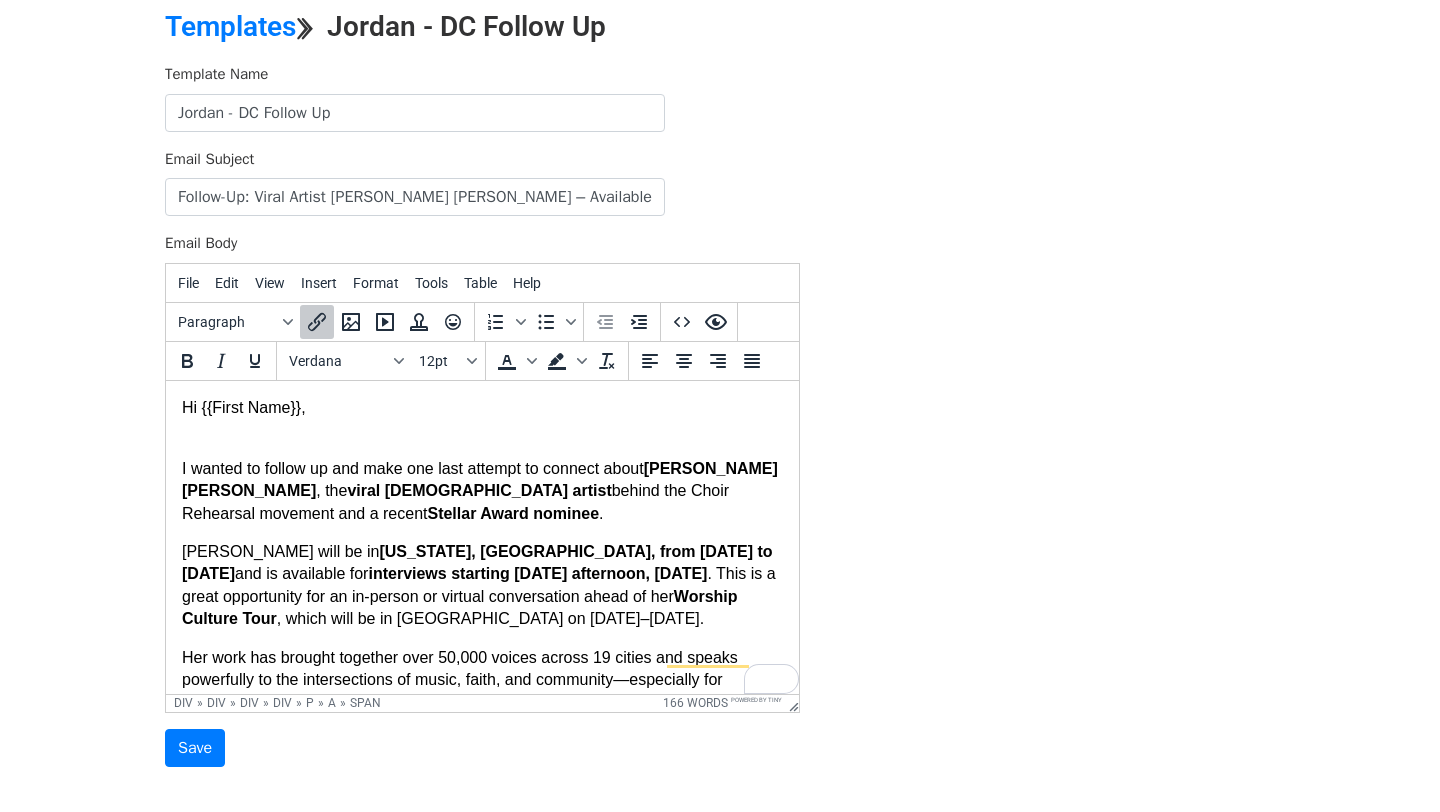 click on "Hi {{First Name}}," at bounding box center (482, 418) 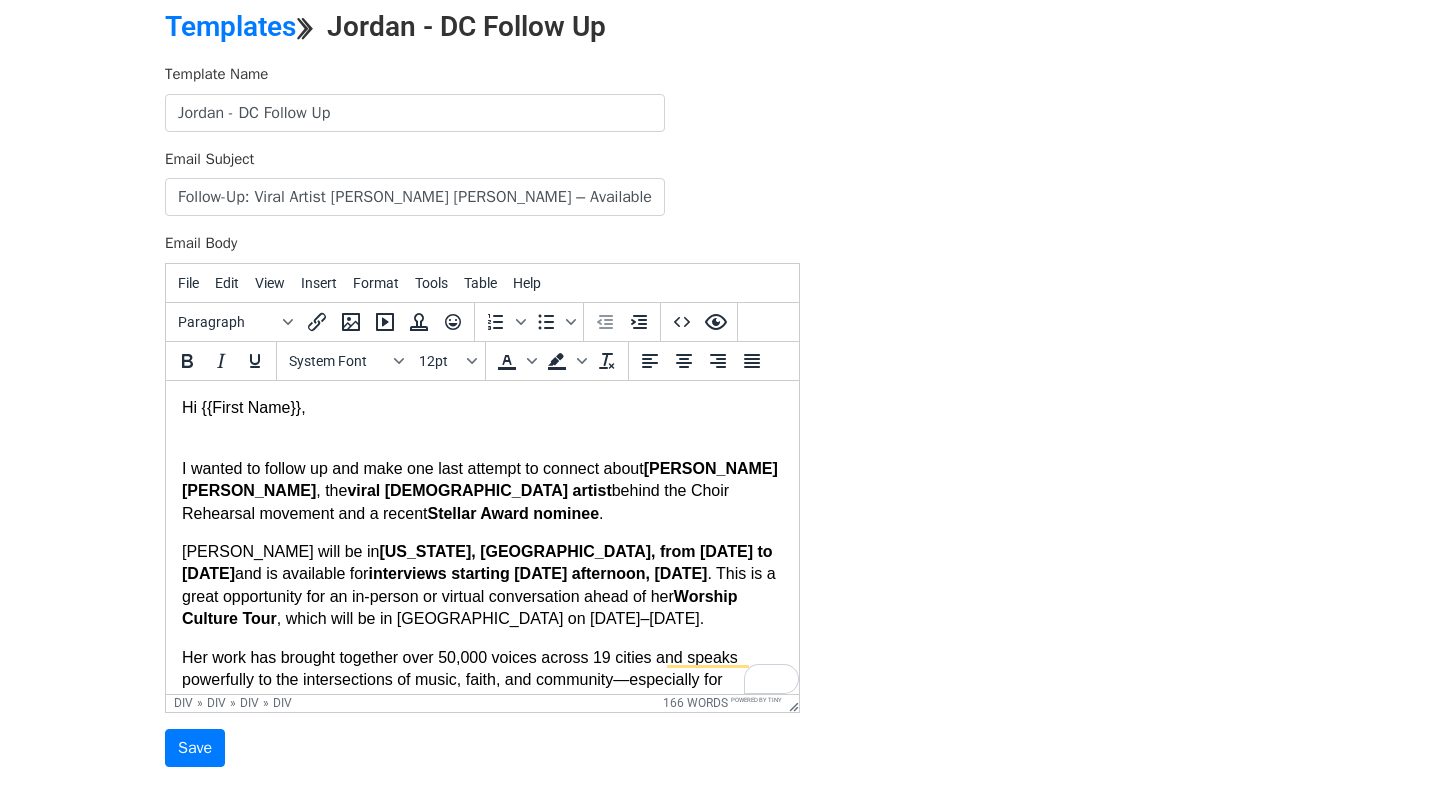 type 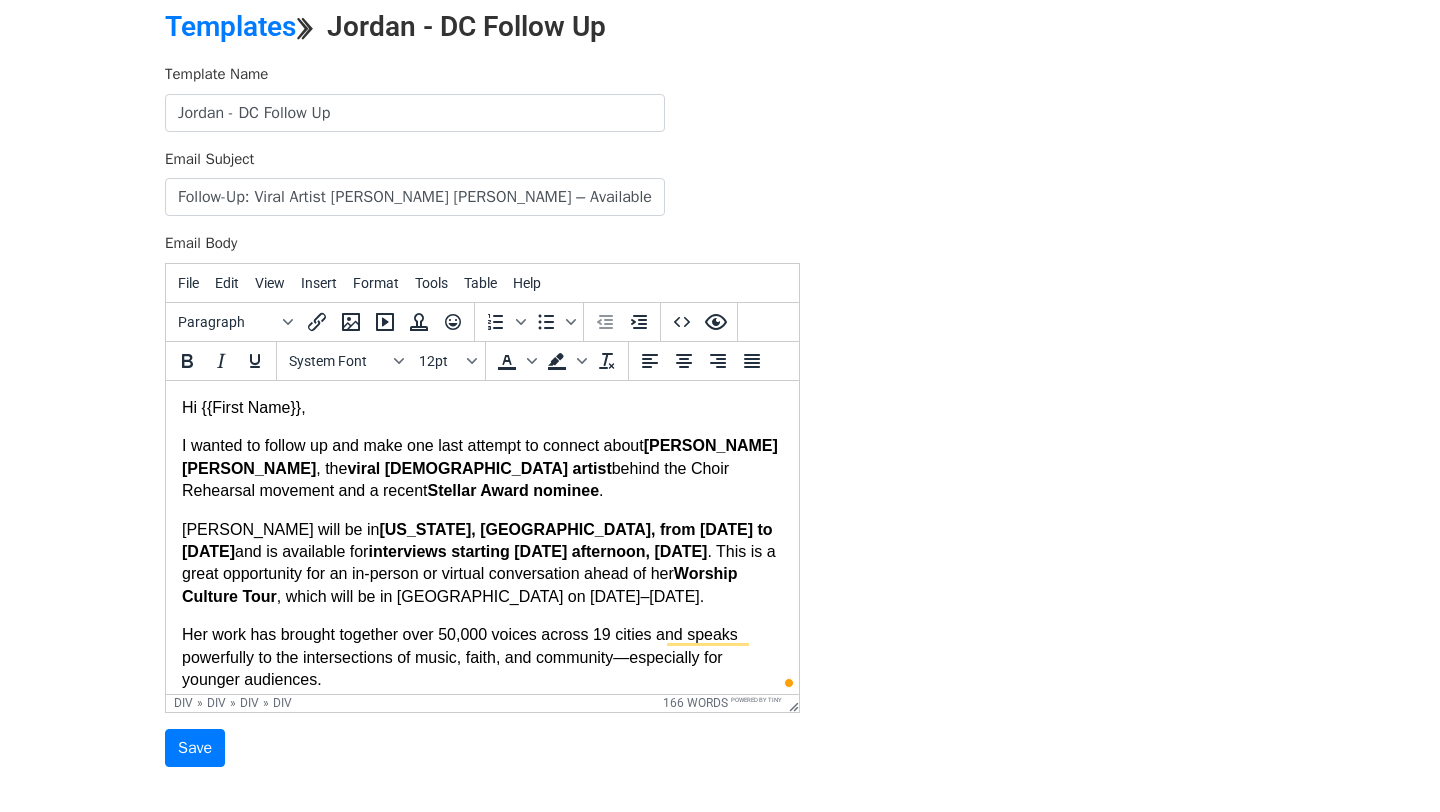 scroll, scrollTop: 84, scrollLeft: 0, axis: vertical 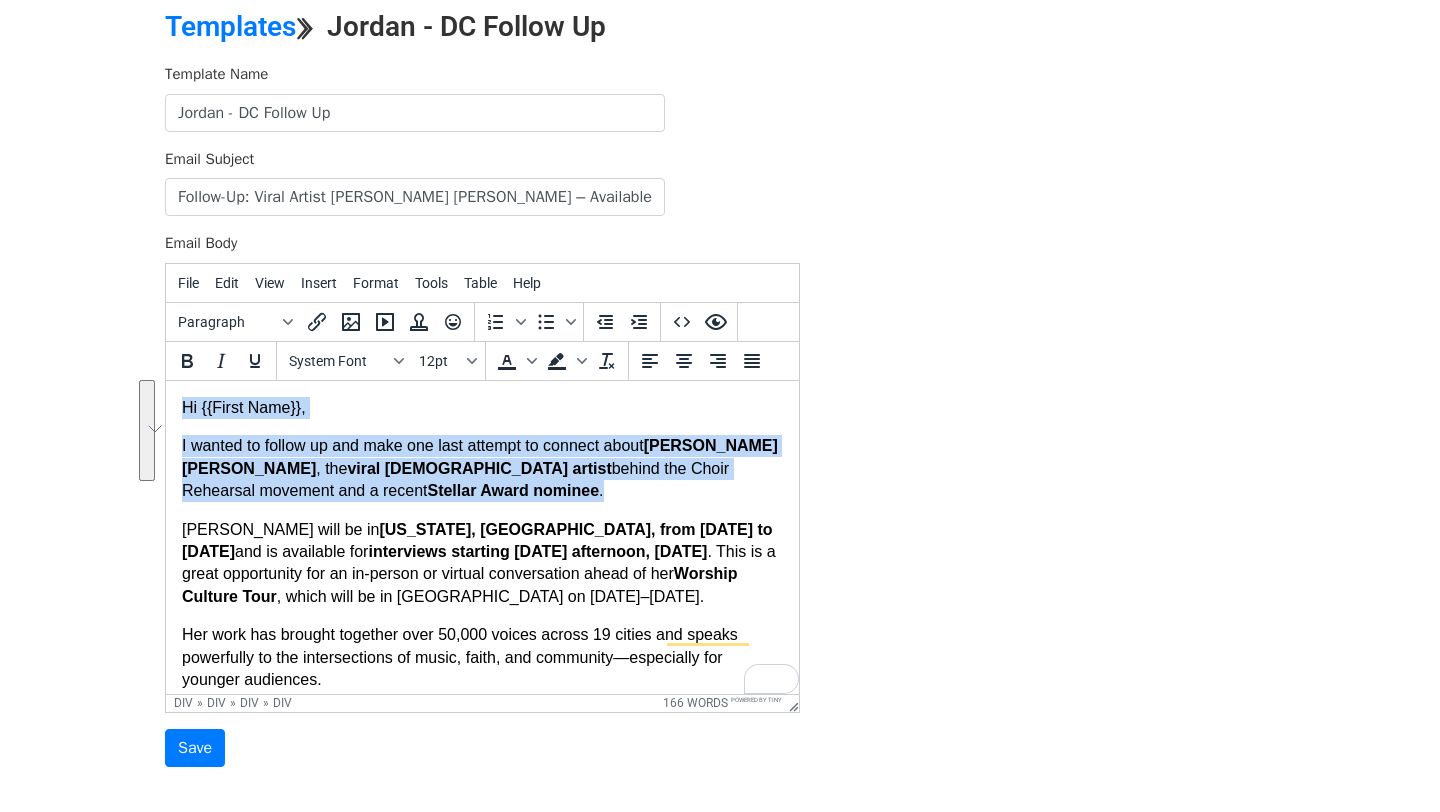 drag, startPoint x: 366, startPoint y: 490, endPoint x: 120, endPoint y: 376, distance: 271.13095 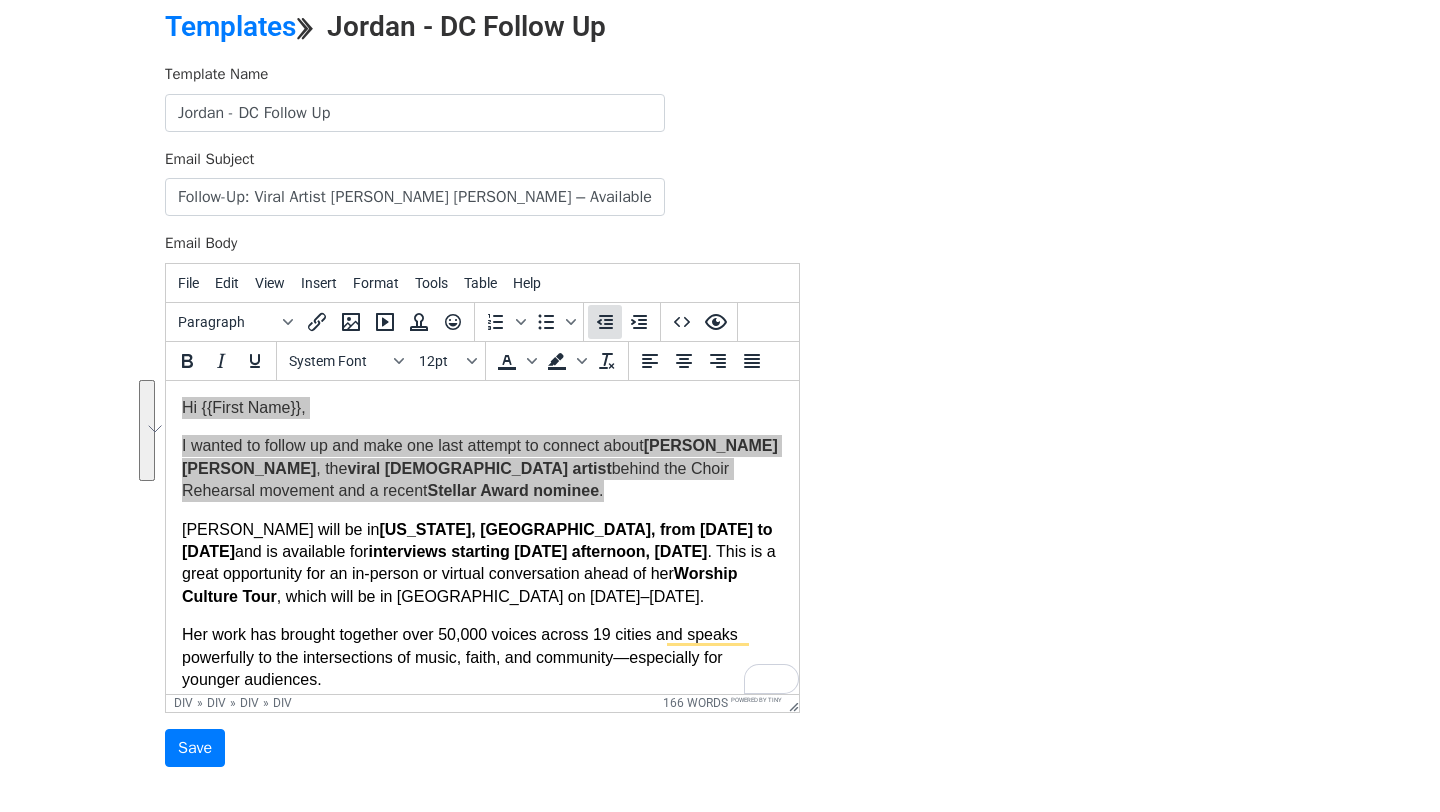 click 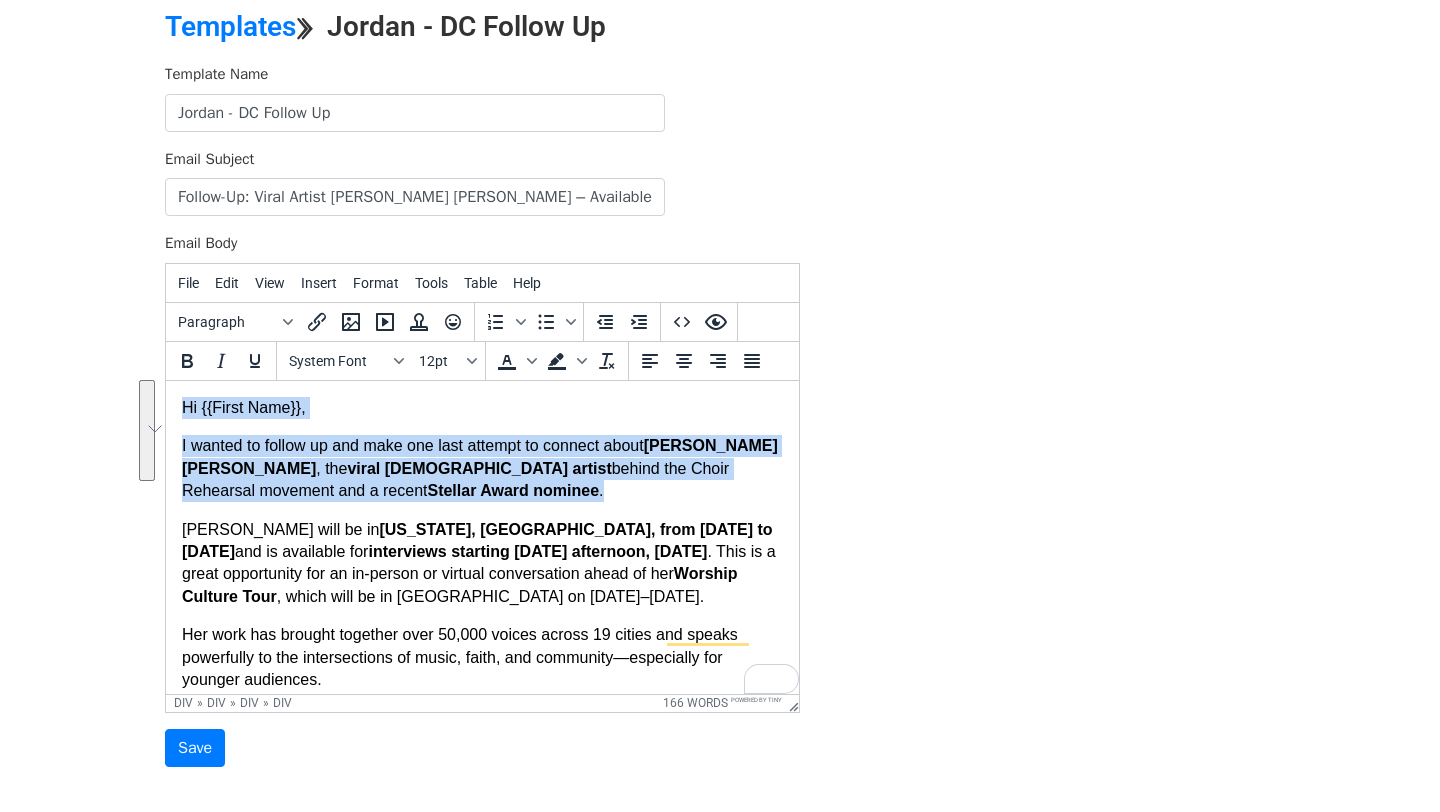 click on "Hi {{First Name}}," at bounding box center (482, 407) 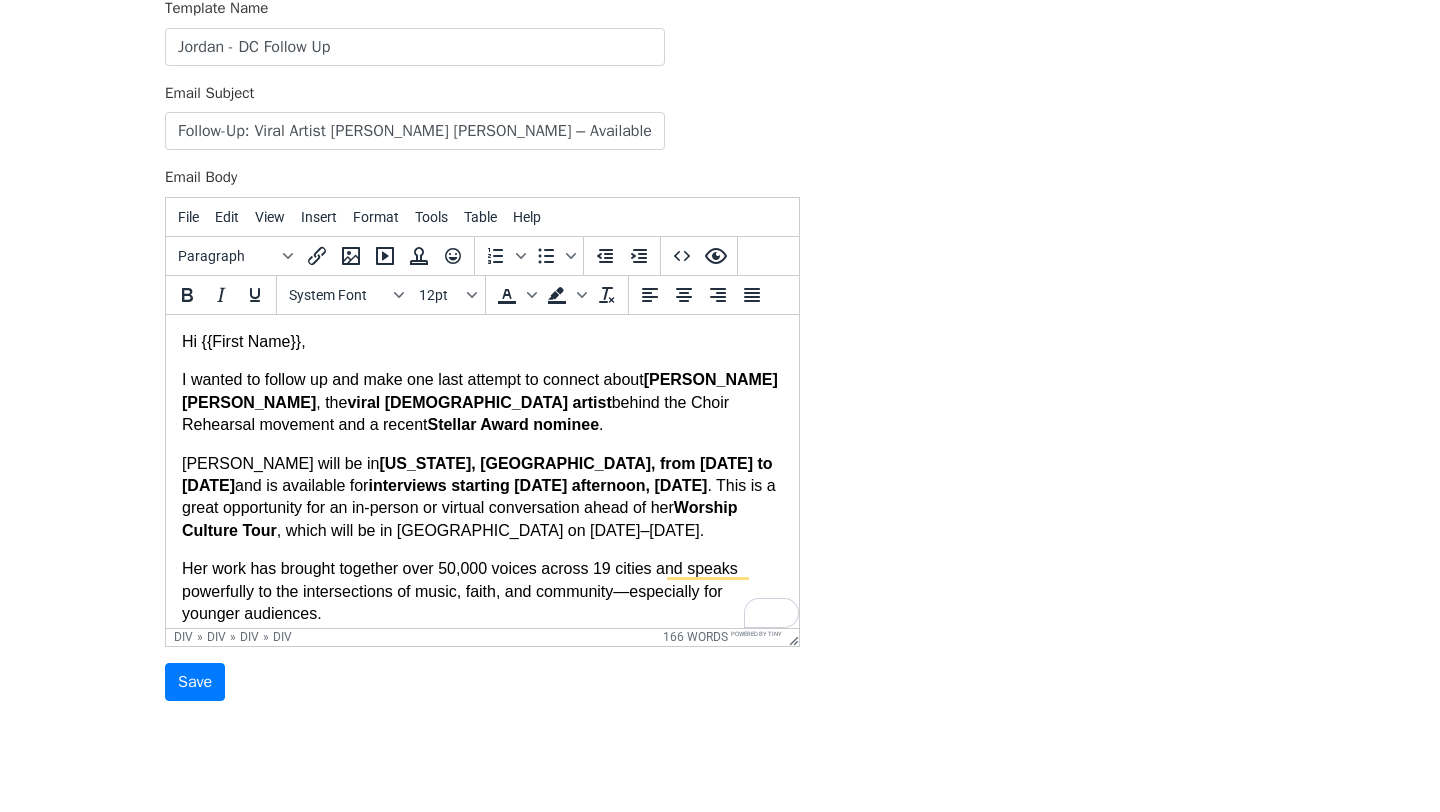 scroll, scrollTop: 0, scrollLeft: 0, axis: both 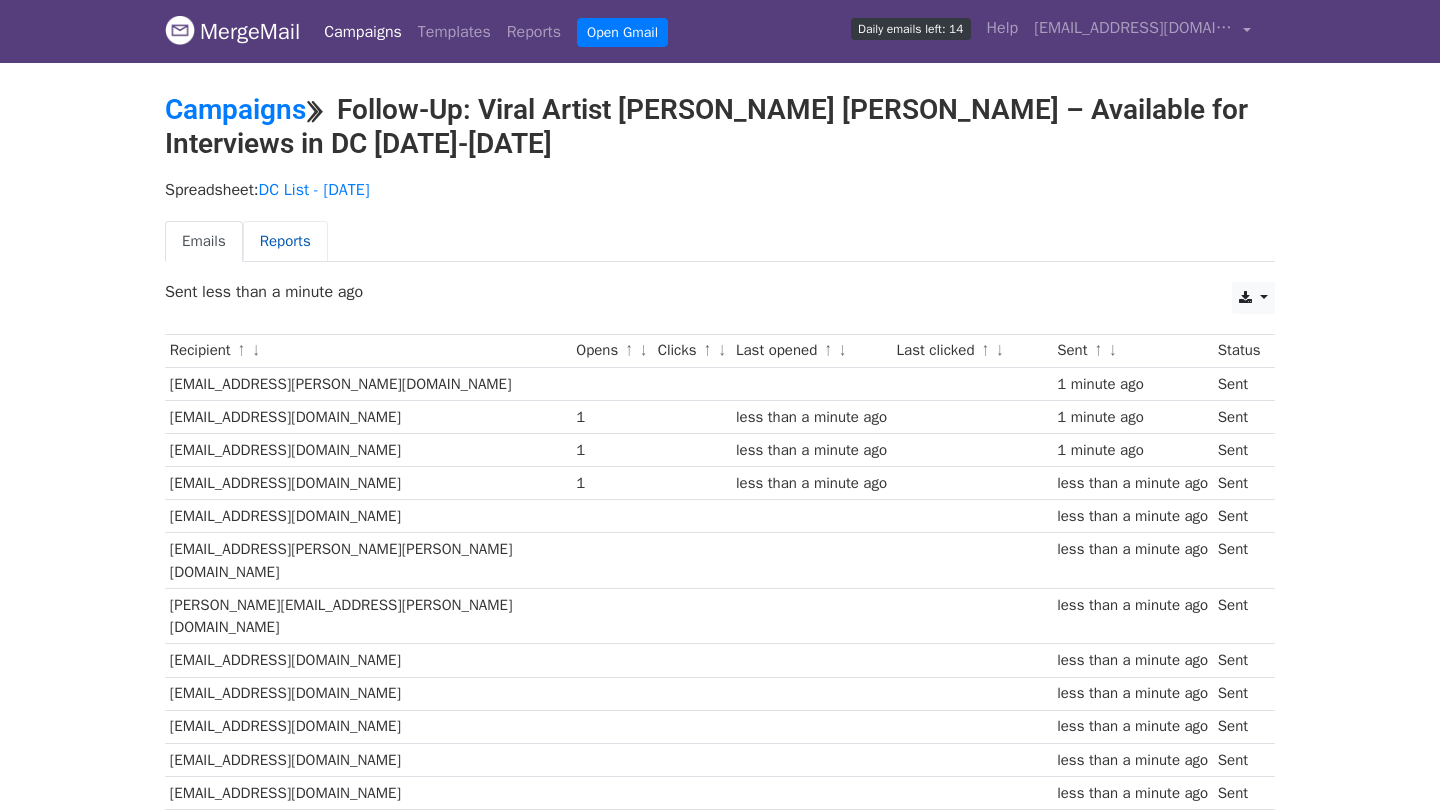 click on "Reports" at bounding box center [285, 241] 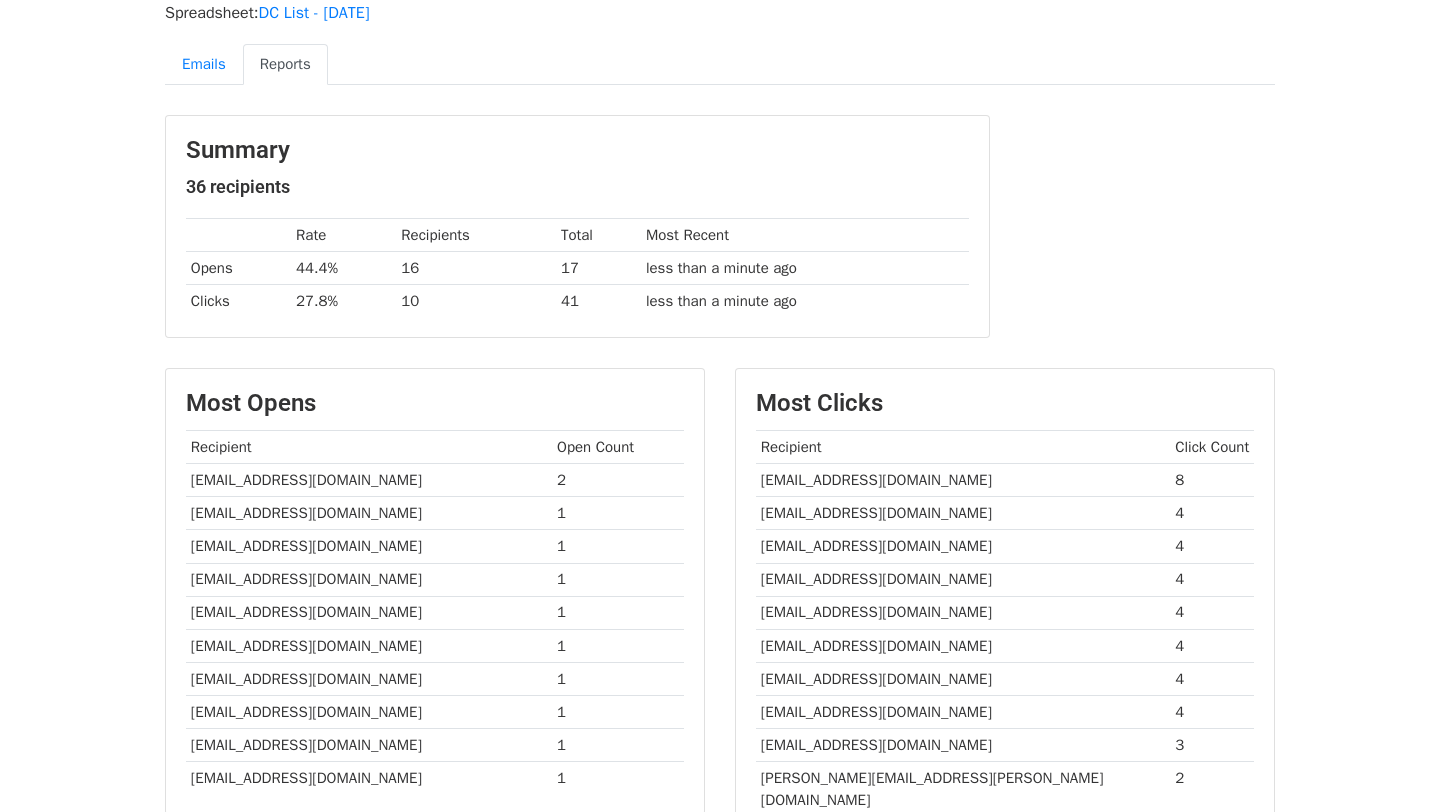 scroll, scrollTop: 177, scrollLeft: 0, axis: vertical 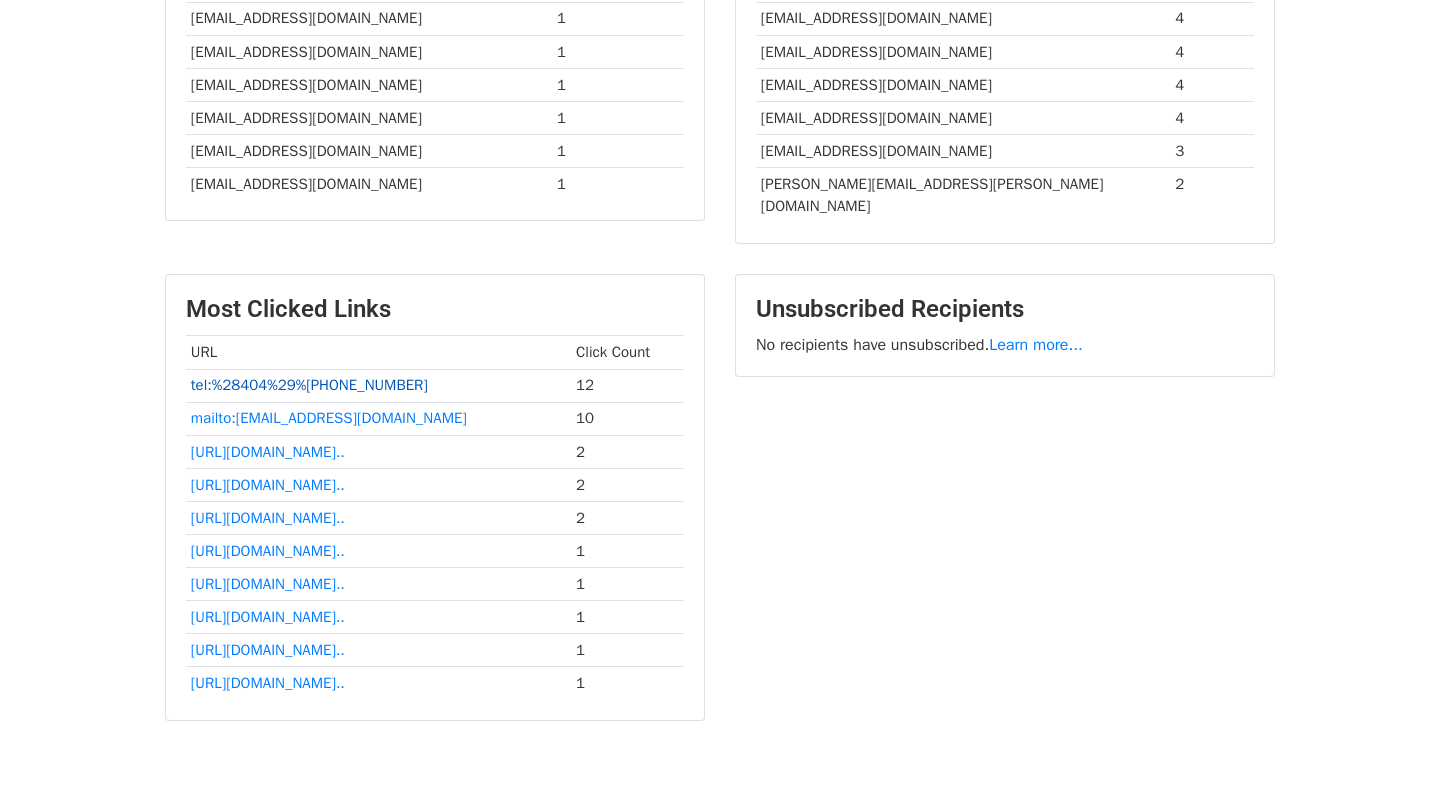 click on "tel:%28404%29%20808-1605" at bounding box center (309, 385) 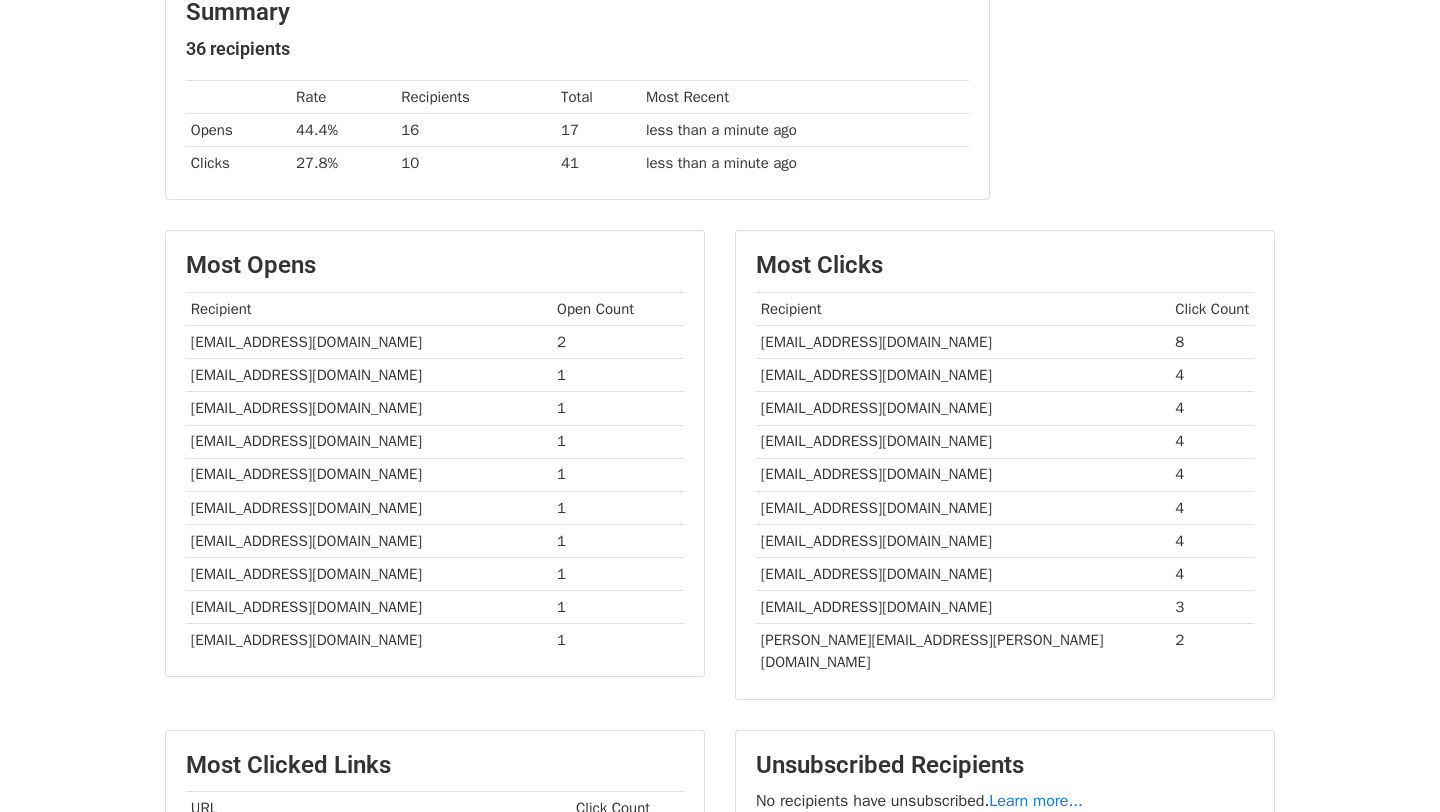 scroll, scrollTop: 0, scrollLeft: 0, axis: both 